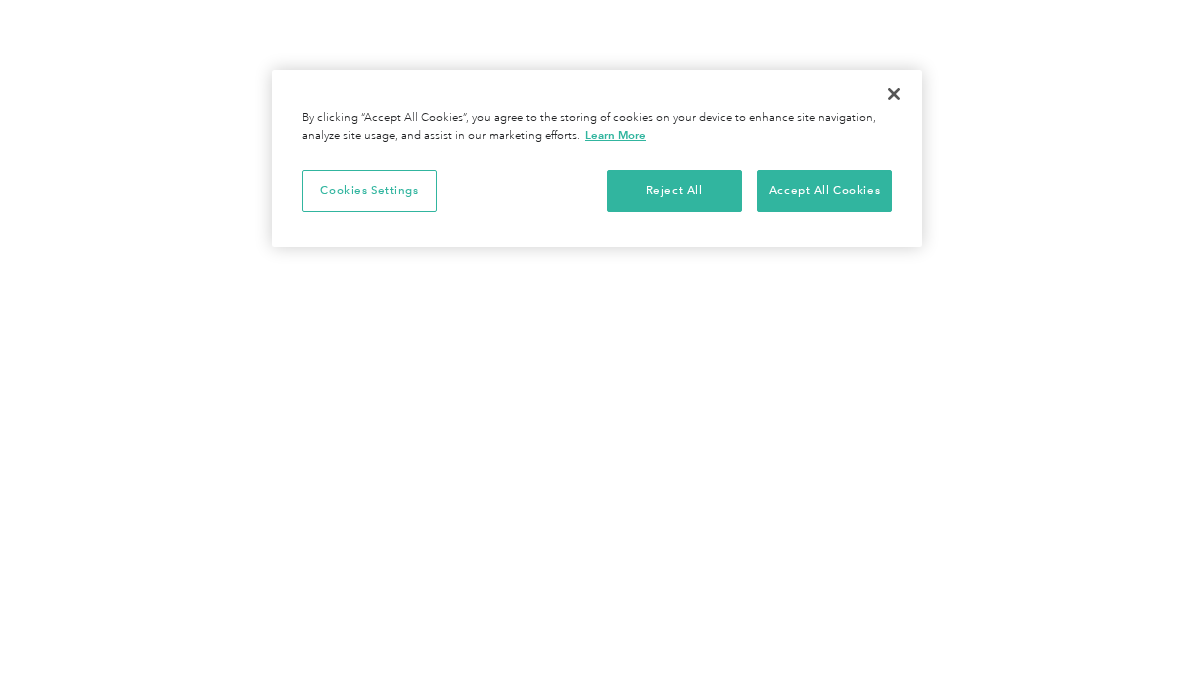 scroll, scrollTop: 0, scrollLeft: 0, axis: both 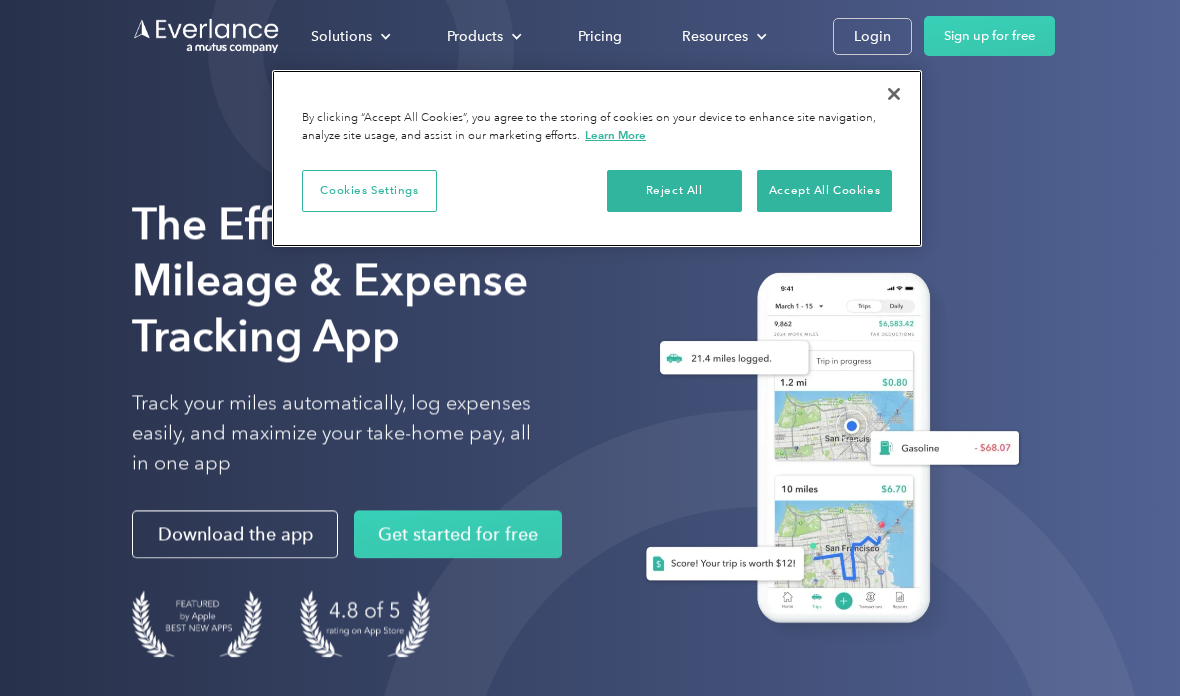 click at bounding box center [894, 94] 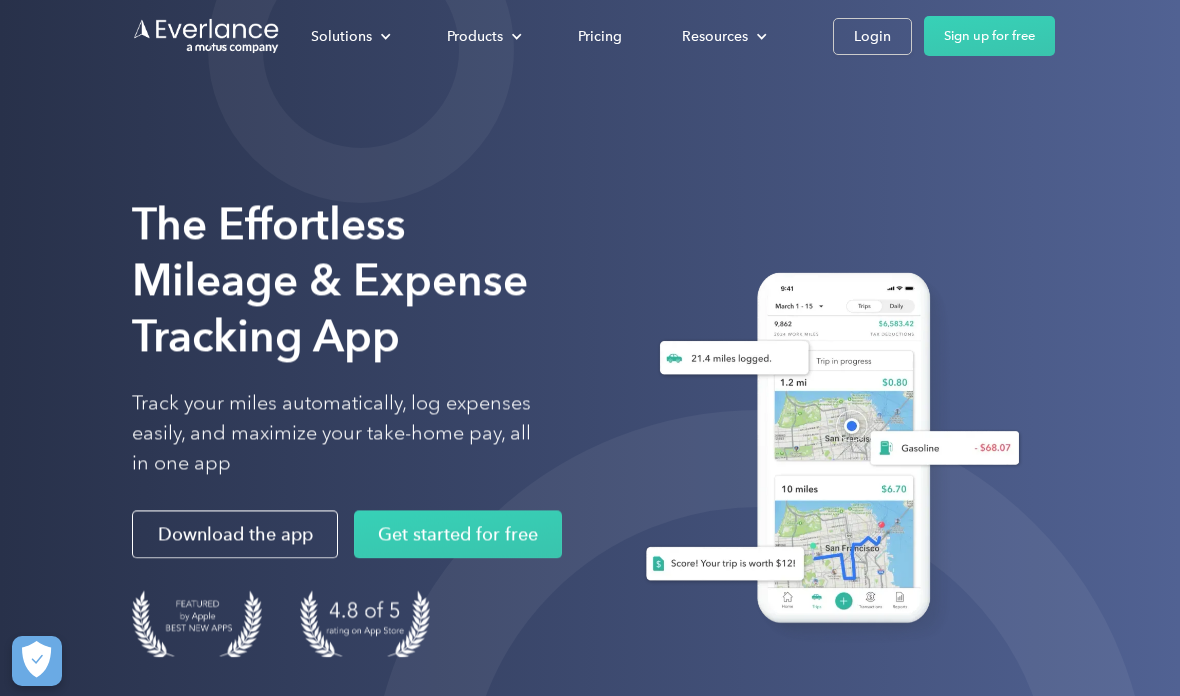 scroll, scrollTop: 0, scrollLeft: 0, axis: both 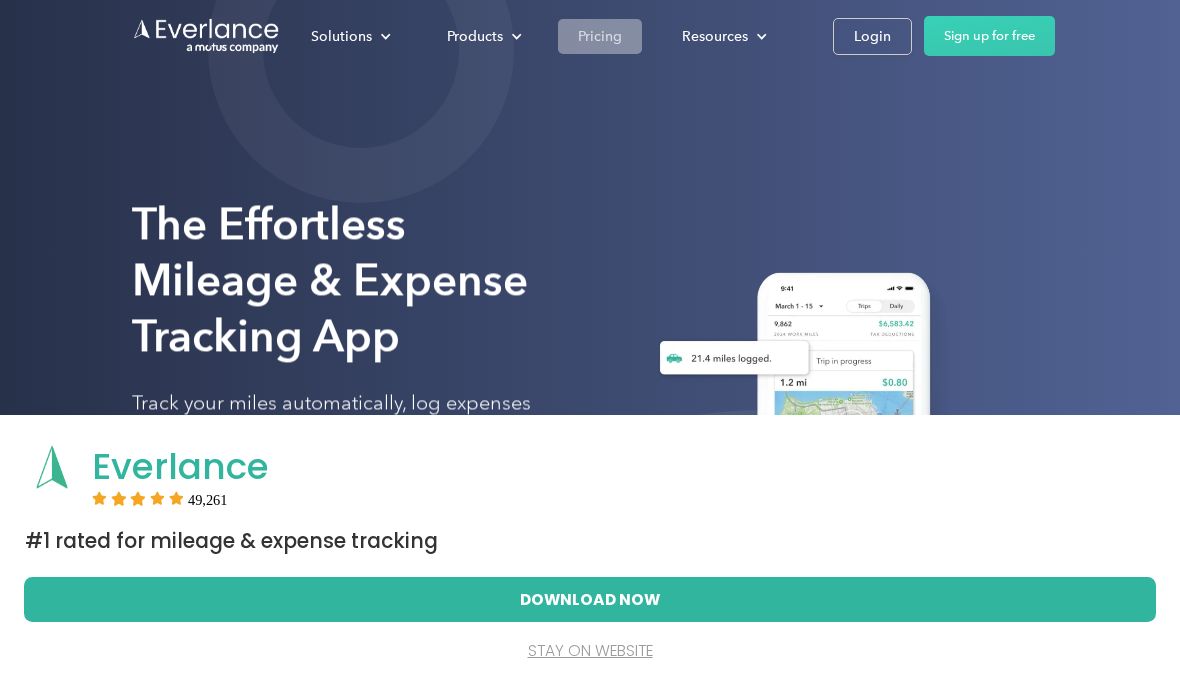 click on "Pricing" at bounding box center [600, 36] 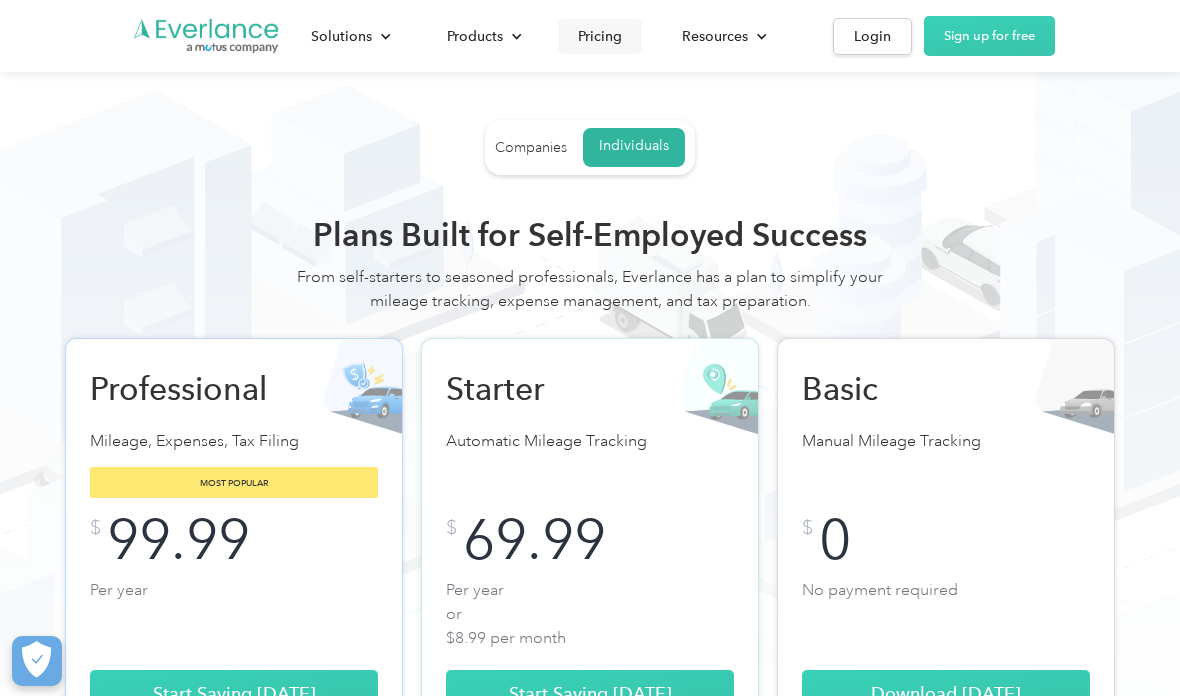 scroll, scrollTop: 22, scrollLeft: 0, axis: vertical 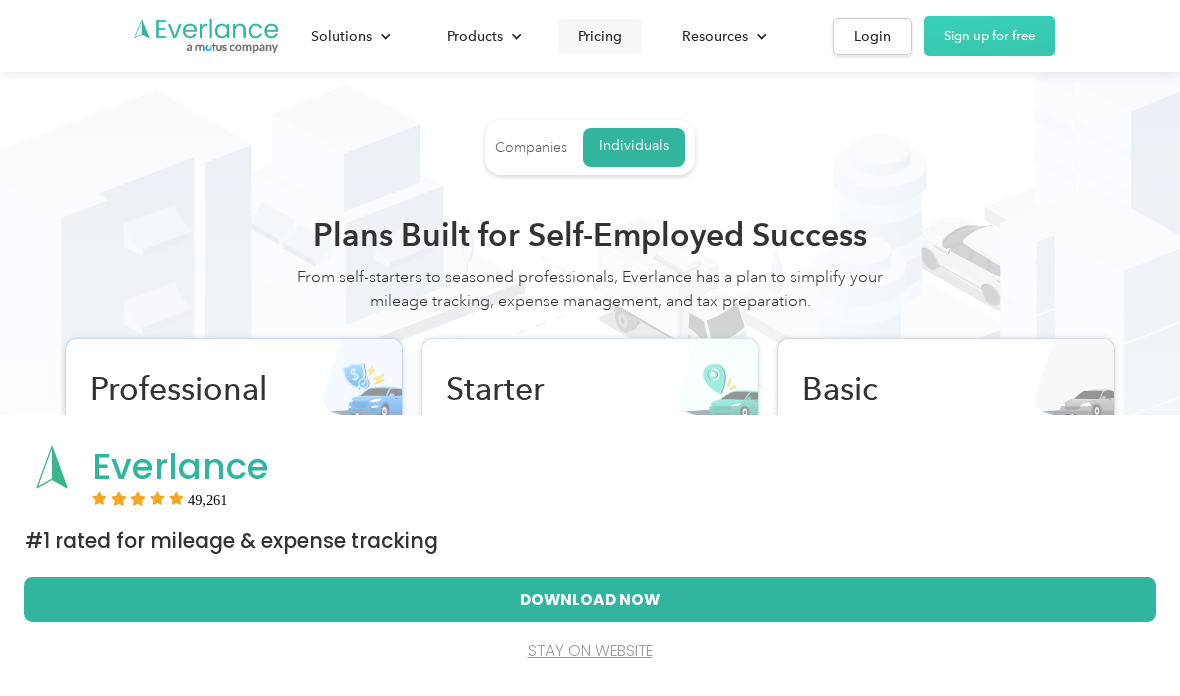 click on "Companies" at bounding box center [531, 148] 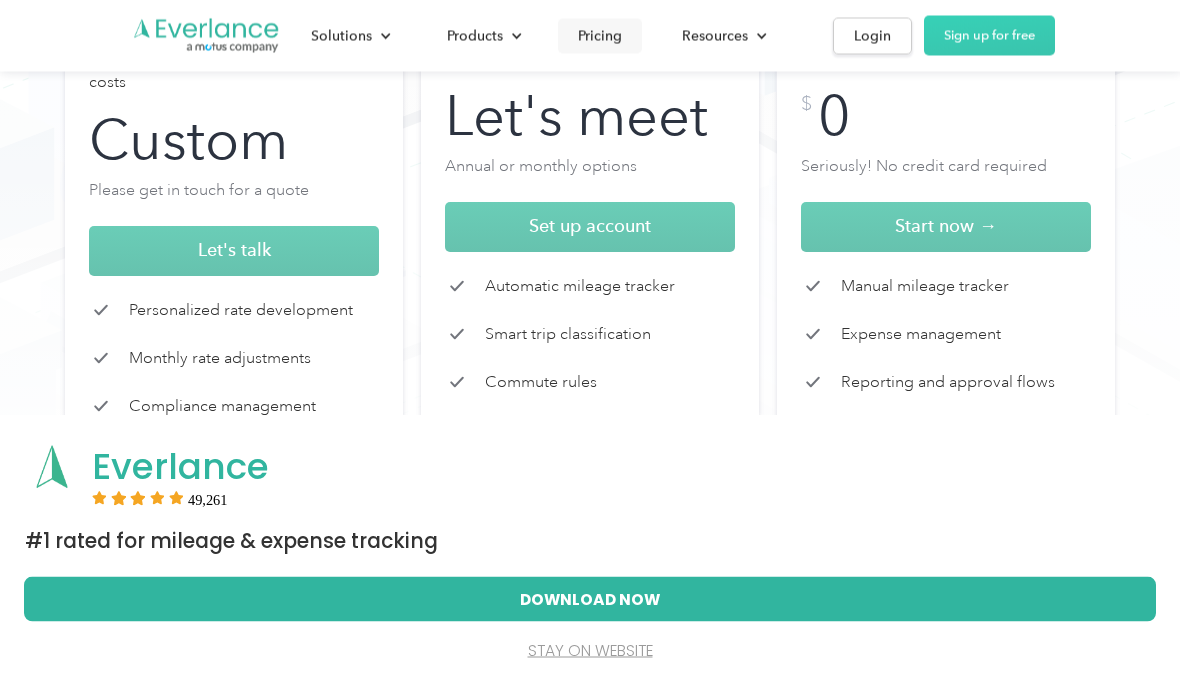 scroll, scrollTop: 444, scrollLeft: 0, axis: vertical 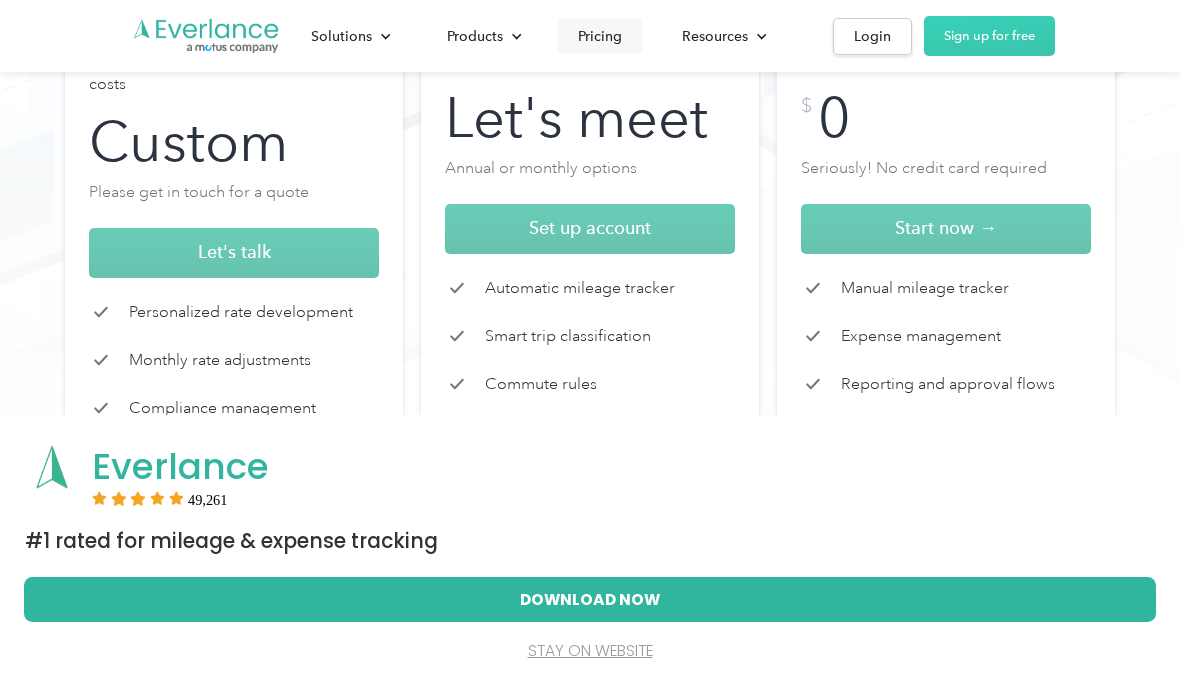 click on "stay on website" at bounding box center (590, 651) 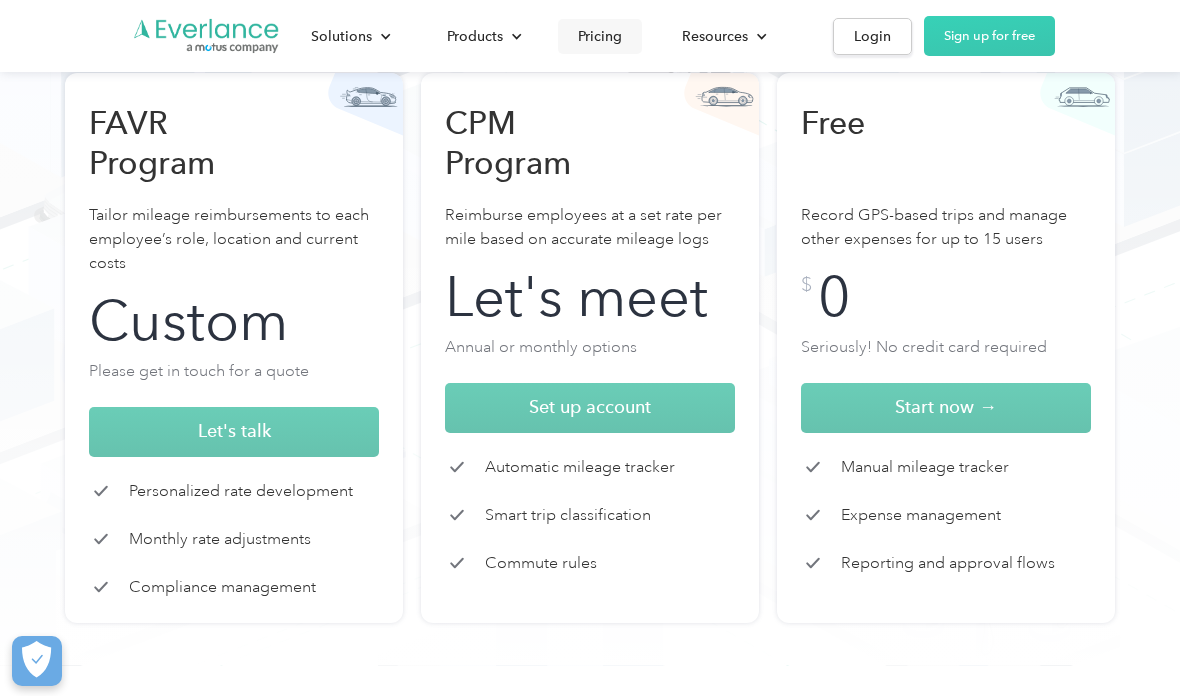 scroll, scrollTop: 264, scrollLeft: 0, axis: vertical 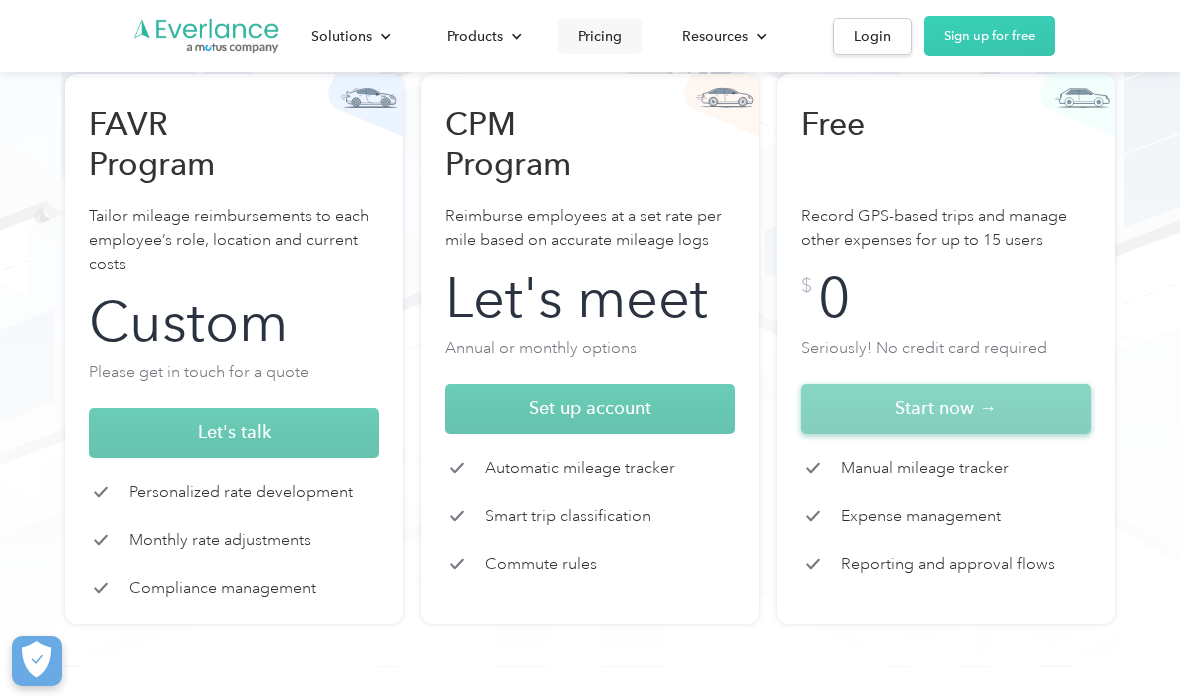 click on "Start now →" at bounding box center [946, 409] 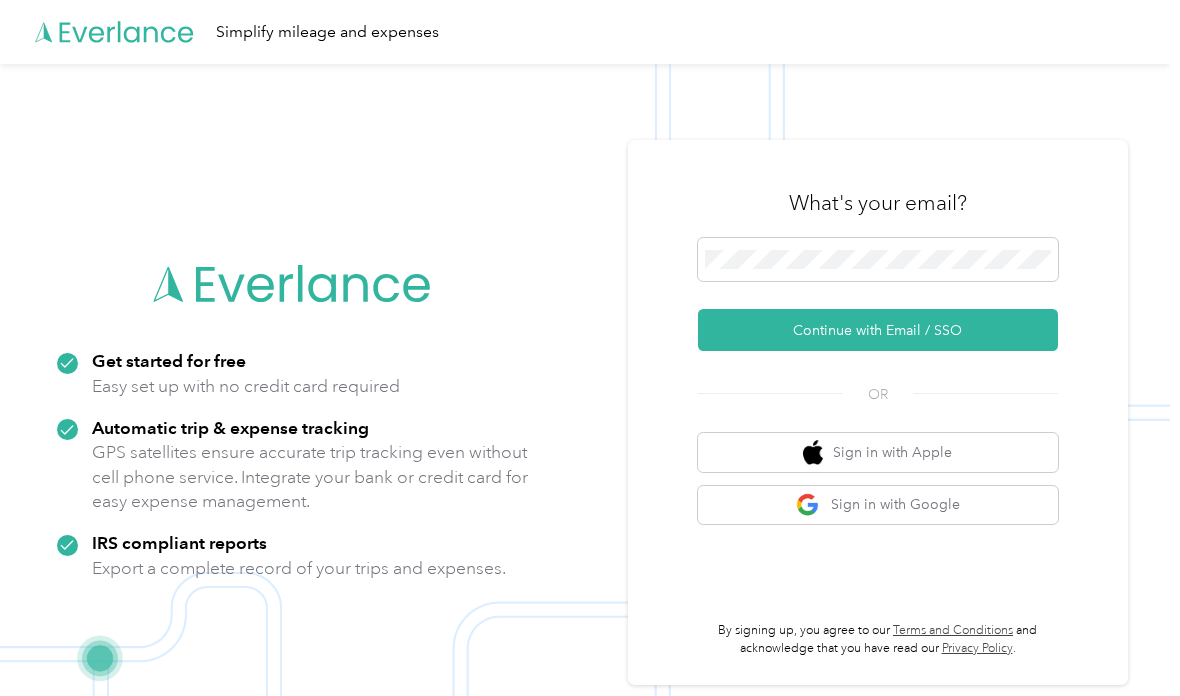 scroll, scrollTop: 0, scrollLeft: 0, axis: both 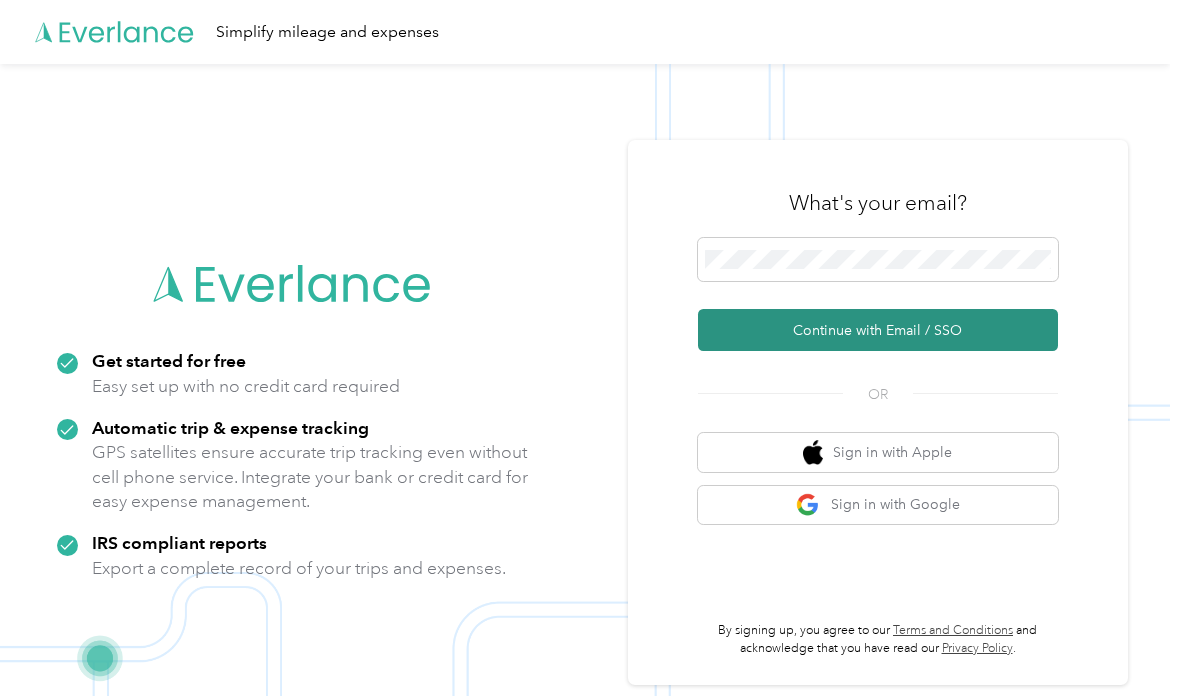 click on "Continue with Email / SSO" at bounding box center (878, 330) 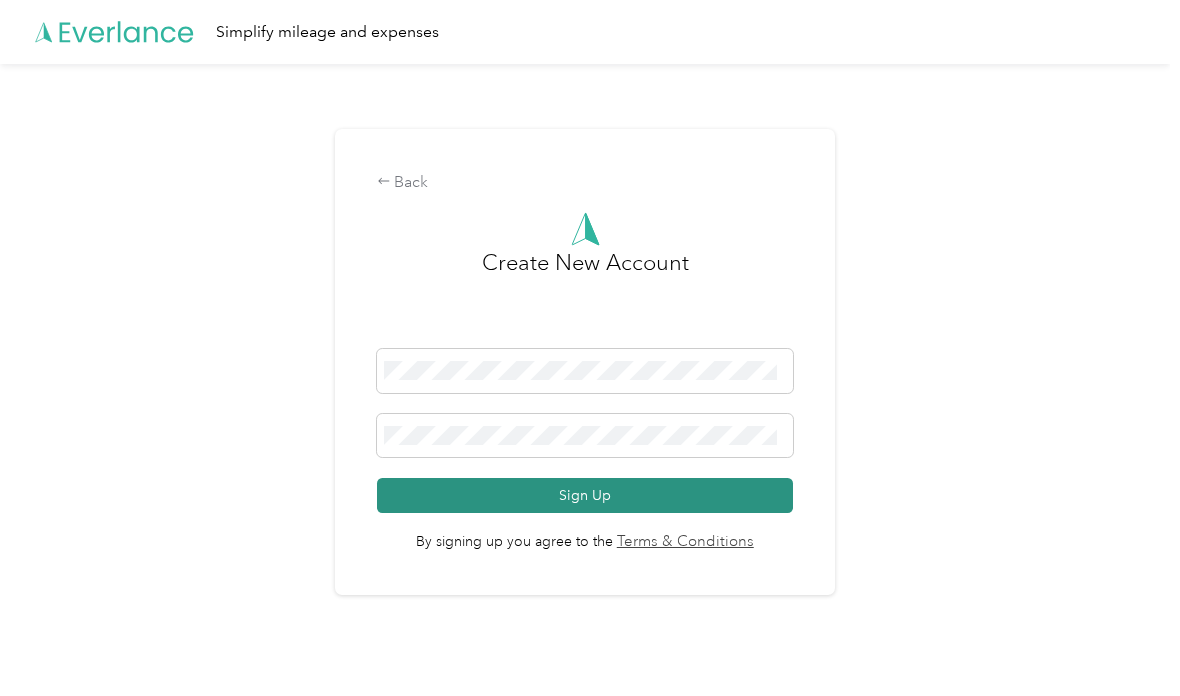 click on "Sign Up" at bounding box center [585, 495] 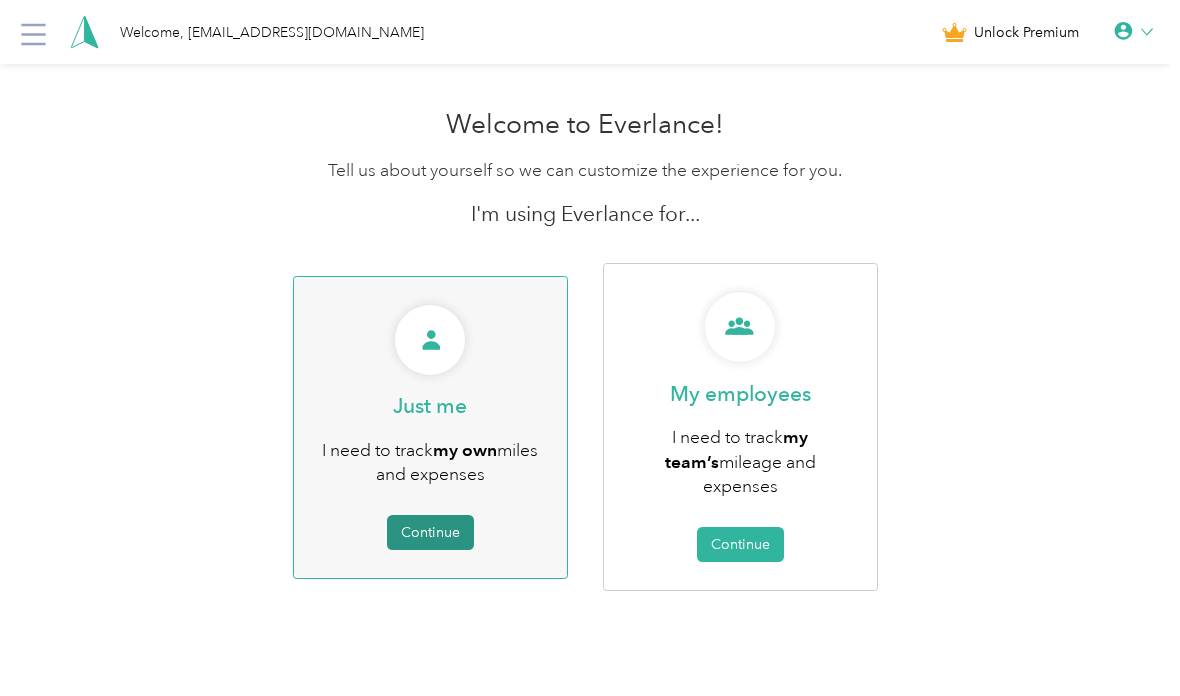 click on "Continue" at bounding box center (430, 532) 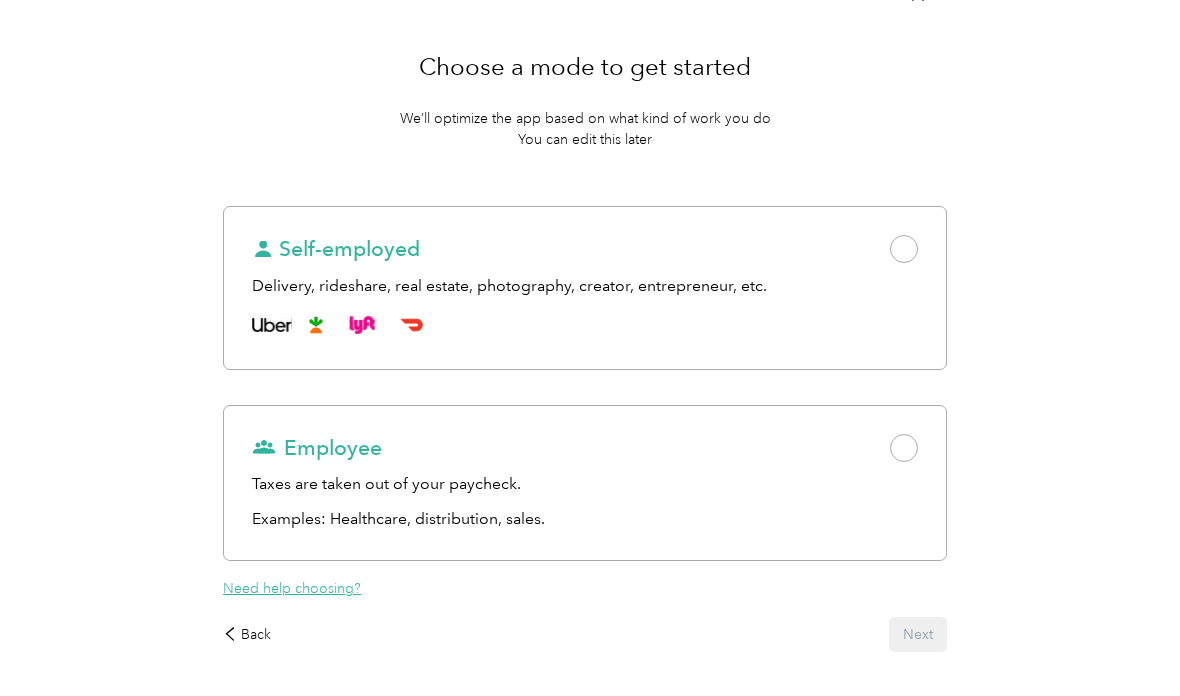 scroll, scrollTop: 160, scrollLeft: 0, axis: vertical 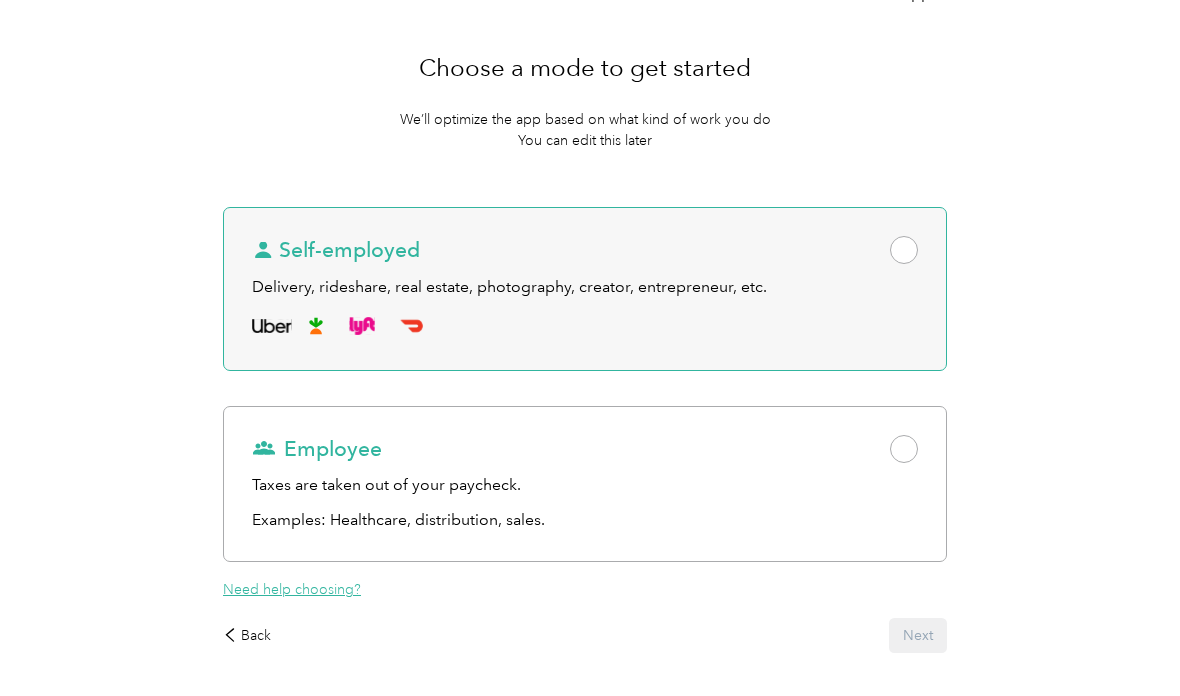 click at bounding box center (904, 250) 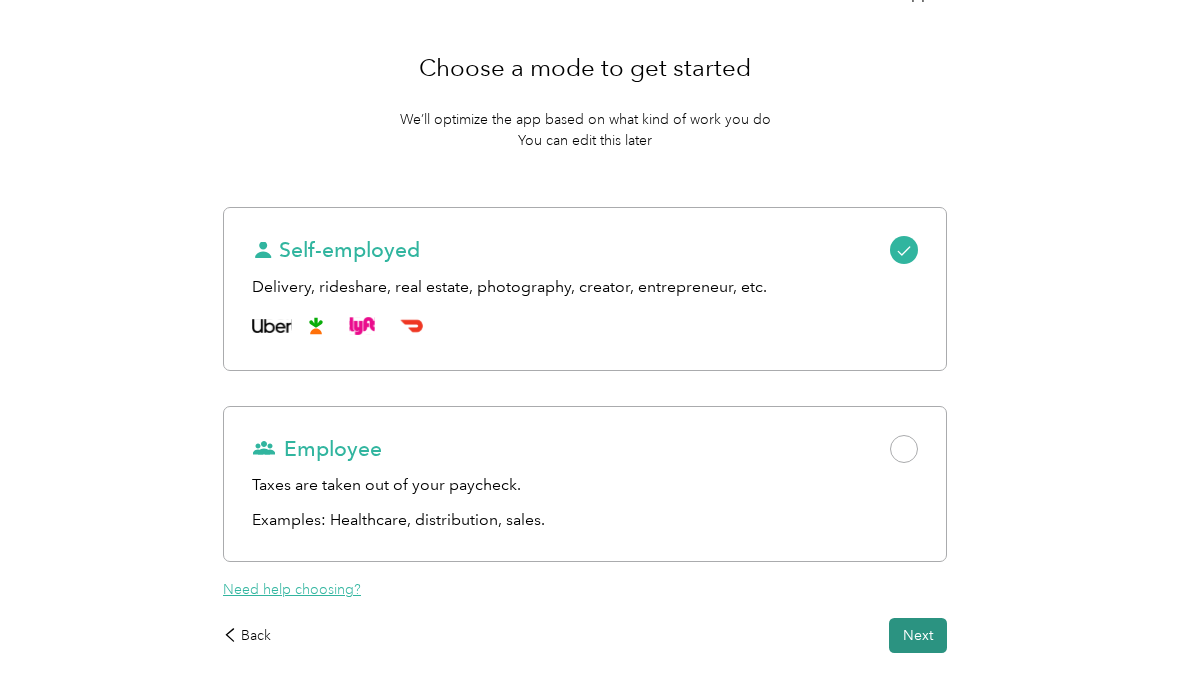 click on "Next" at bounding box center (918, 635) 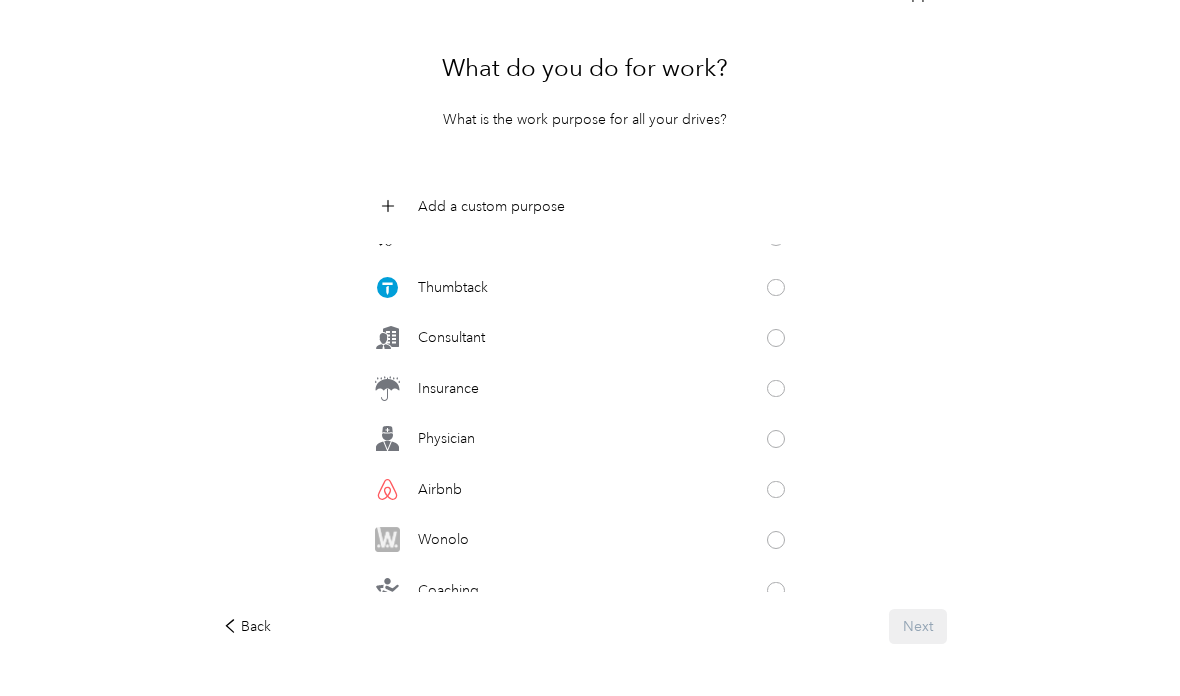 scroll, scrollTop: 639, scrollLeft: 0, axis: vertical 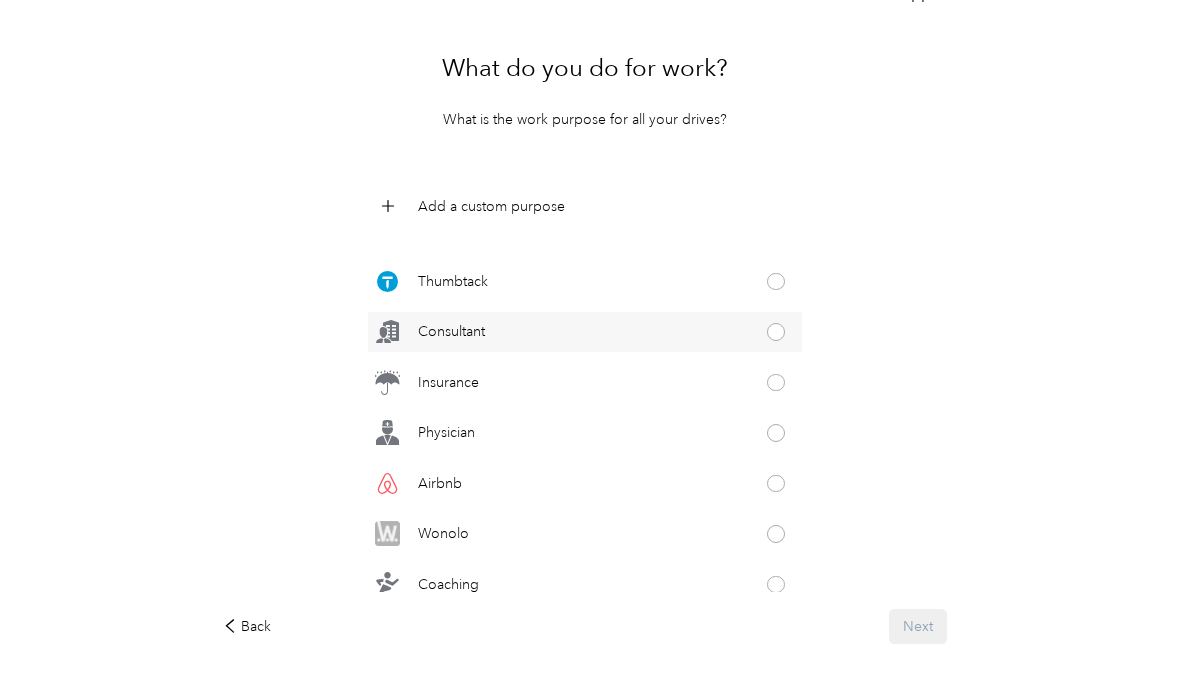 click at bounding box center [776, 332] 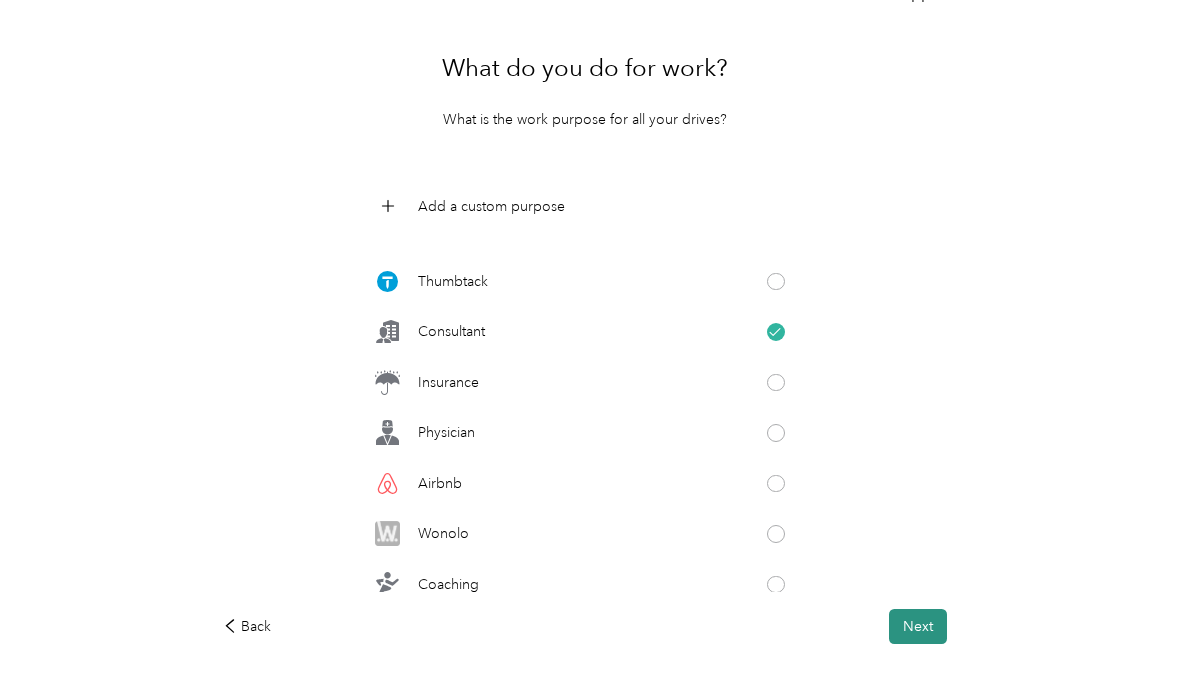 click on "Next" at bounding box center [918, 626] 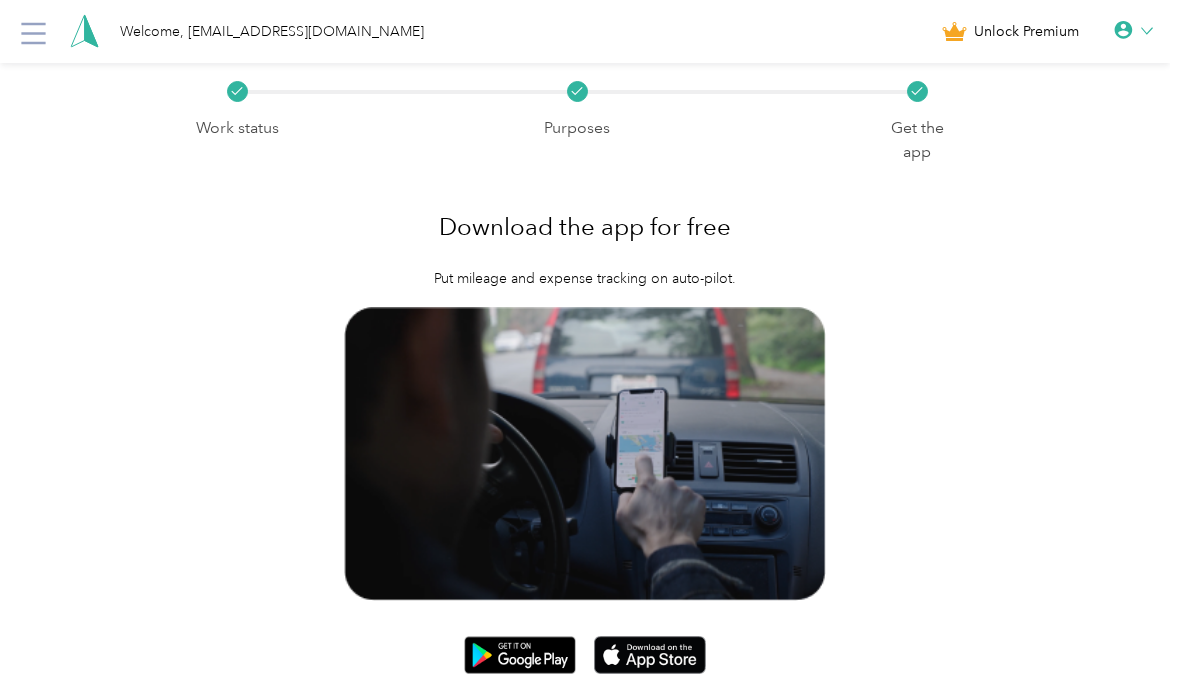 scroll, scrollTop: 0, scrollLeft: 0, axis: both 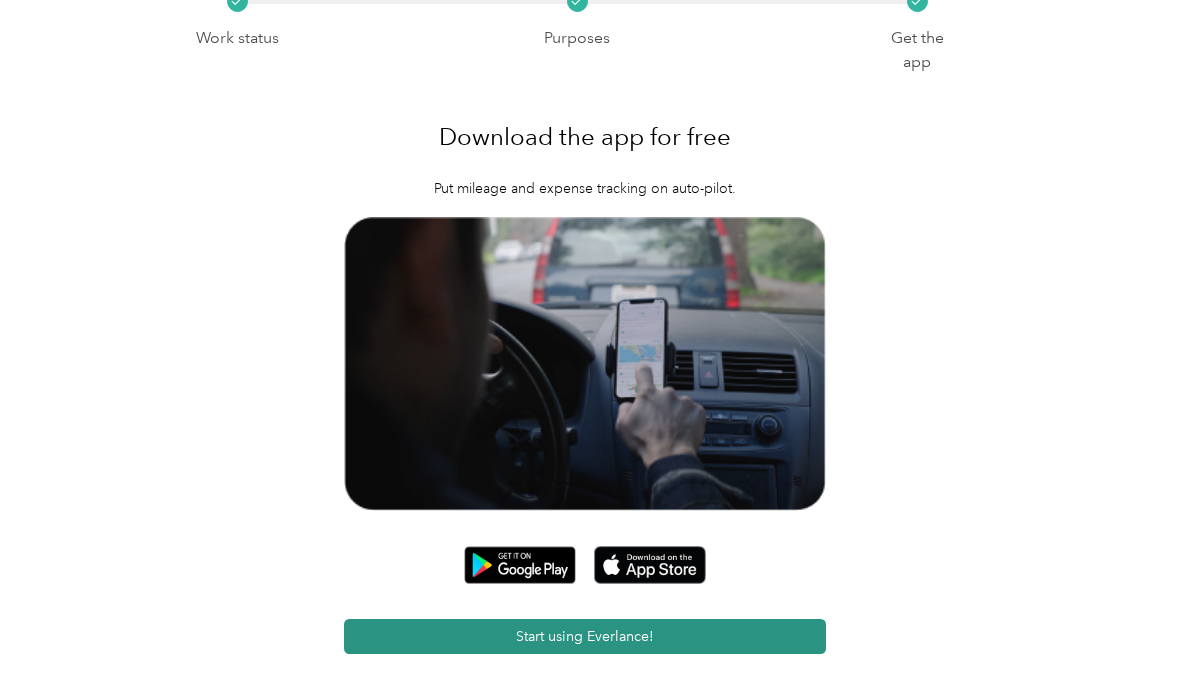 click on "Start using Everlance!" at bounding box center [585, 636] 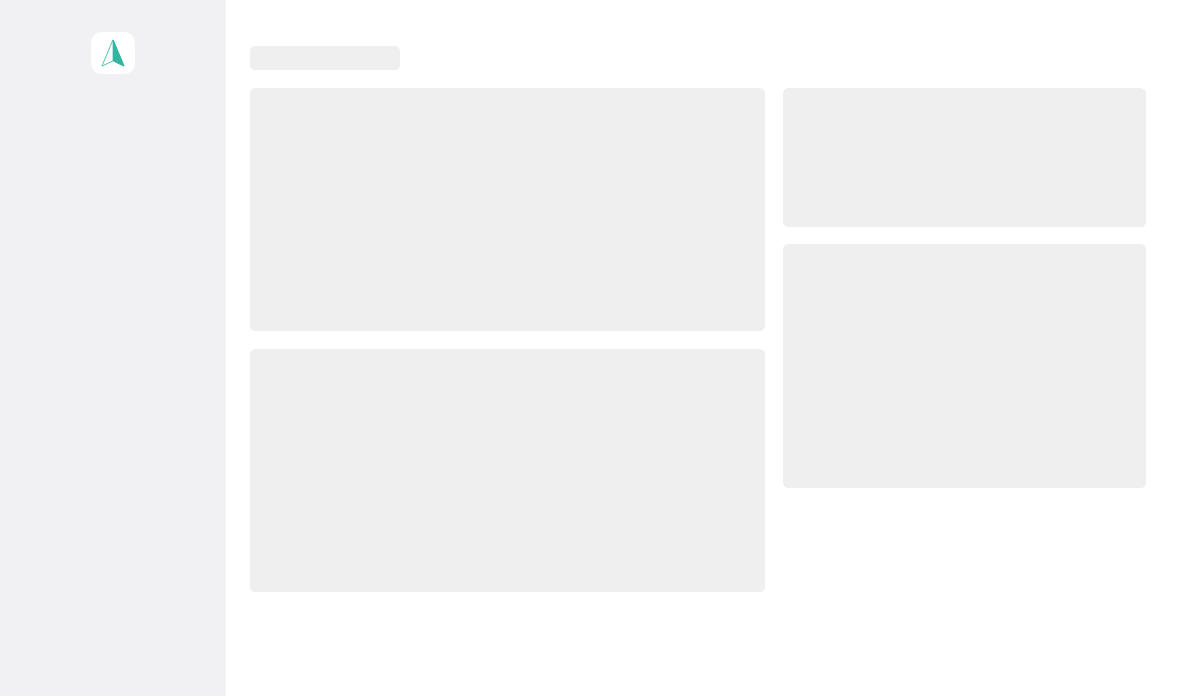 scroll, scrollTop: 80, scrollLeft: 0, axis: vertical 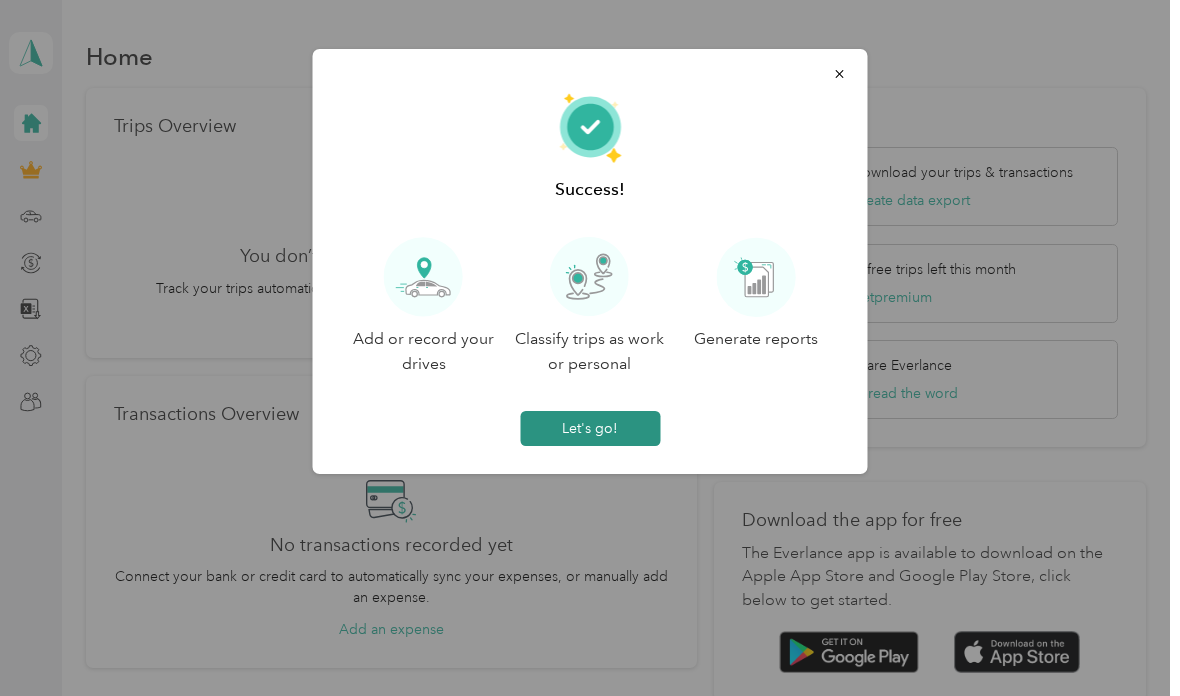 click on "Let's go!" at bounding box center [590, 428] 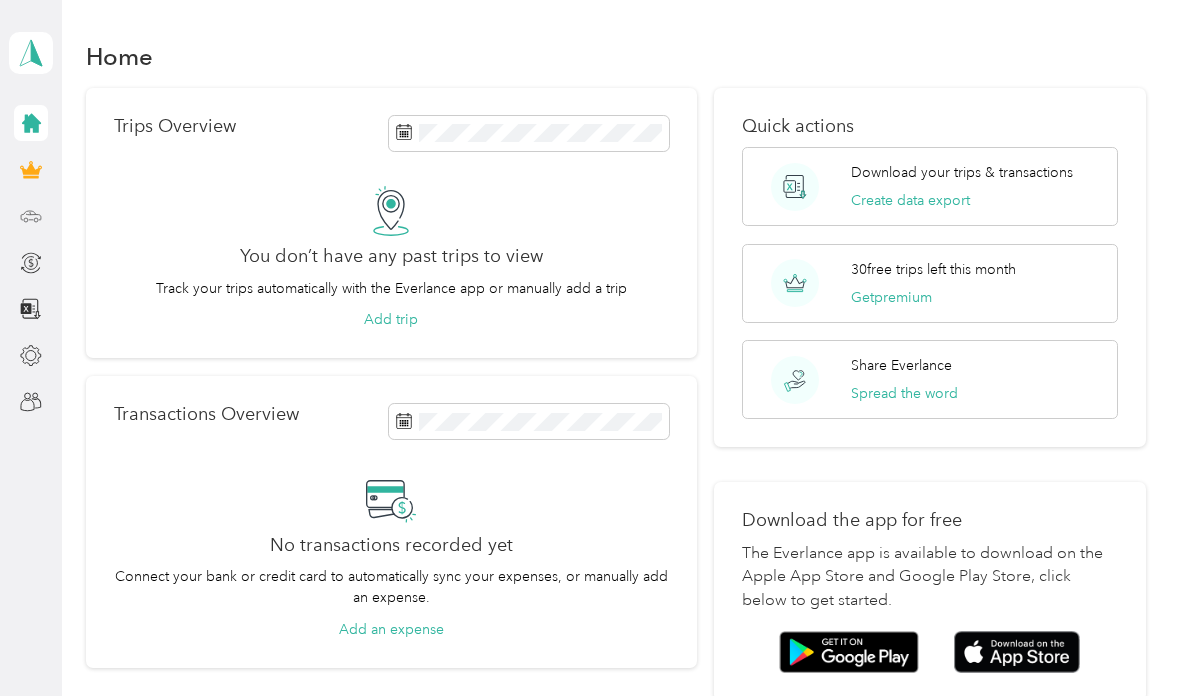 click at bounding box center (31, 216) 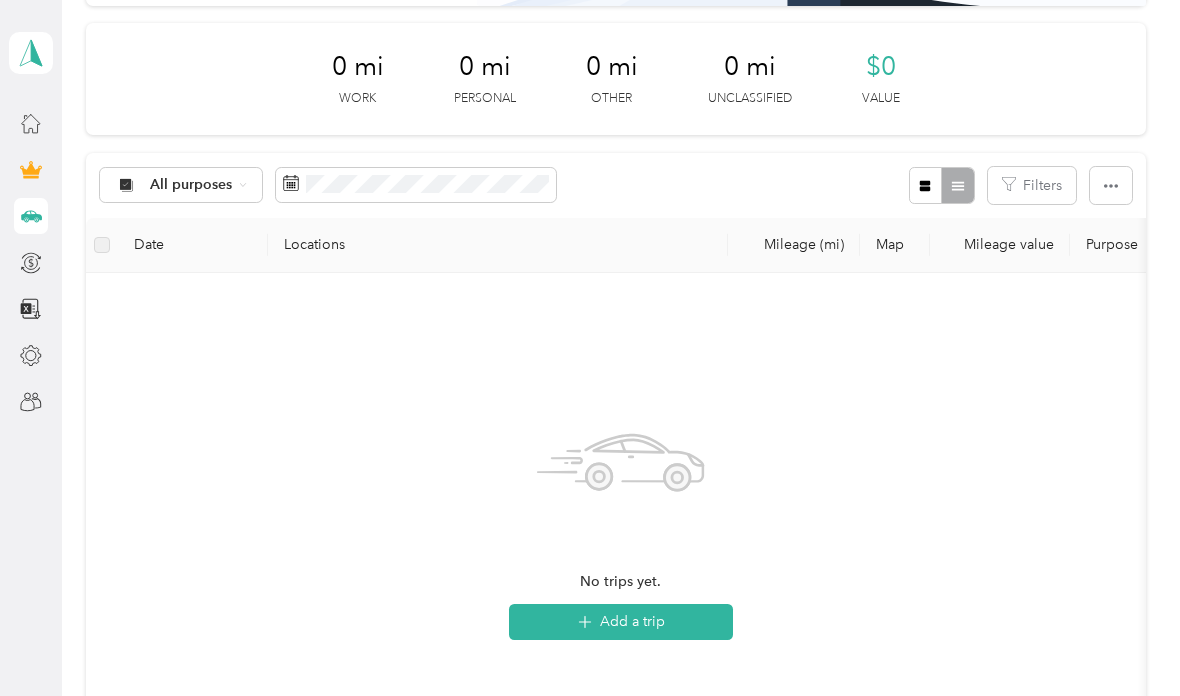 scroll, scrollTop: 255, scrollLeft: 0, axis: vertical 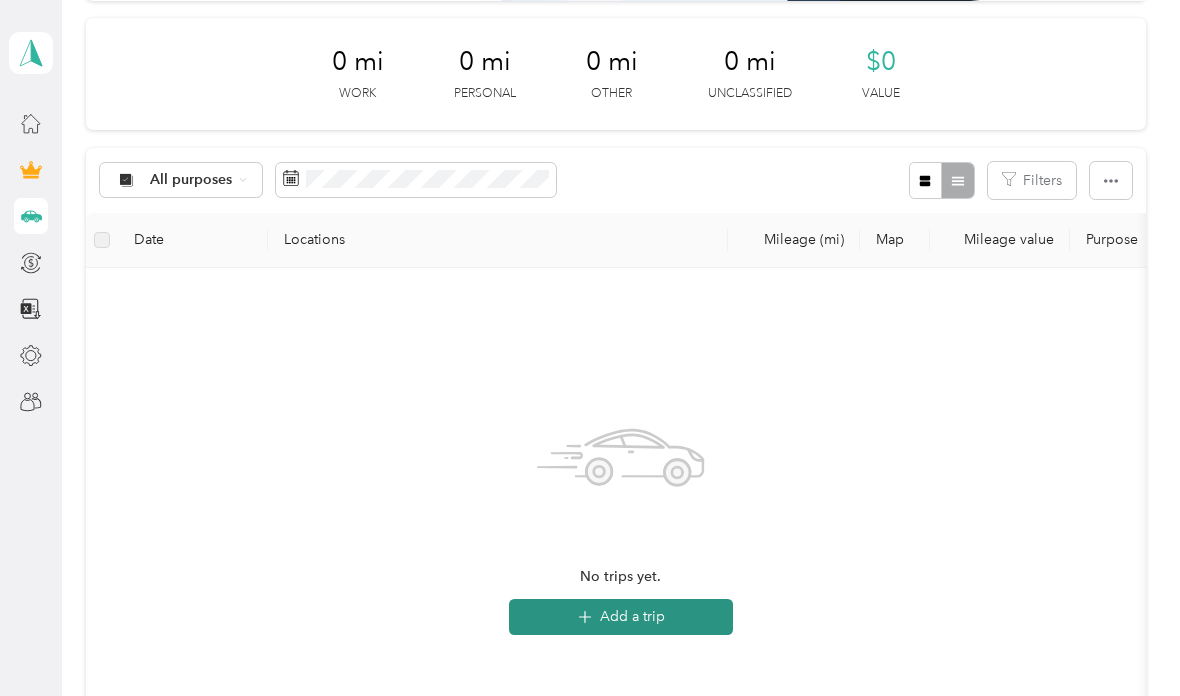 click on "Add a trip" at bounding box center (621, 617) 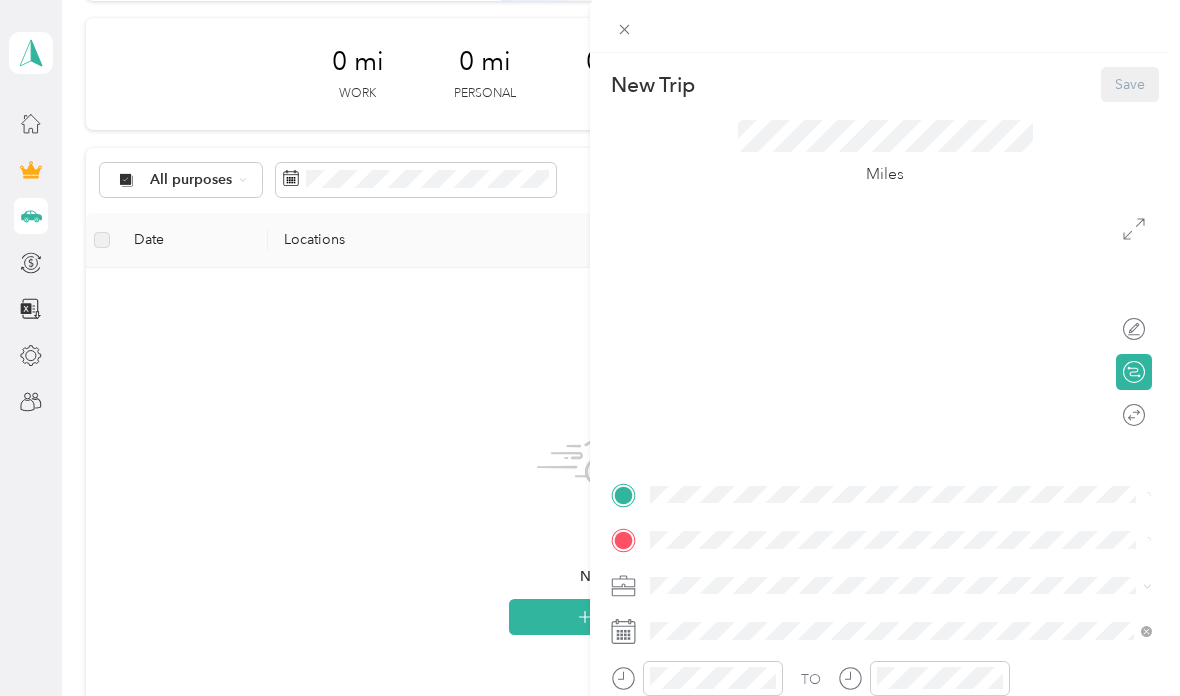 click at bounding box center [901, 540] 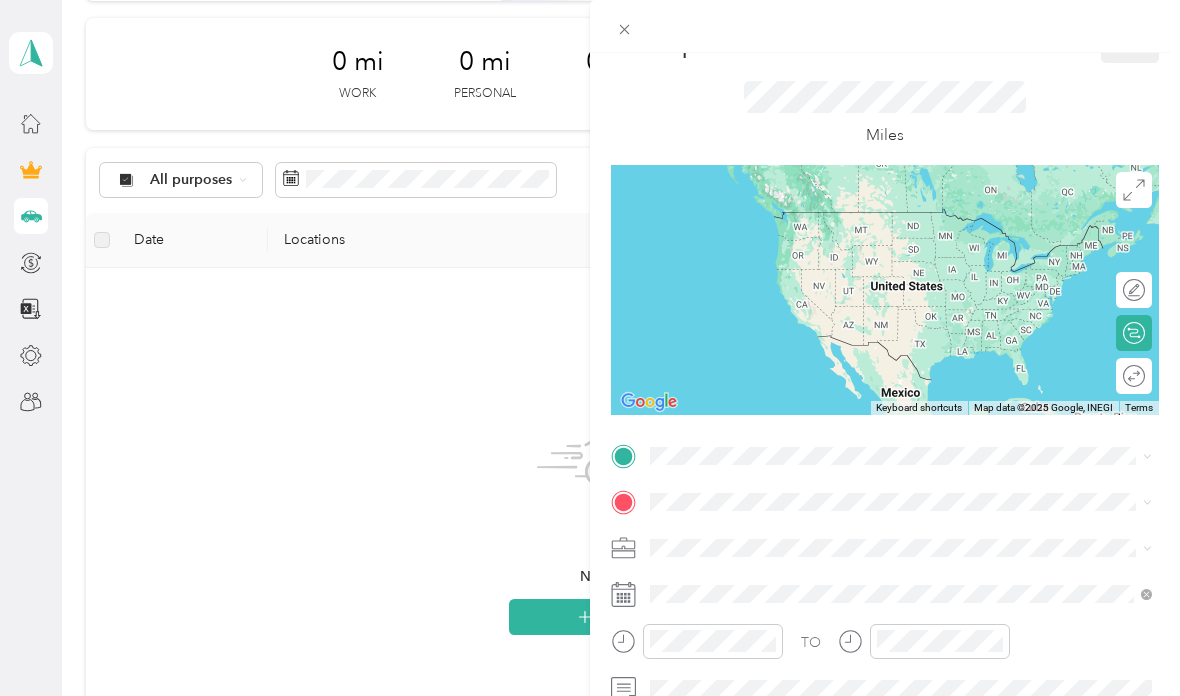 scroll, scrollTop: 56, scrollLeft: 0, axis: vertical 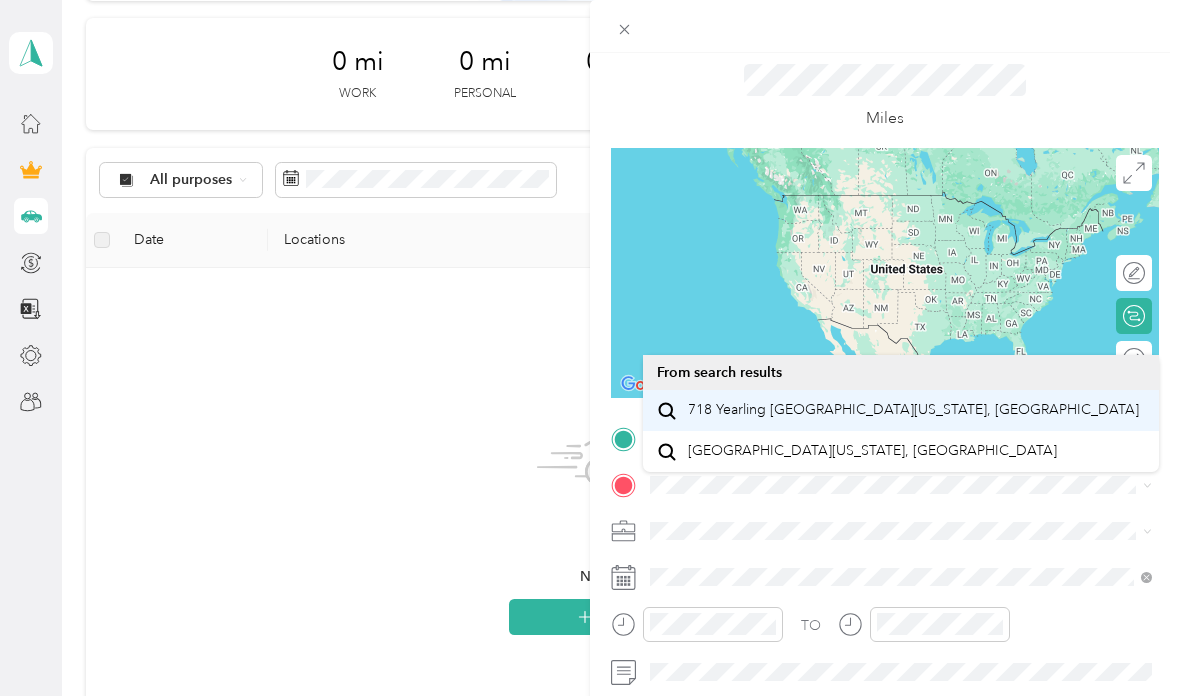 click on "718 Yearling [GEOGRAPHIC_DATA][US_STATE], [GEOGRAPHIC_DATA]" at bounding box center (913, 410) 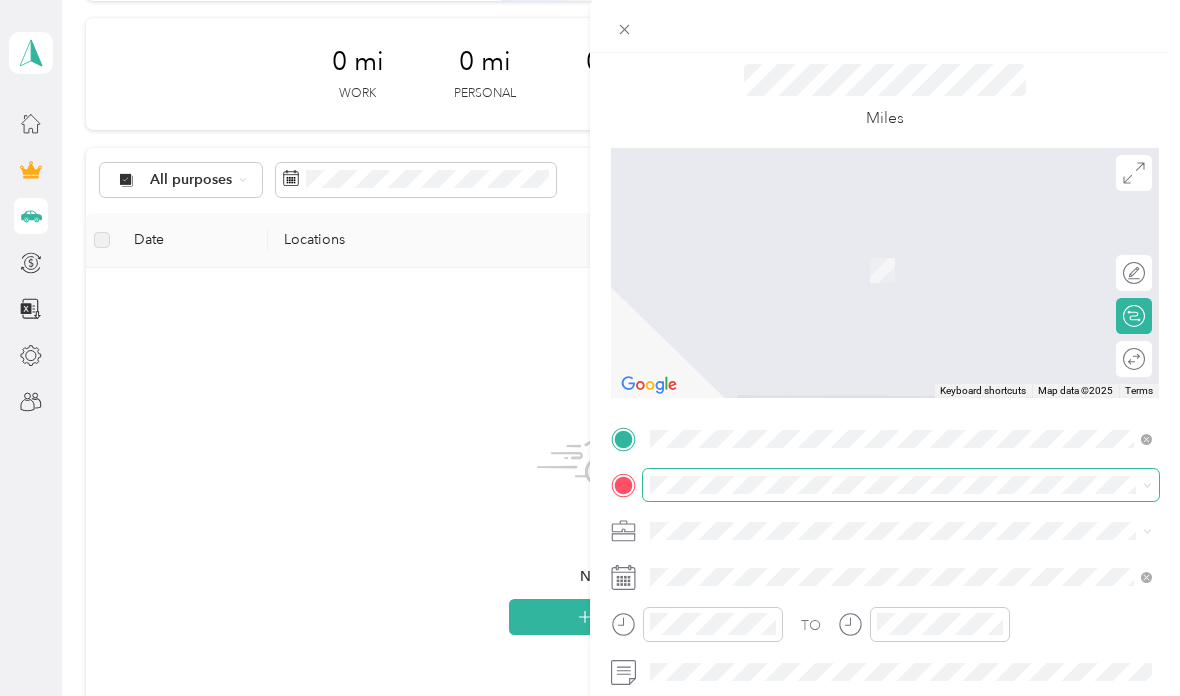 click on "New Trip Save This trip cannot be edited because it is either under review, approved, or paid. Contact your Team Manager to edit it. Miles To navigate the map with touch gestures double-tap and hold your finger on the map, then drag the map. ← Move left → Move right ↑ Move up ↓ Move down + Zoom in - Zoom out Home Jump left by 75% End Jump right by 75% Page Up Jump up by 75% Page Down Jump down by 75% Keyboard shortcuts Map Data Map data ©2025 Map data ©2025 2 m  Click to toggle between metric and imperial units Terms Report a map error Edit route Calculate route Round trip TO Add photo" at bounding box center [585, 696] 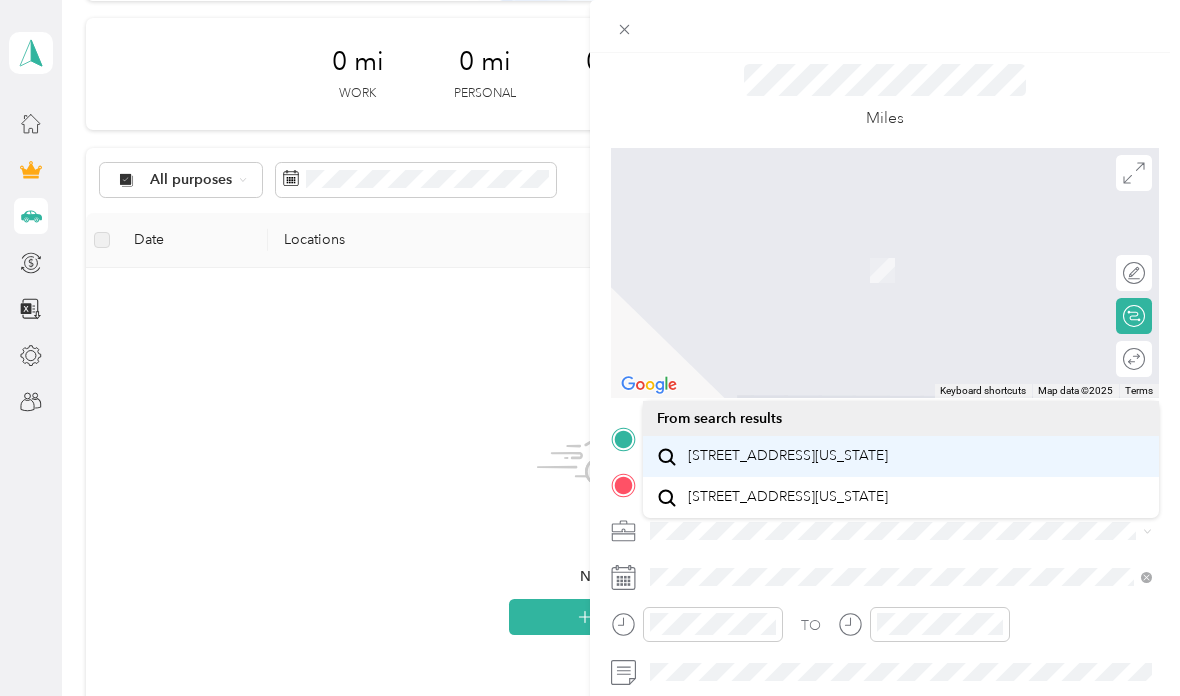 click on "[STREET_ADDRESS][US_STATE]" at bounding box center [788, 456] 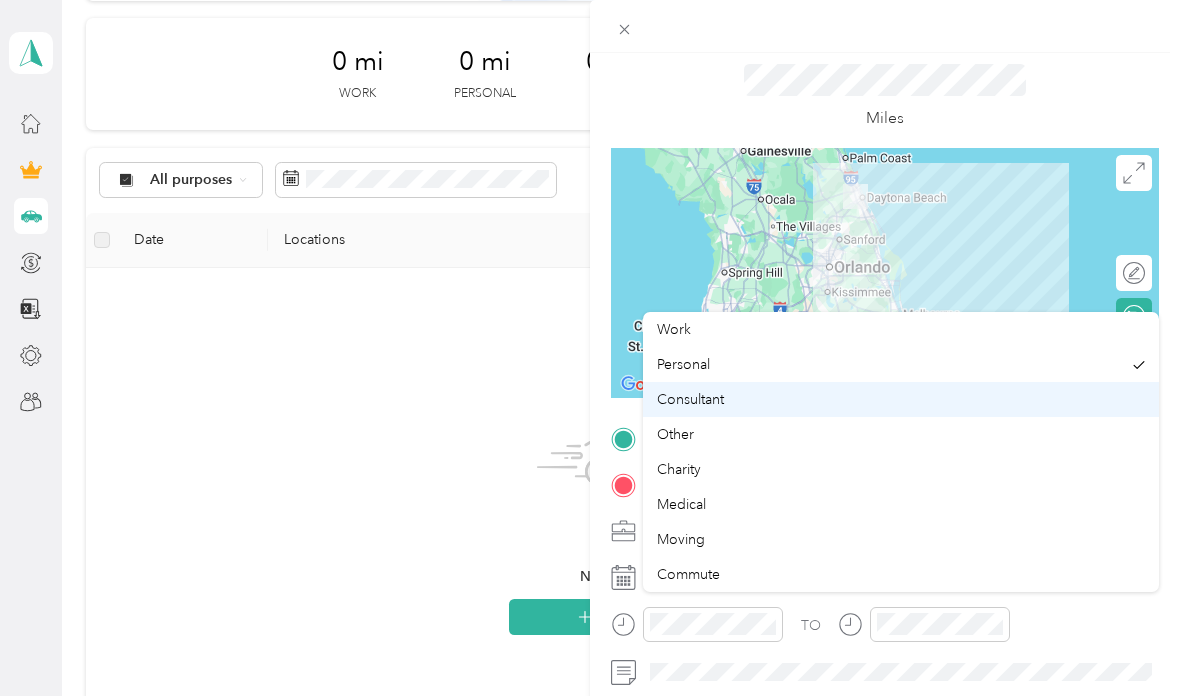click on "Consultant" at bounding box center (901, 399) 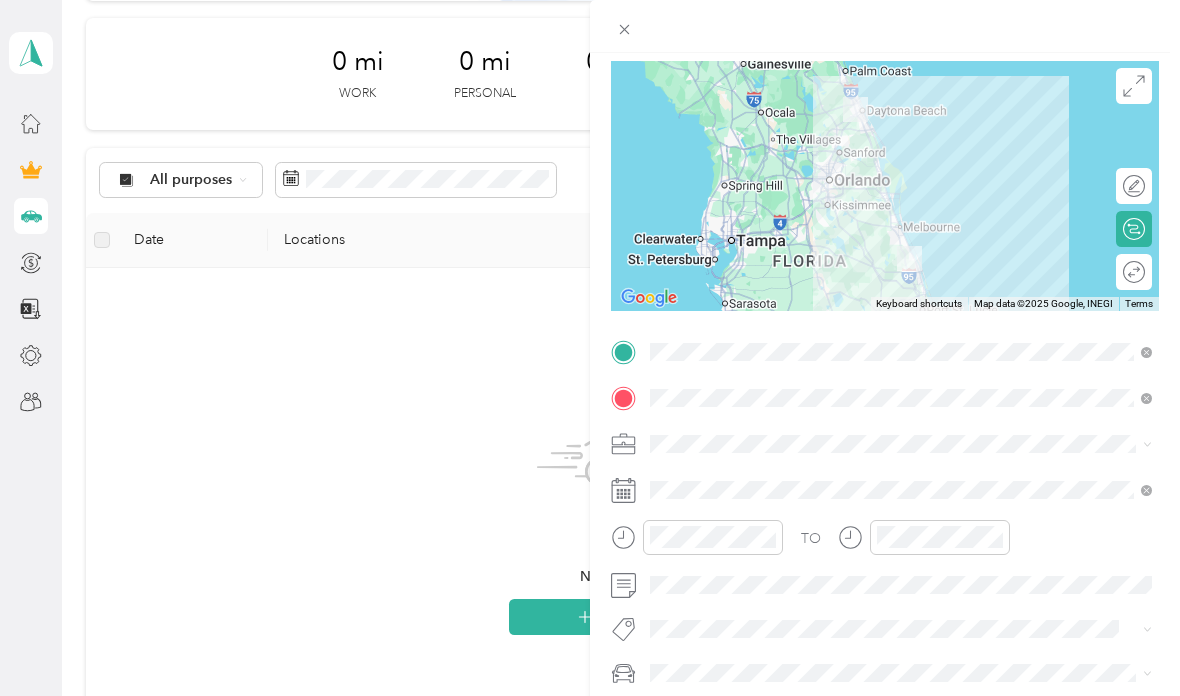 scroll, scrollTop: 176, scrollLeft: 0, axis: vertical 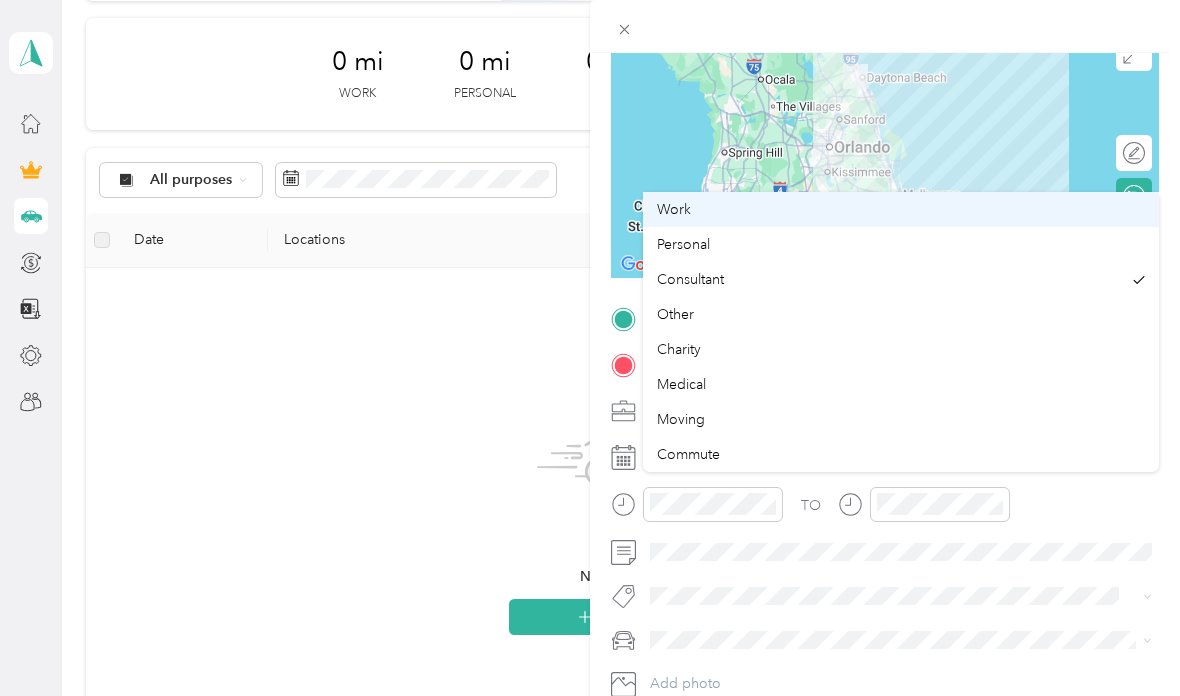 click on "Work" at bounding box center (901, 209) 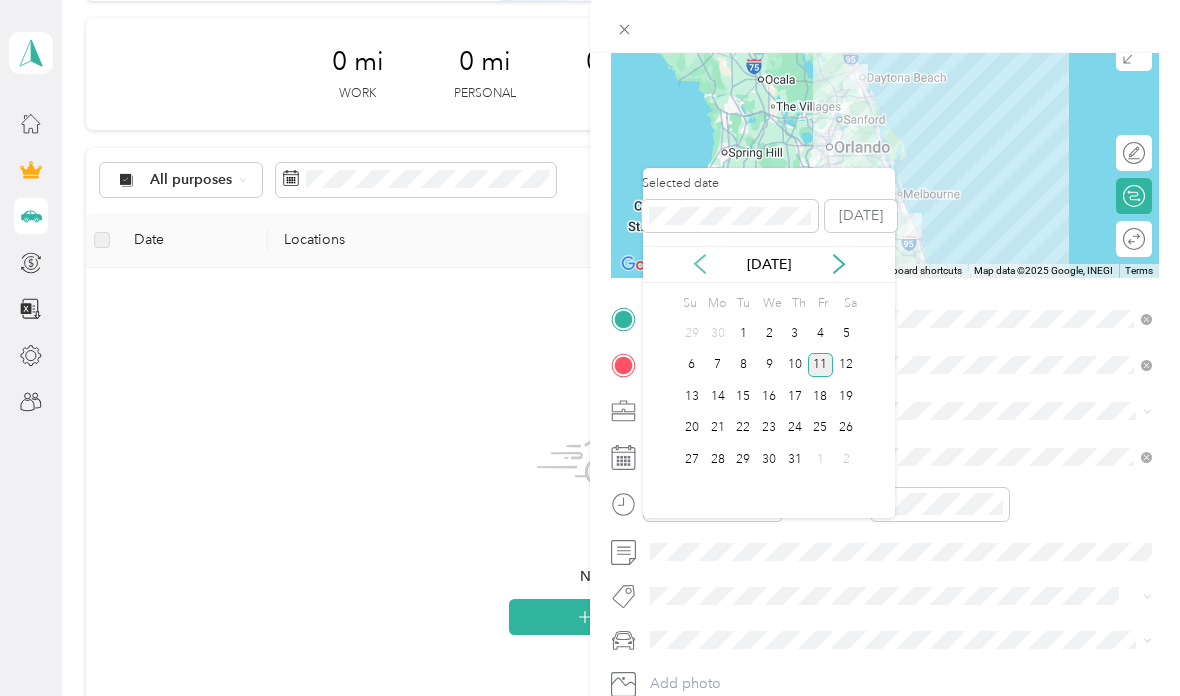 click 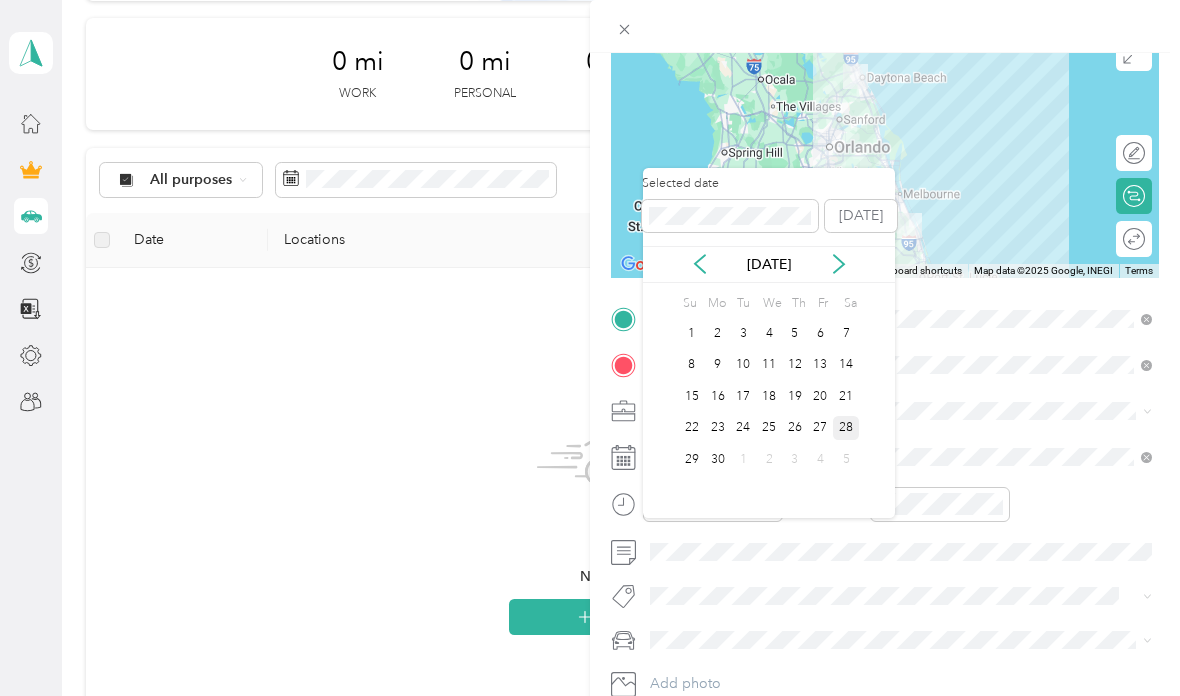 click on "28" at bounding box center (846, 428) 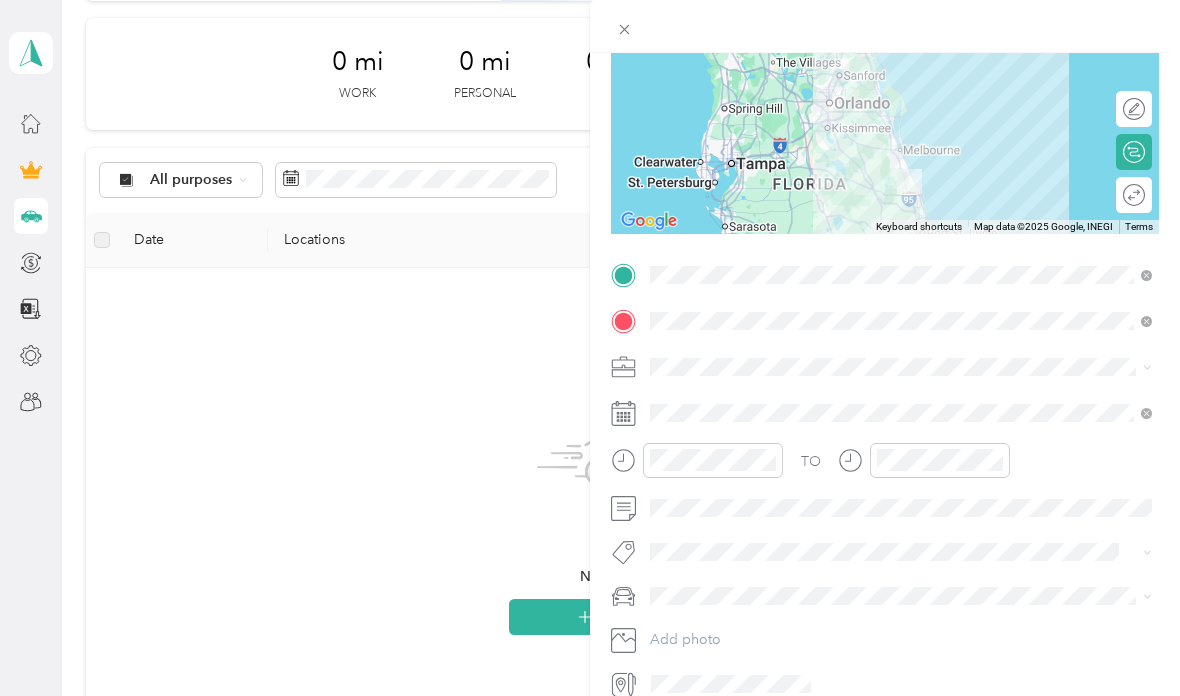 scroll, scrollTop: 218, scrollLeft: 0, axis: vertical 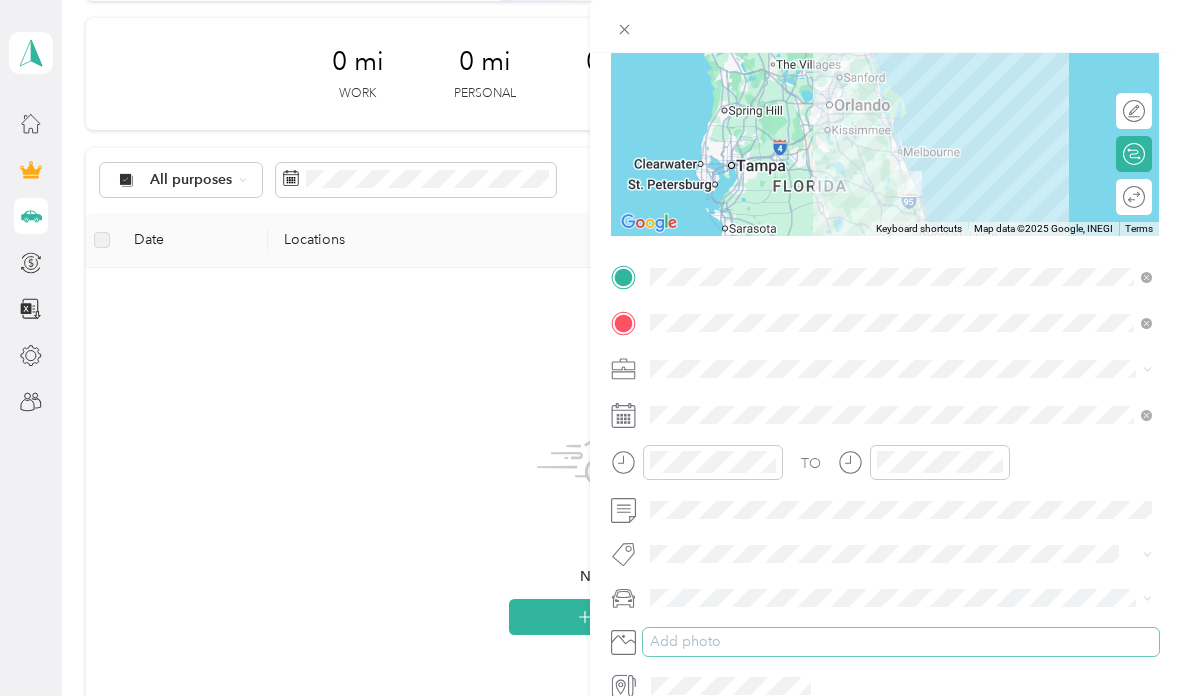 click on "Add photo" at bounding box center (901, 642) 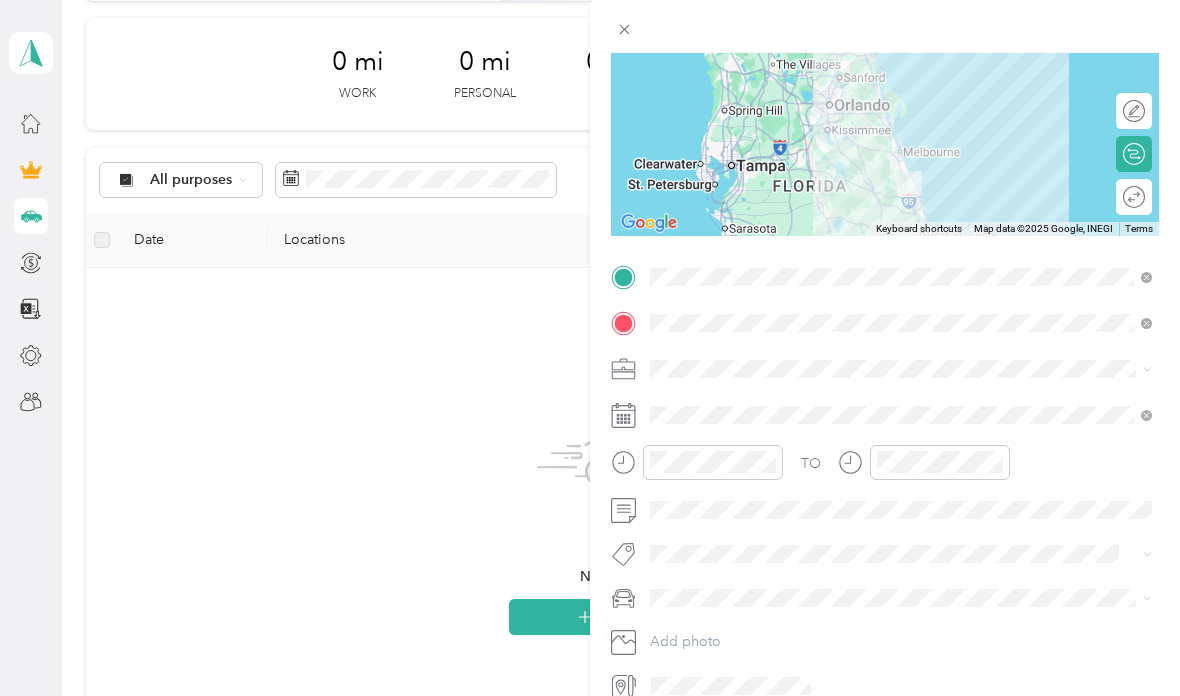 click 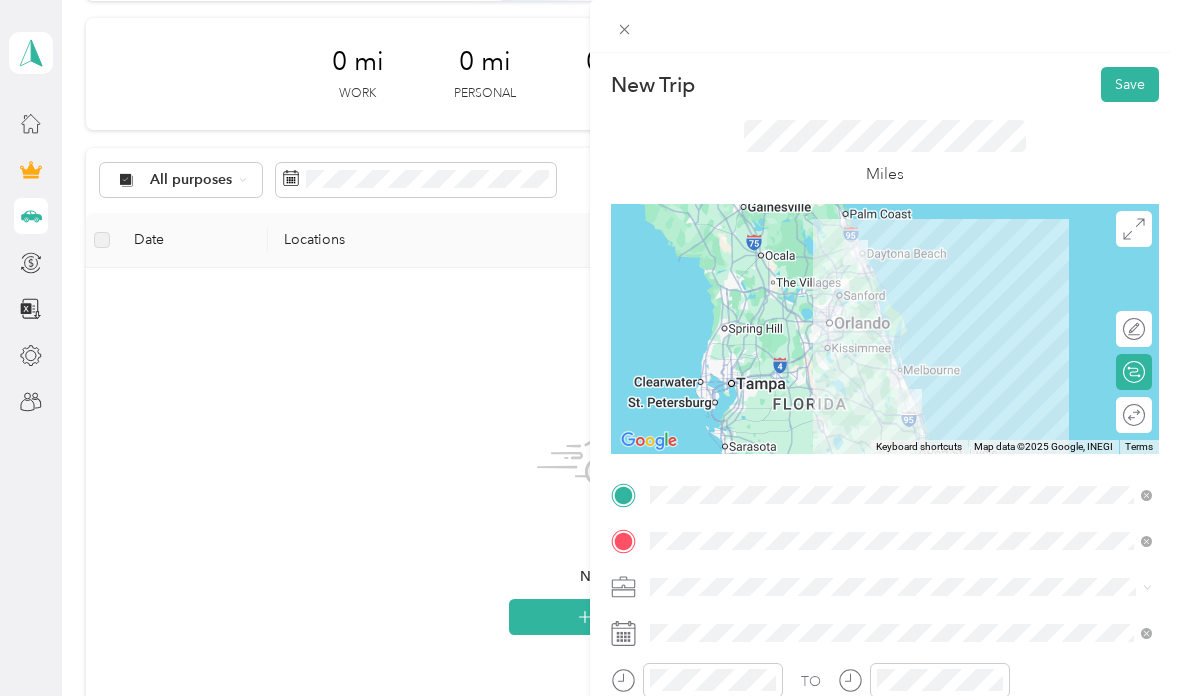 scroll, scrollTop: 19, scrollLeft: 0, axis: vertical 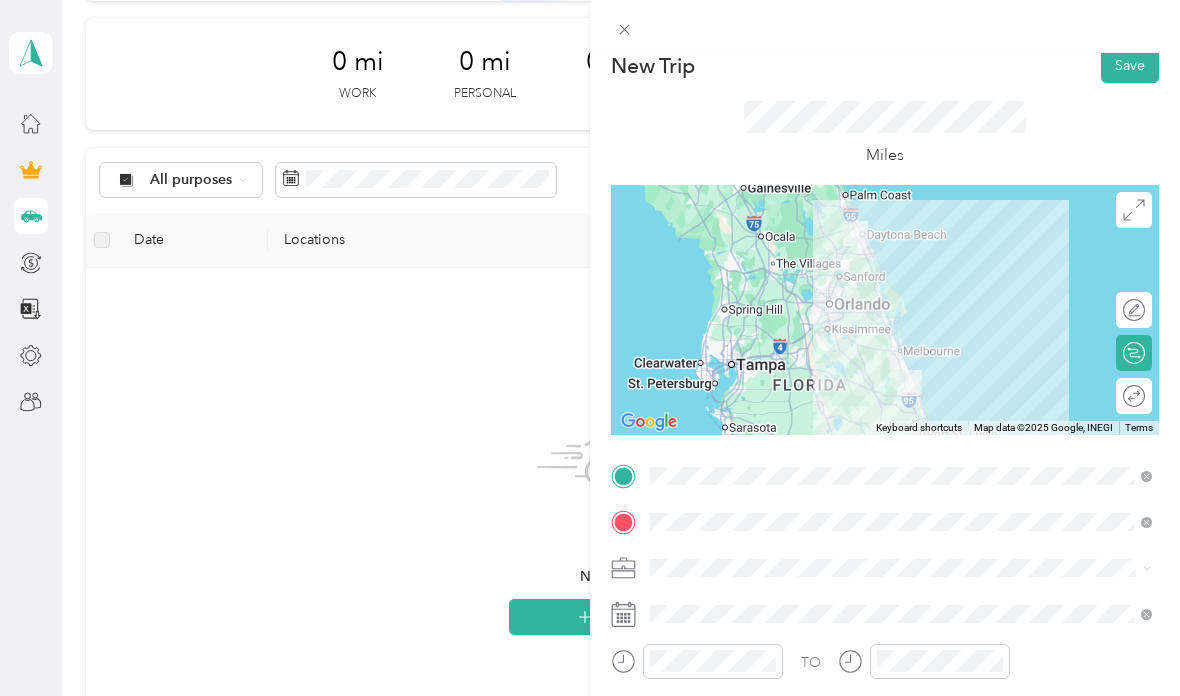 click 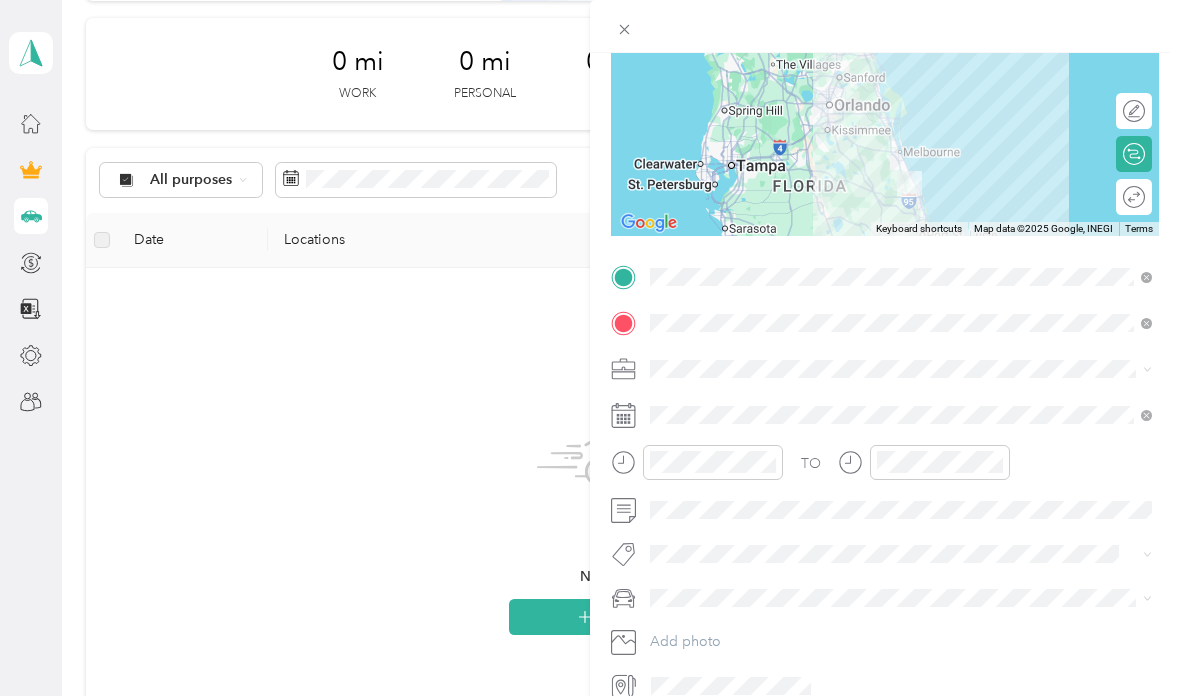 scroll, scrollTop: 218, scrollLeft: 0, axis: vertical 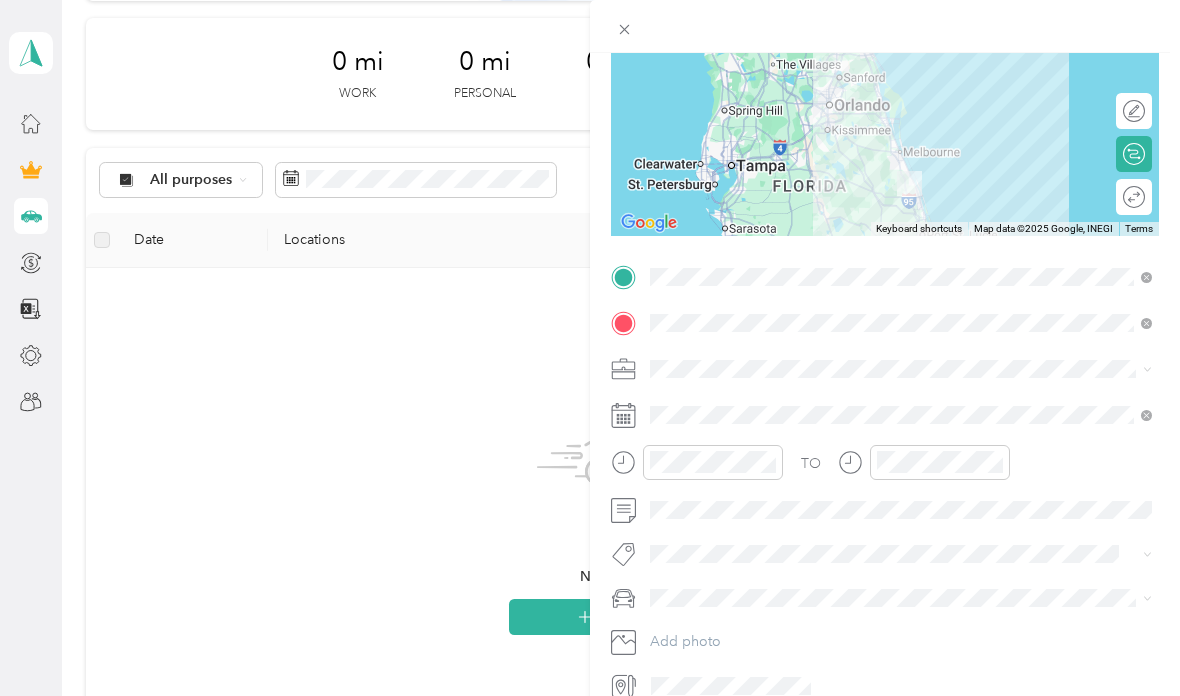 click at bounding box center [731, 686] 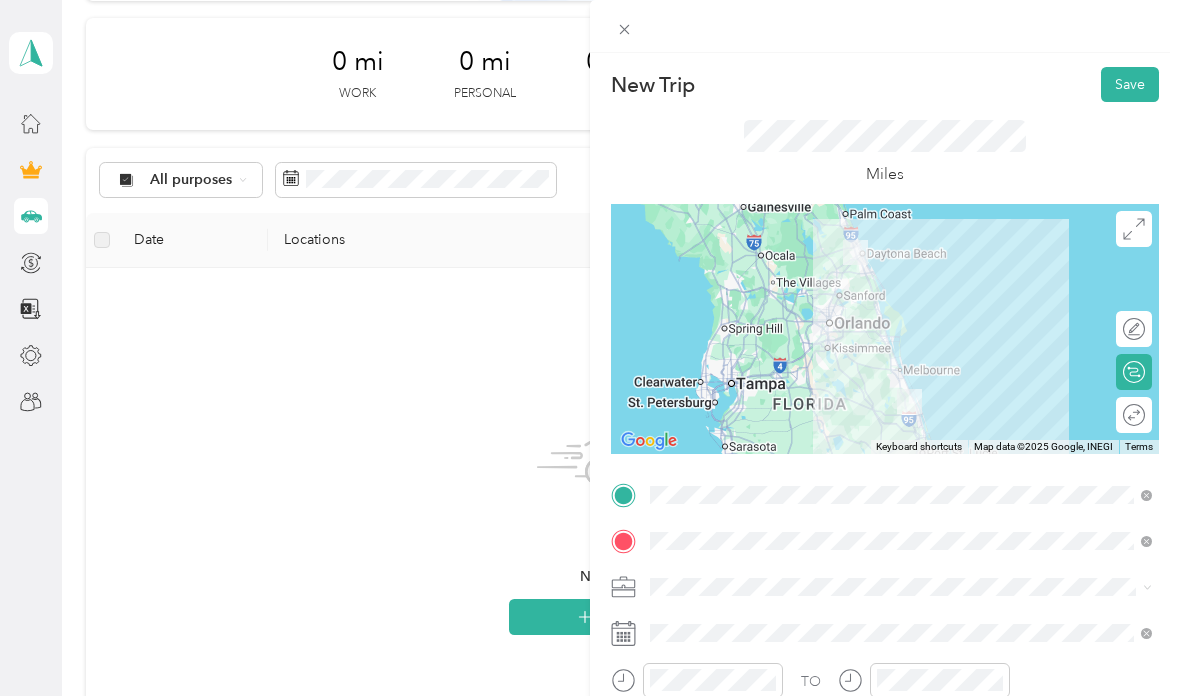 scroll, scrollTop: 0, scrollLeft: 0, axis: both 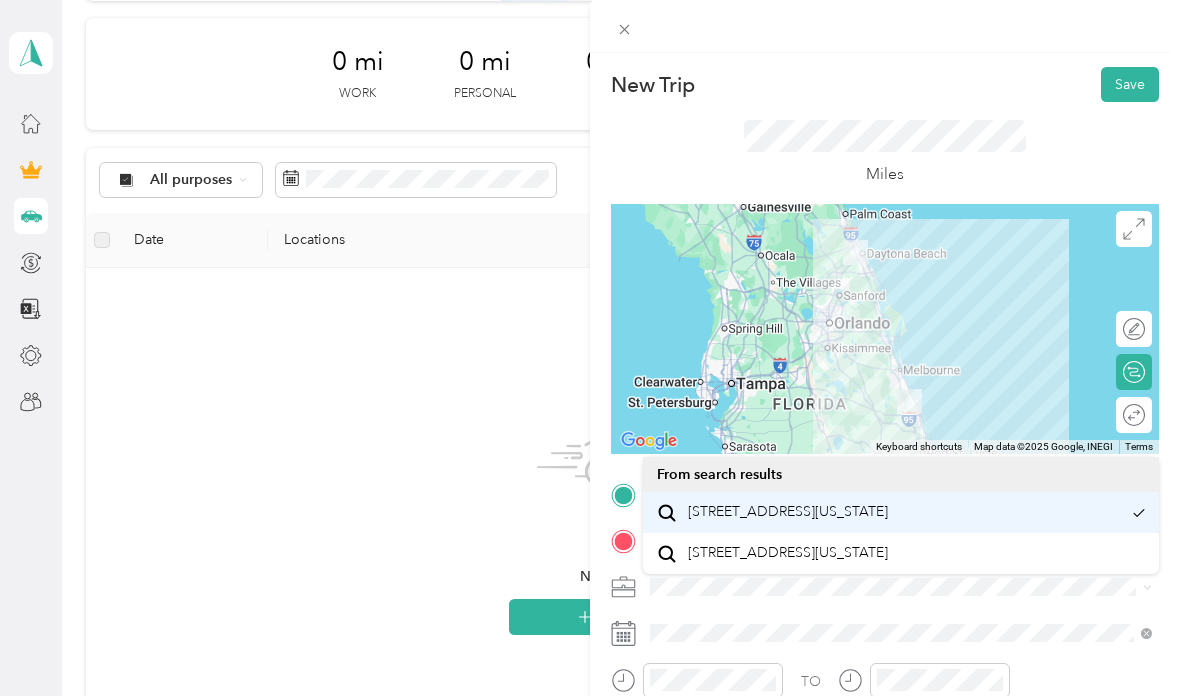 click on "[STREET_ADDRESS][US_STATE]" at bounding box center [889, 512] 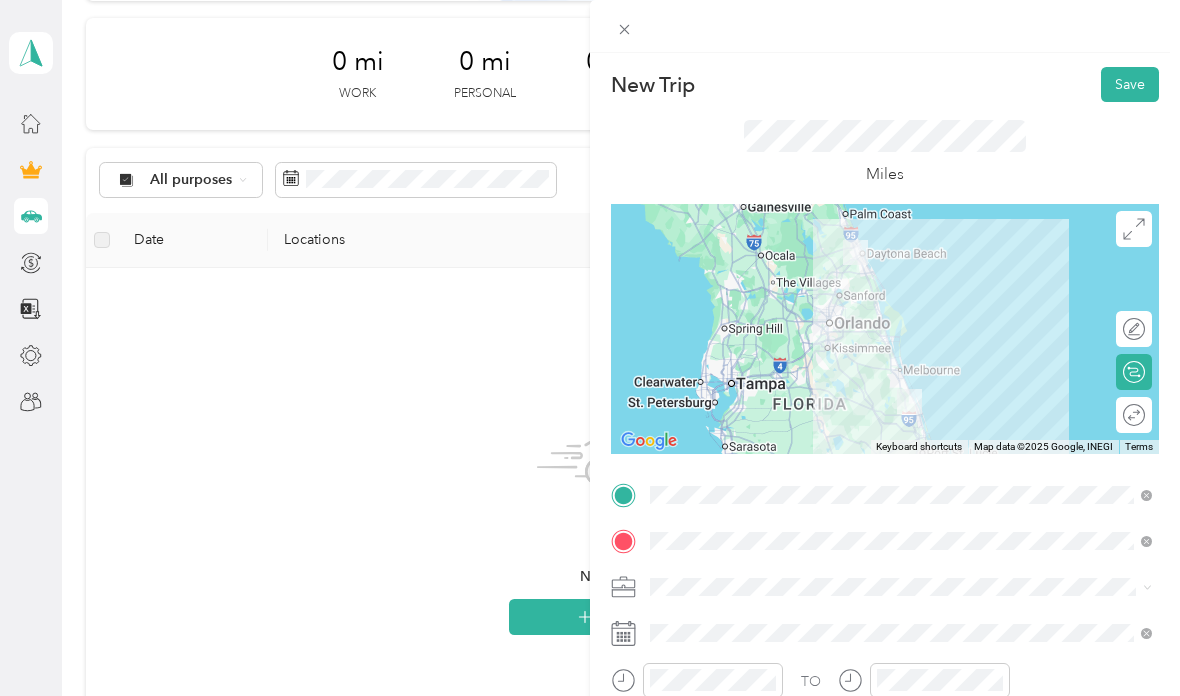 click at bounding box center [885, 329] 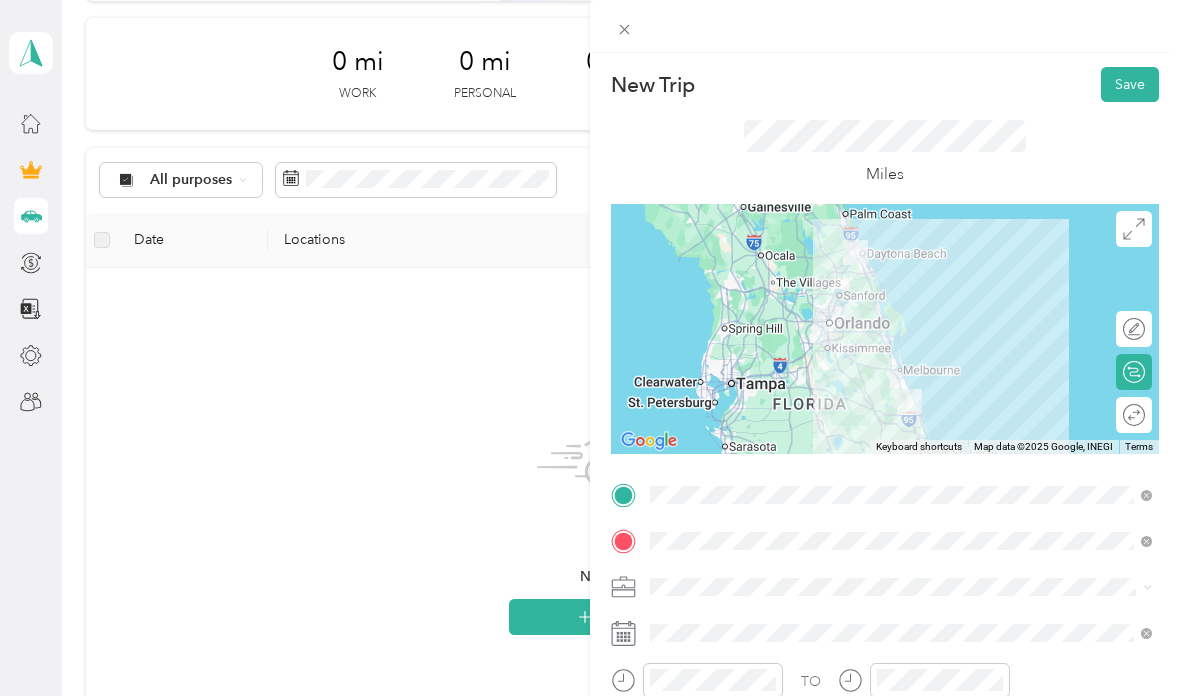 click 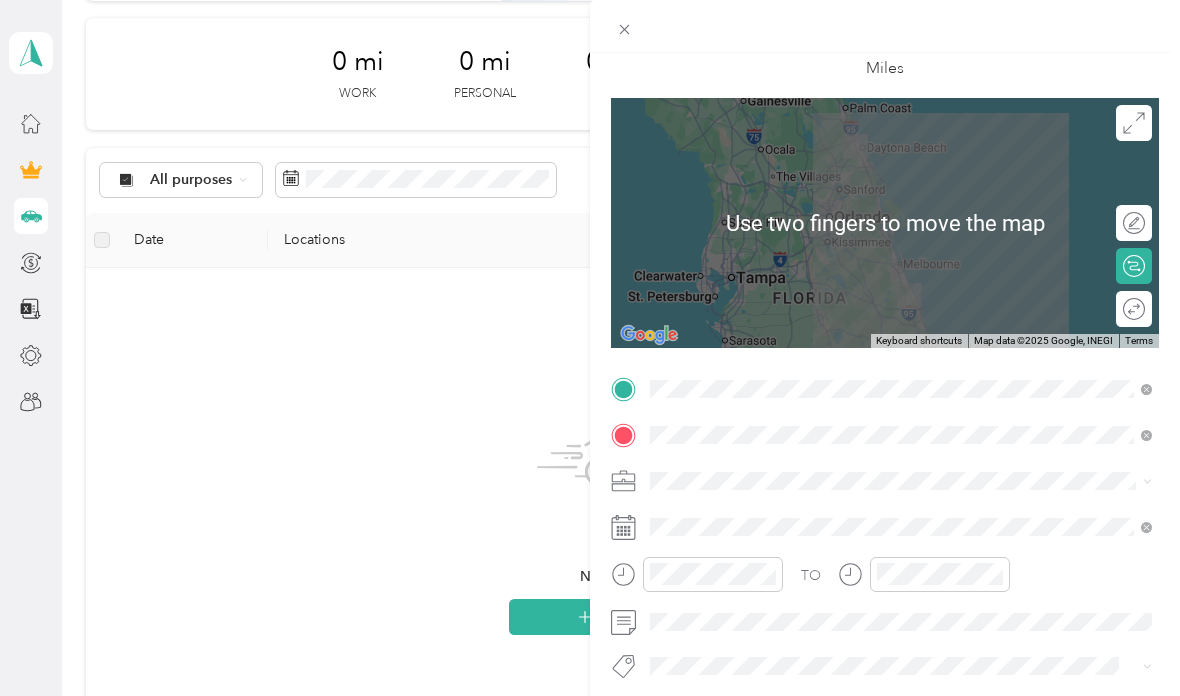 scroll, scrollTop: 109, scrollLeft: 0, axis: vertical 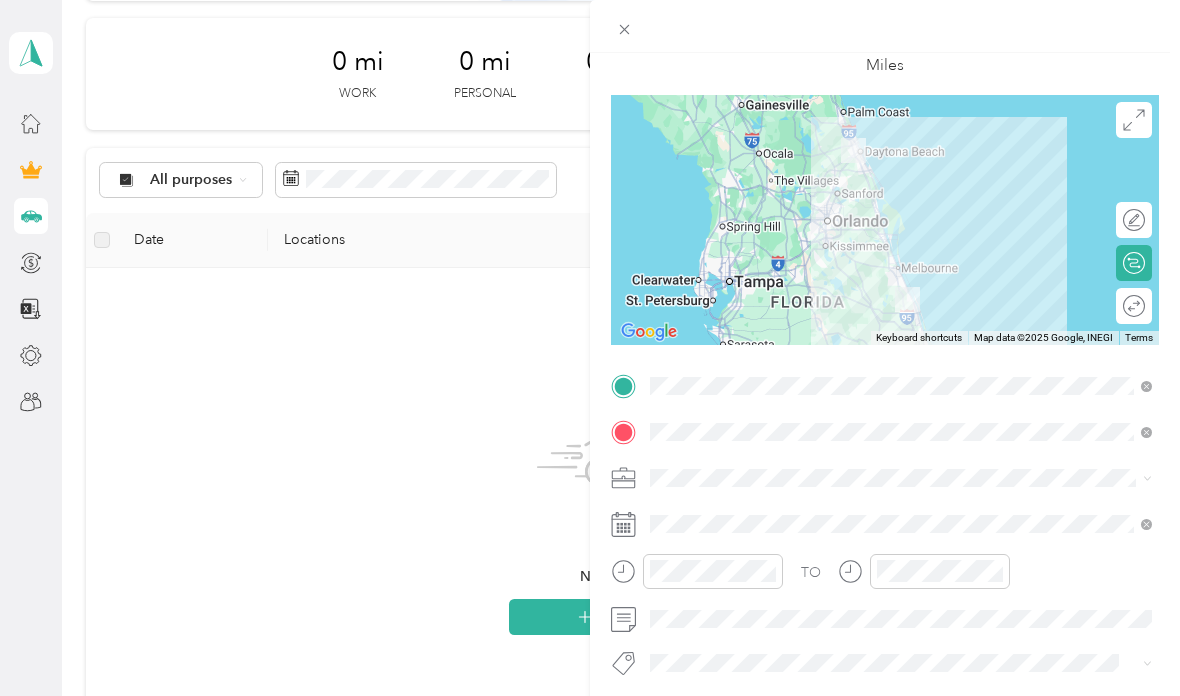click 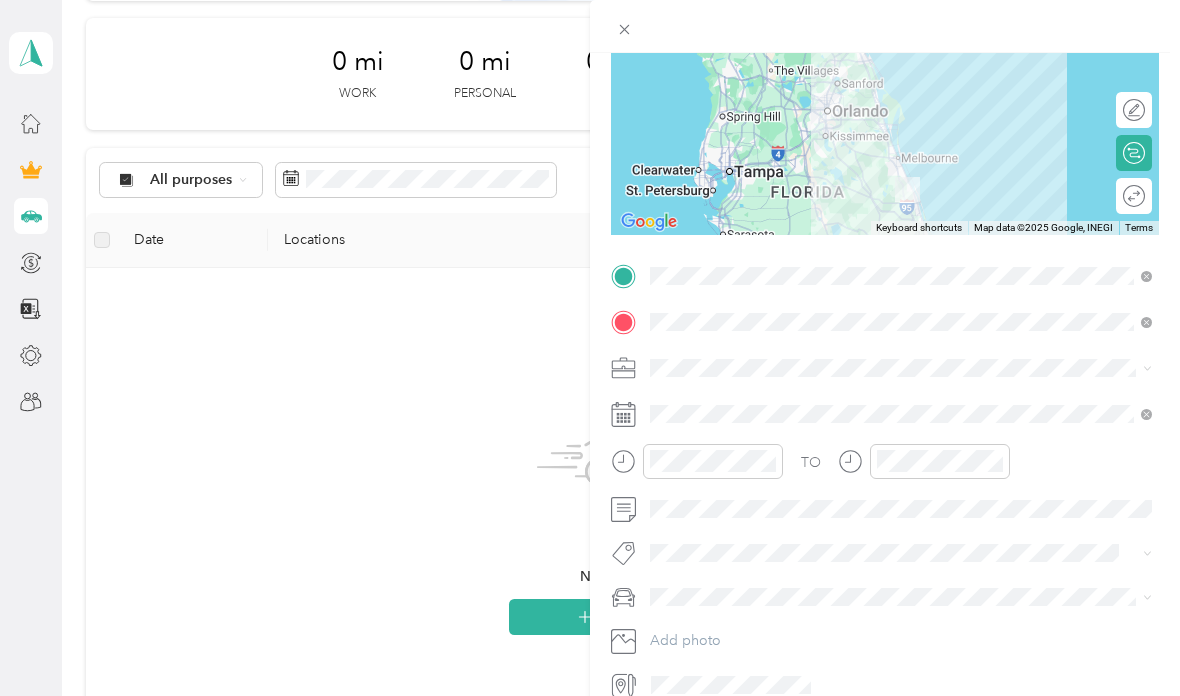scroll, scrollTop: 218, scrollLeft: 0, axis: vertical 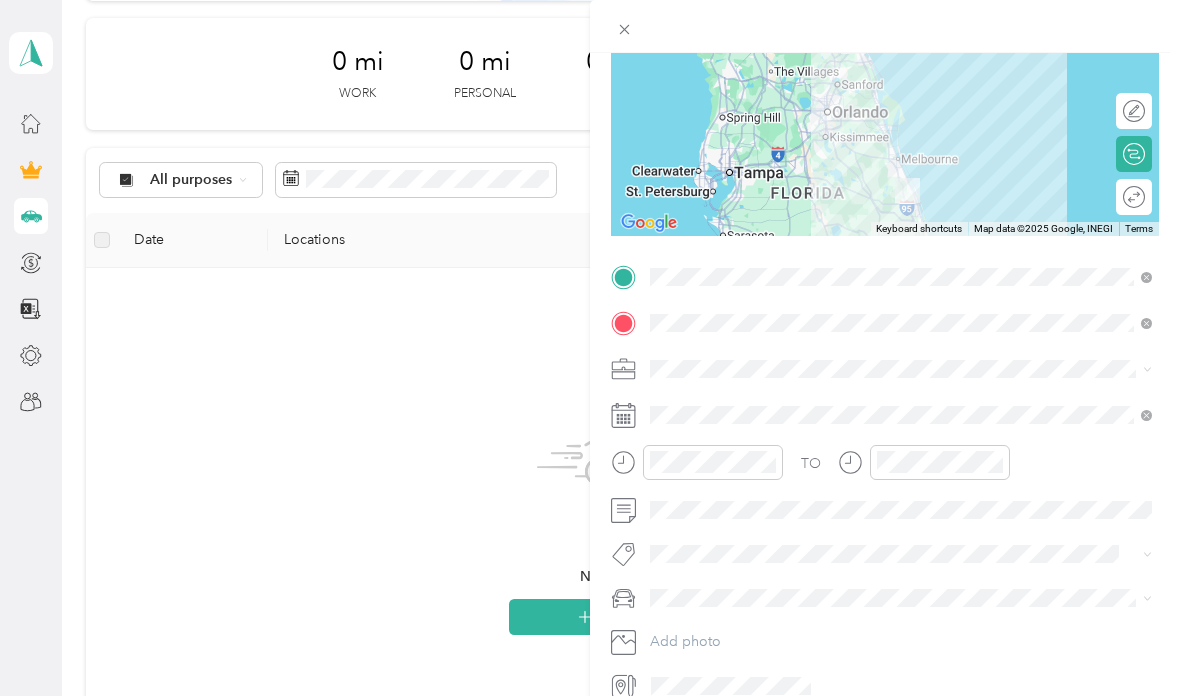 click on "New Trip Save This trip cannot be edited because it is either under review, approved, or paid. Contact your Team Manager to edit it. Miles To navigate the map with touch gestures double-tap and hold your finger on the map, then drag the map. ← Move left → Move right ↑ Move up ↓ Move down + Zoom in - Zoom out Home Jump left by 75% End Jump right by 75% Page Up Jump up by 75% Page Down Jump down by 75% Use two fingers to move the map Keyboard shortcuts Map Data Map data ©2025 Google, INEGI Map data ©2025 Google, INEGI 50 km  Click to toggle between metric and imperial units Terms Report a map error Edit route Calculate route Round trip TO Add photo" at bounding box center [585, 696] 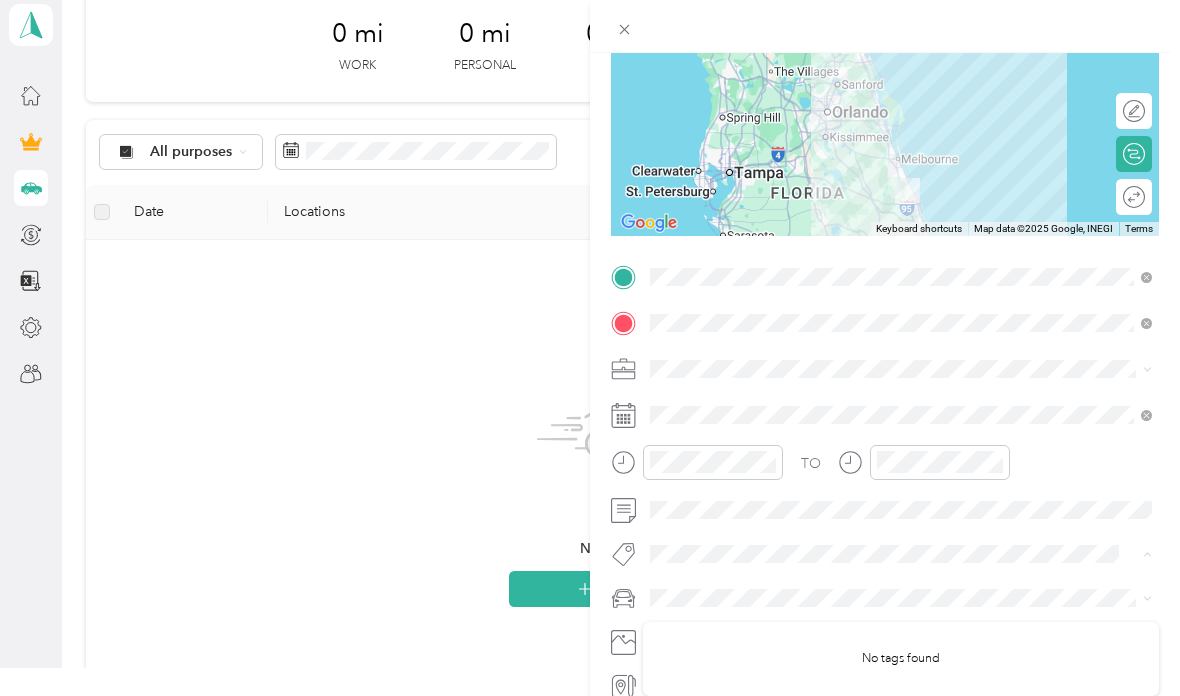 click at bounding box center (901, 686) 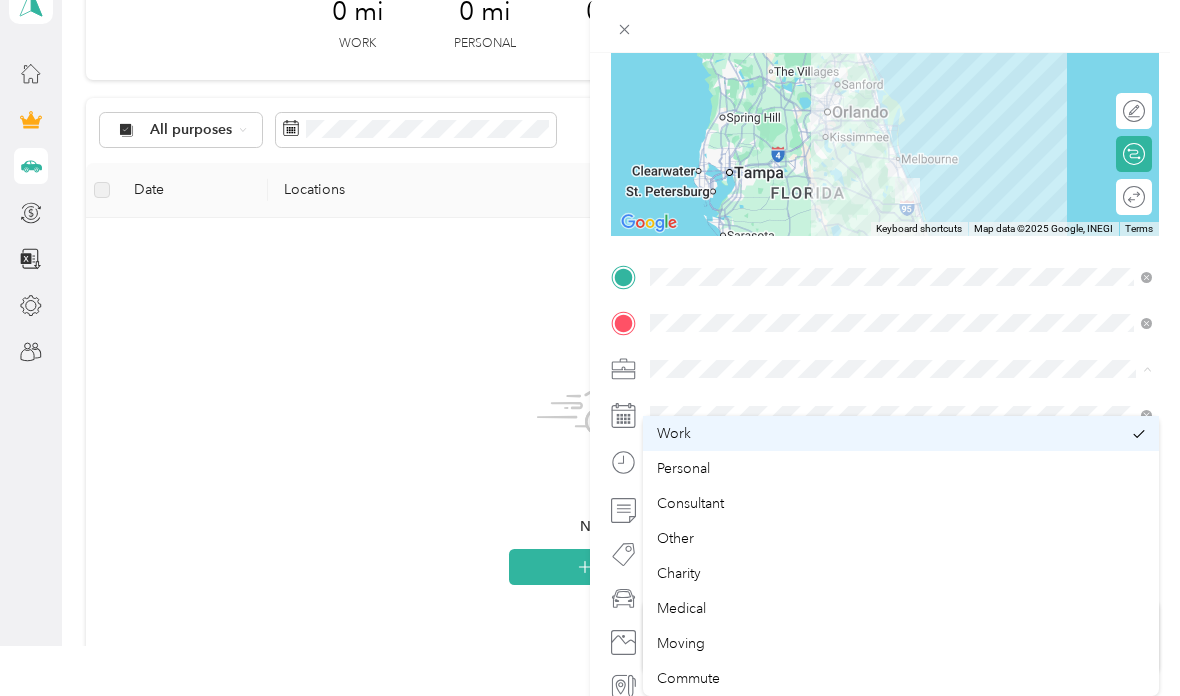 click on "Work" at bounding box center [889, 433] 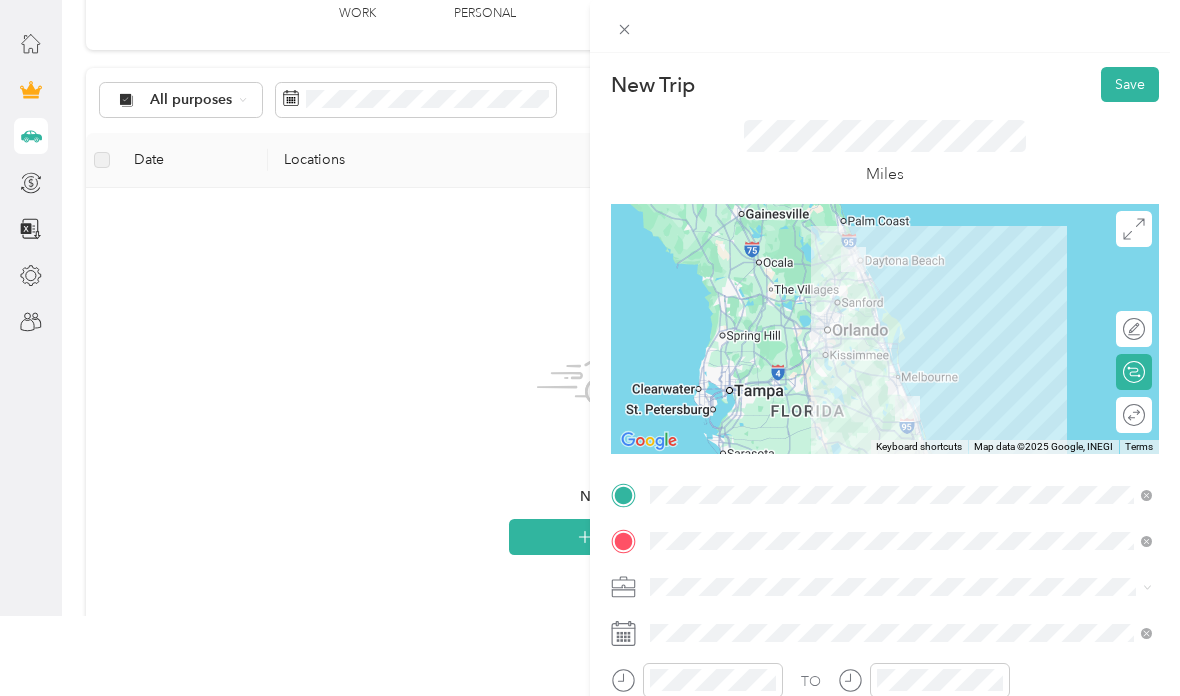 scroll, scrollTop: 0, scrollLeft: 0, axis: both 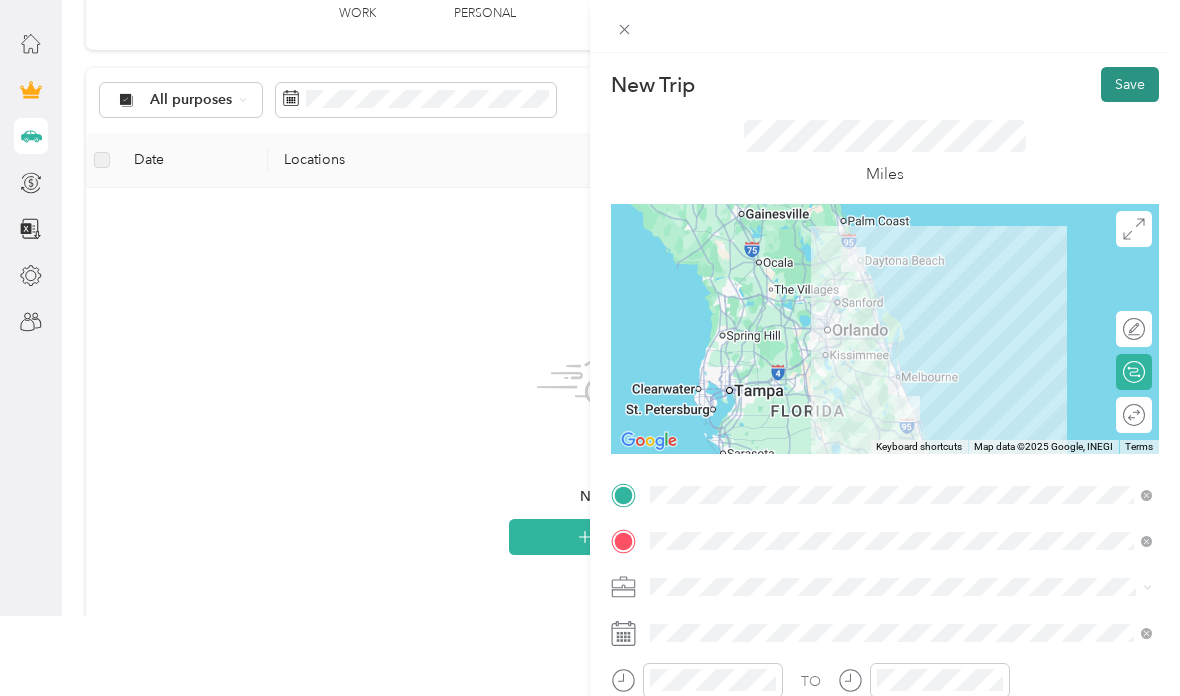 click on "Save" at bounding box center [1130, 84] 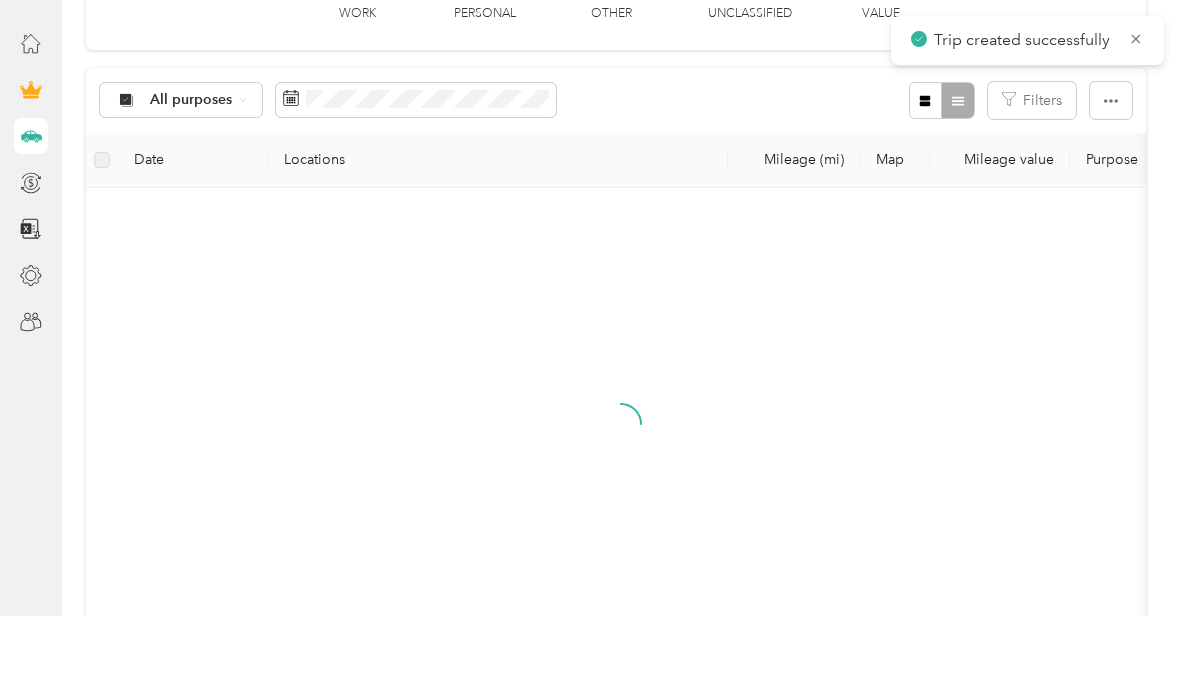 scroll, scrollTop: 174, scrollLeft: 0, axis: vertical 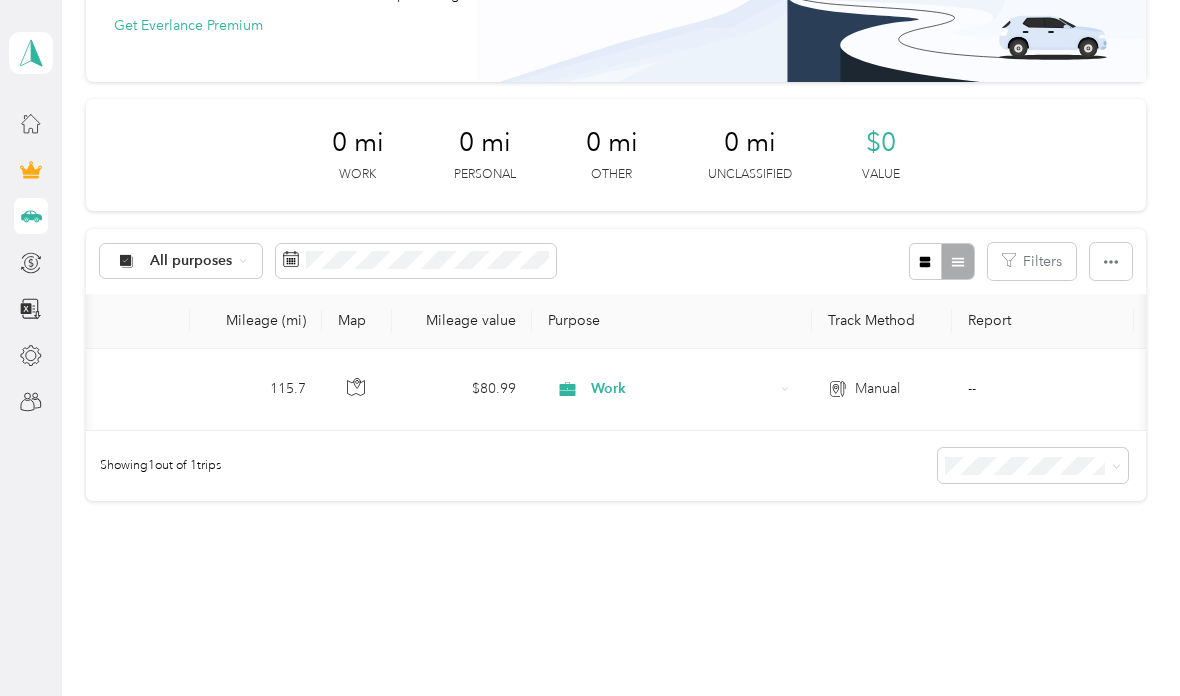 click on "Manual" at bounding box center [882, 390] 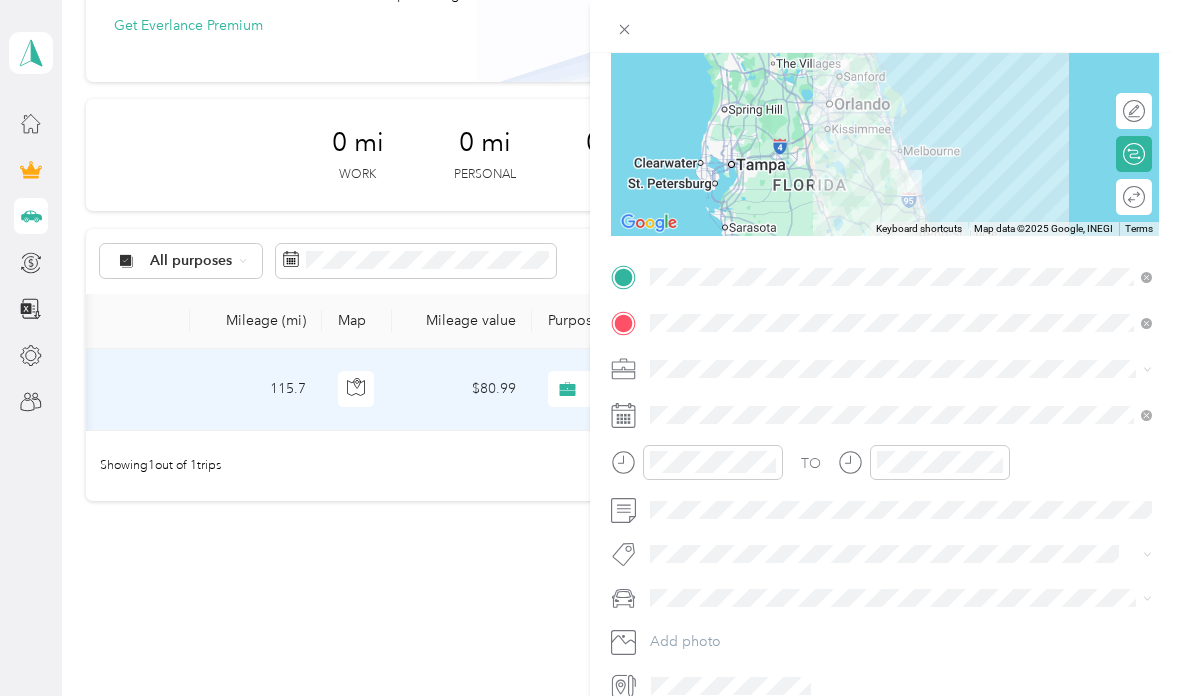 scroll, scrollTop: 218, scrollLeft: 0, axis: vertical 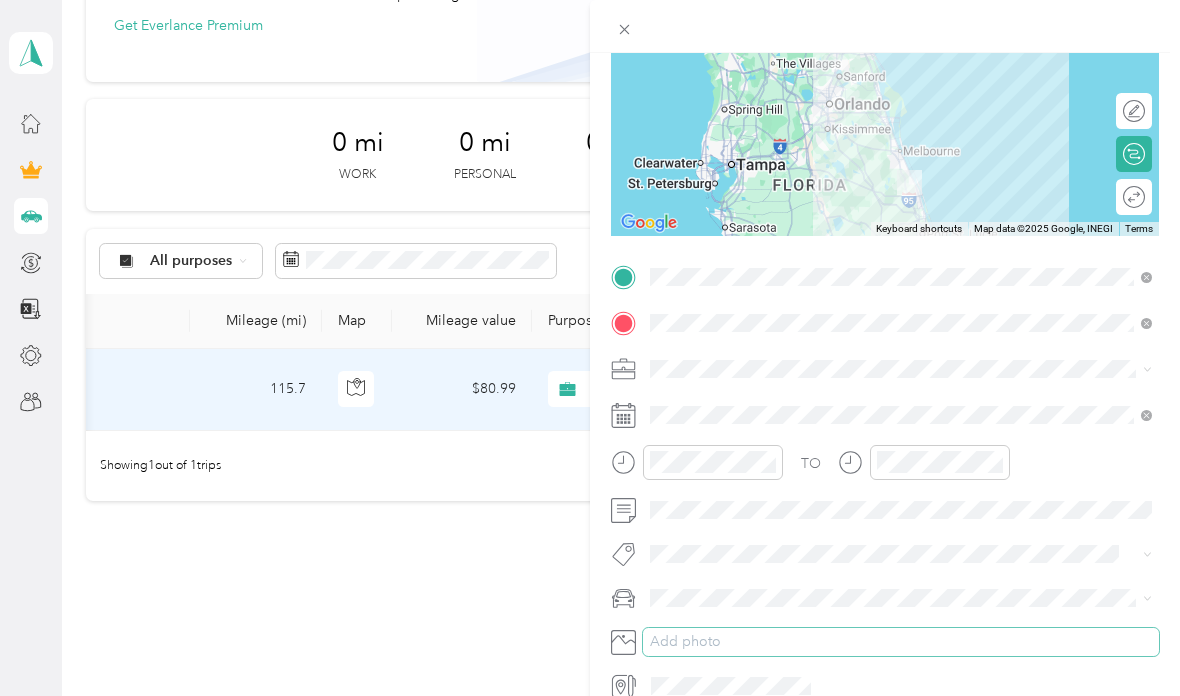 click on "Add photo" at bounding box center [901, 642] 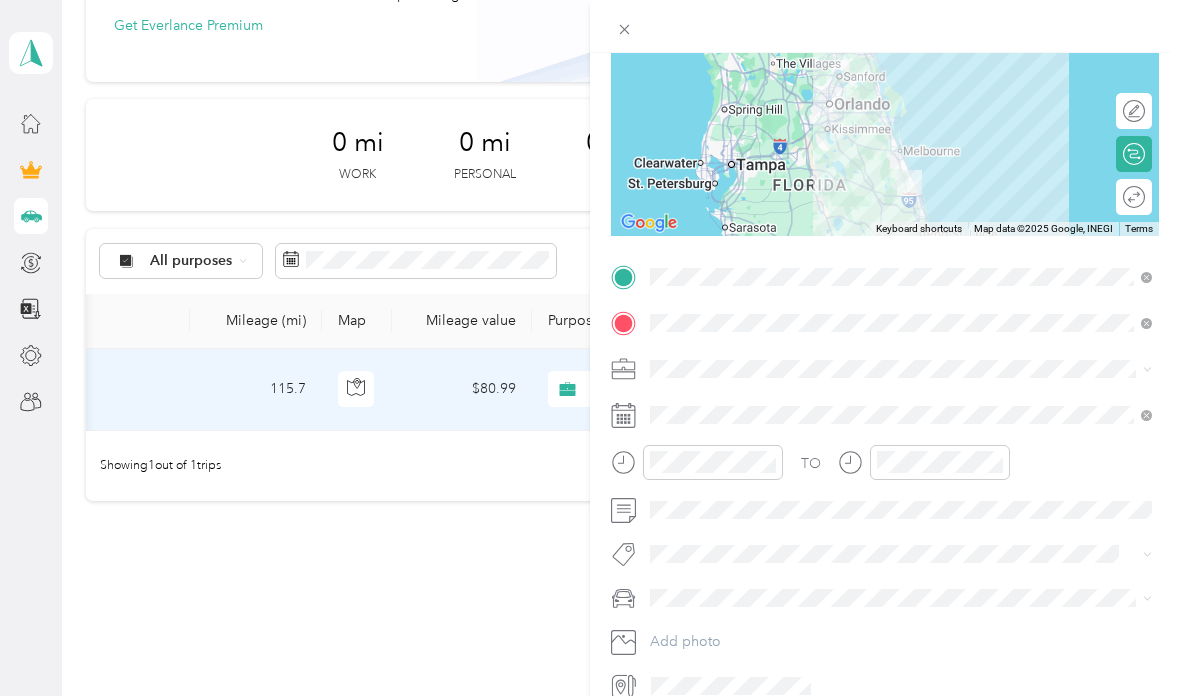 click 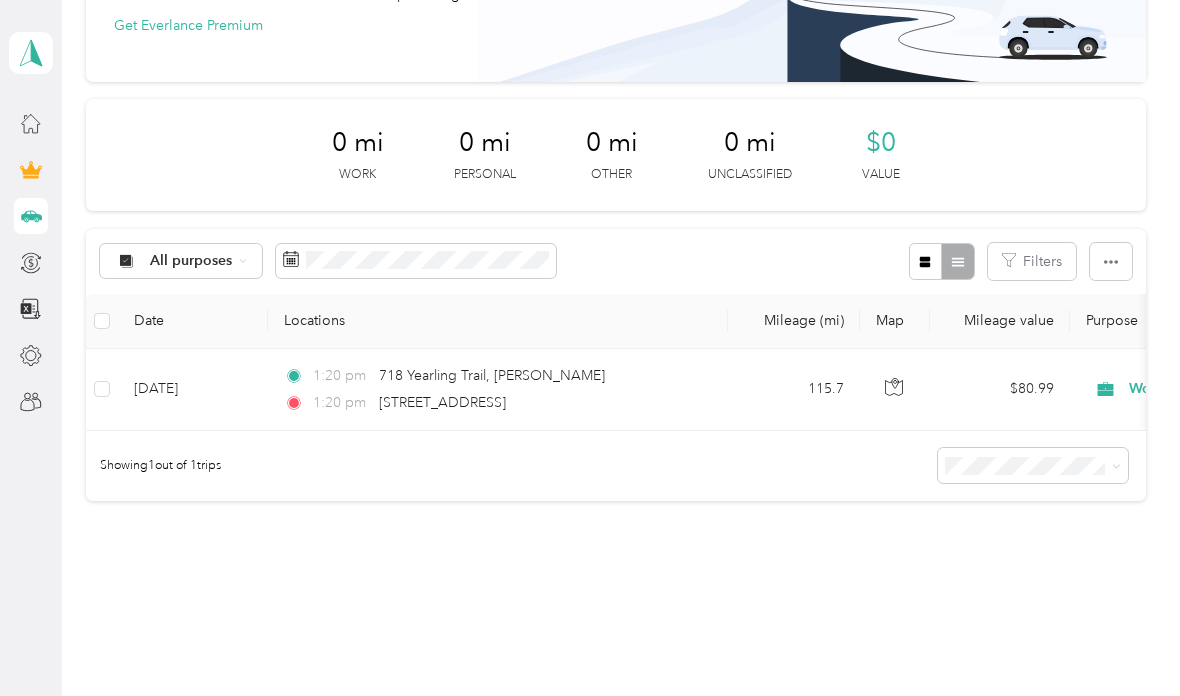 scroll, scrollTop: 0, scrollLeft: 0, axis: both 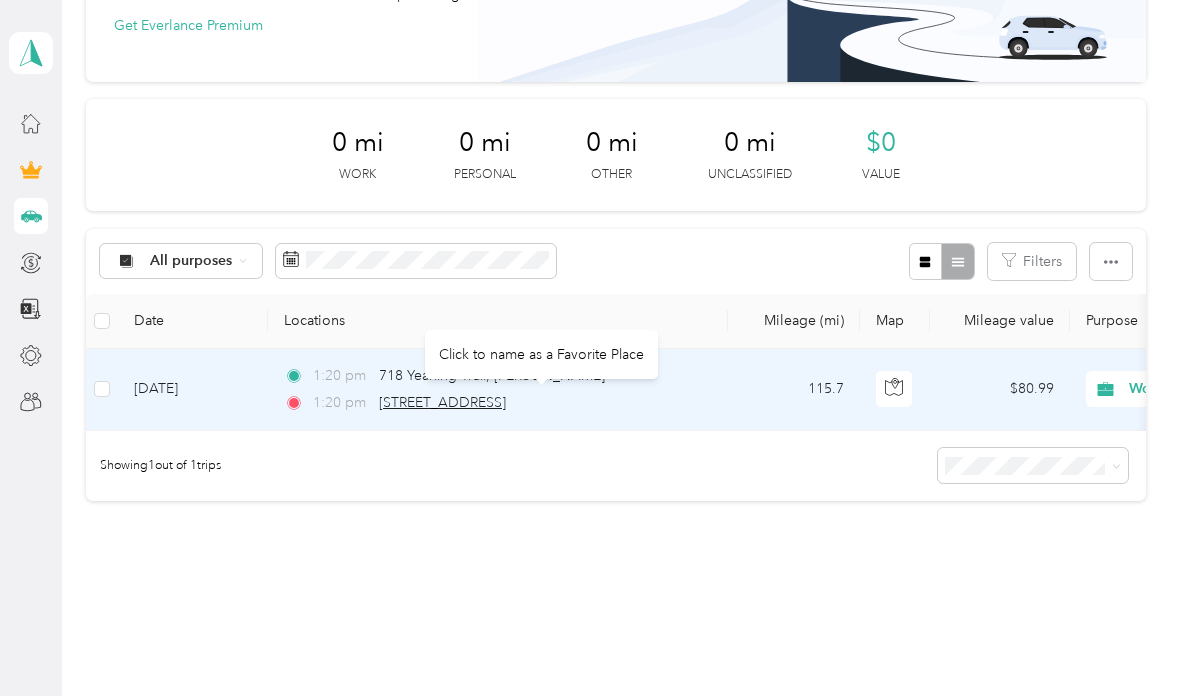 click on "[STREET_ADDRESS]" at bounding box center (442, 402) 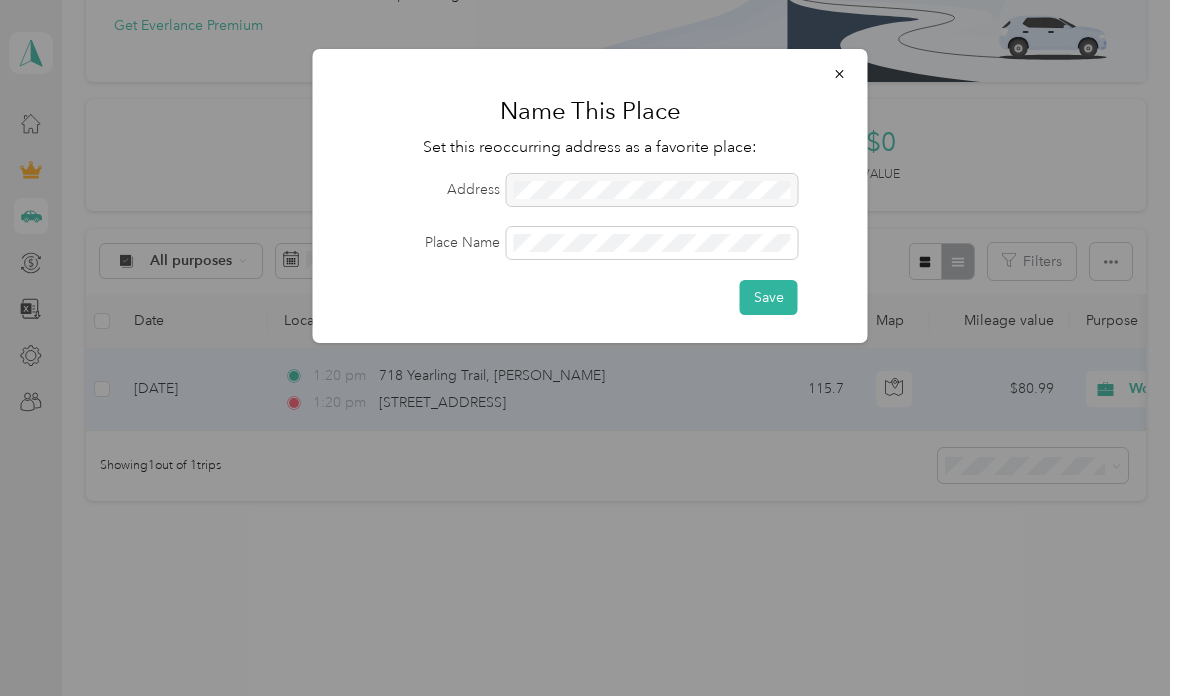 click at bounding box center (590, 348) 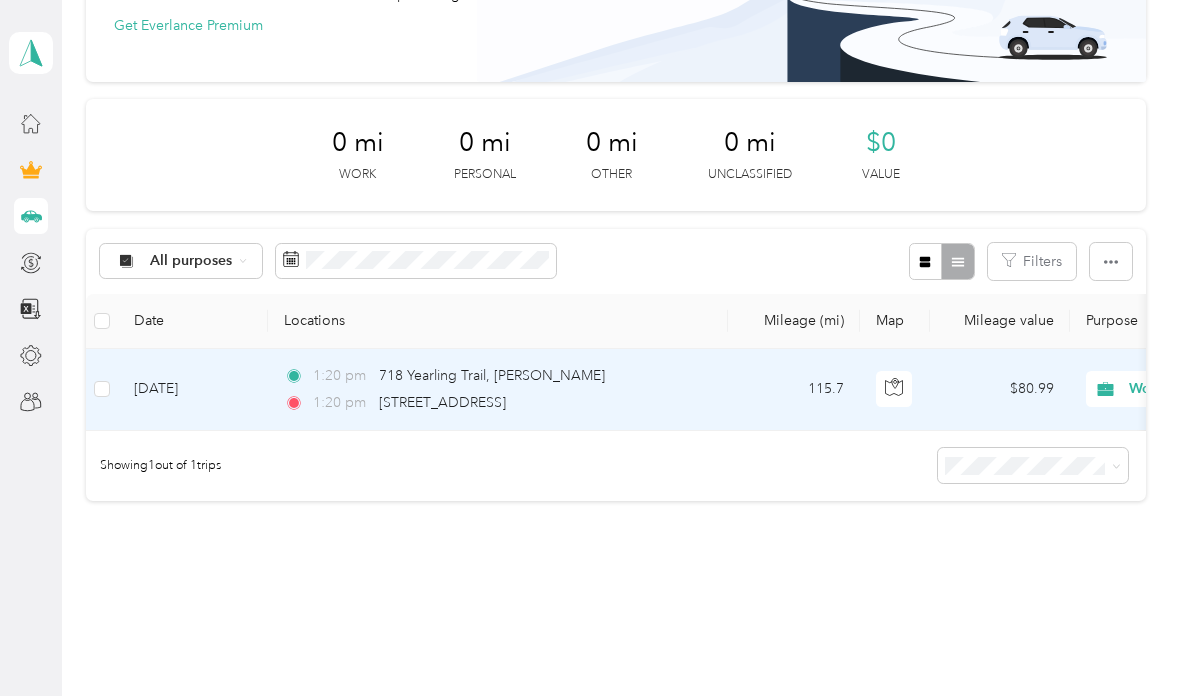 click on "115.7" at bounding box center [794, 390] 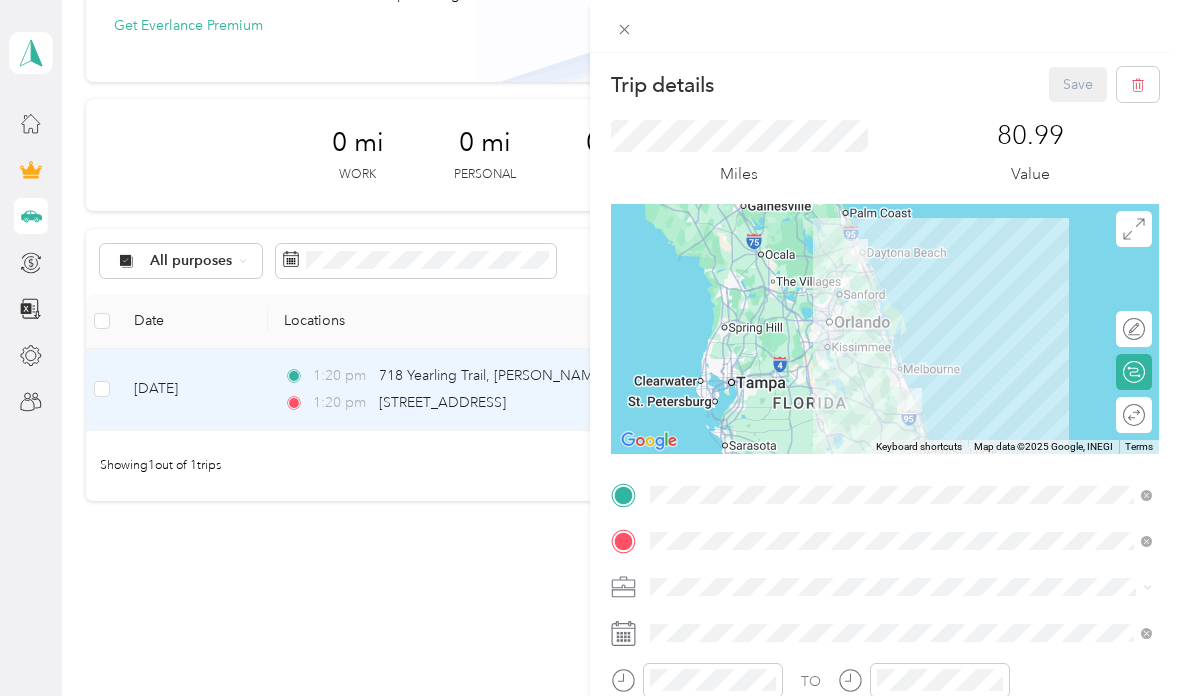 click on "Trip details Save This trip cannot be edited because it is either under review, approved, or paid. Contact your Team Manager to edit it. Miles 80.99 Value  To navigate the map with touch gestures double-tap and hold your finger on the map, then drag the map. ← Move left → Move right ↑ Move up ↓ Move down + Zoom in - Zoom out Home Jump left by 75% End Jump right by 75% Page Up Jump up by 75% Page Down Jump down by 75% Keyboard shortcuts Map Data Map data ©2025 Google, INEGI Map data ©2025 Google, INEGI 50 km  Click to toggle between metric and imperial units Terms Report a map error Edit route Calculate route Round trip TO Add photo" at bounding box center (590, 348) 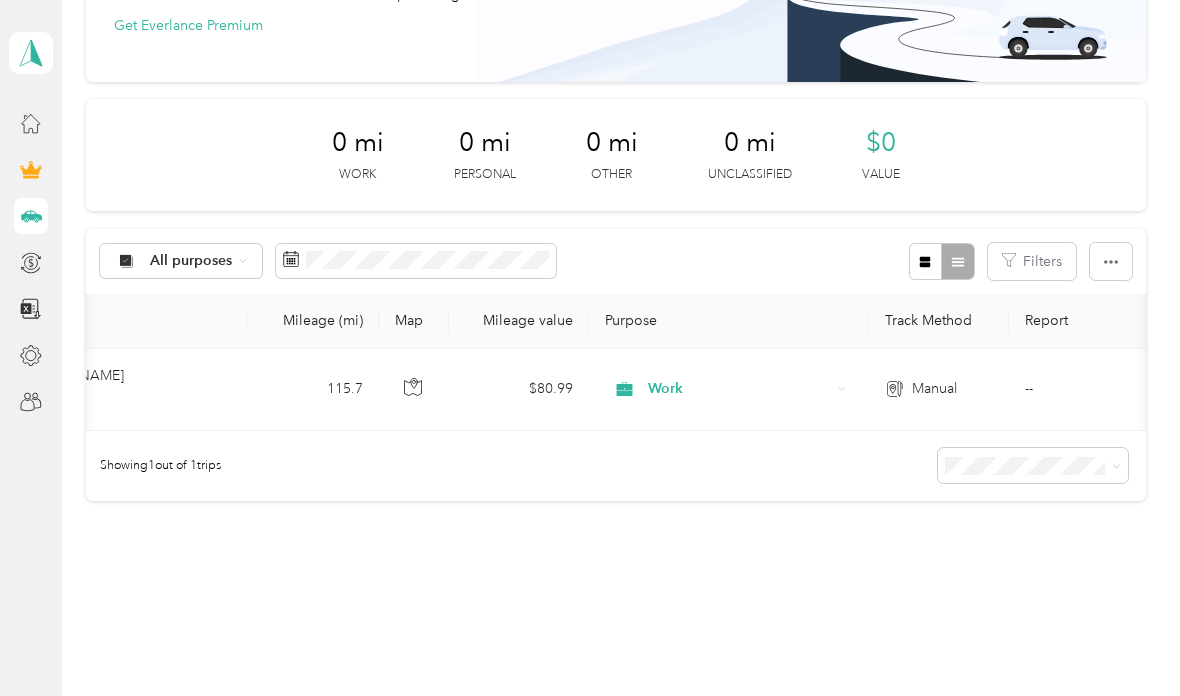 scroll, scrollTop: 0, scrollLeft: 481, axis: horizontal 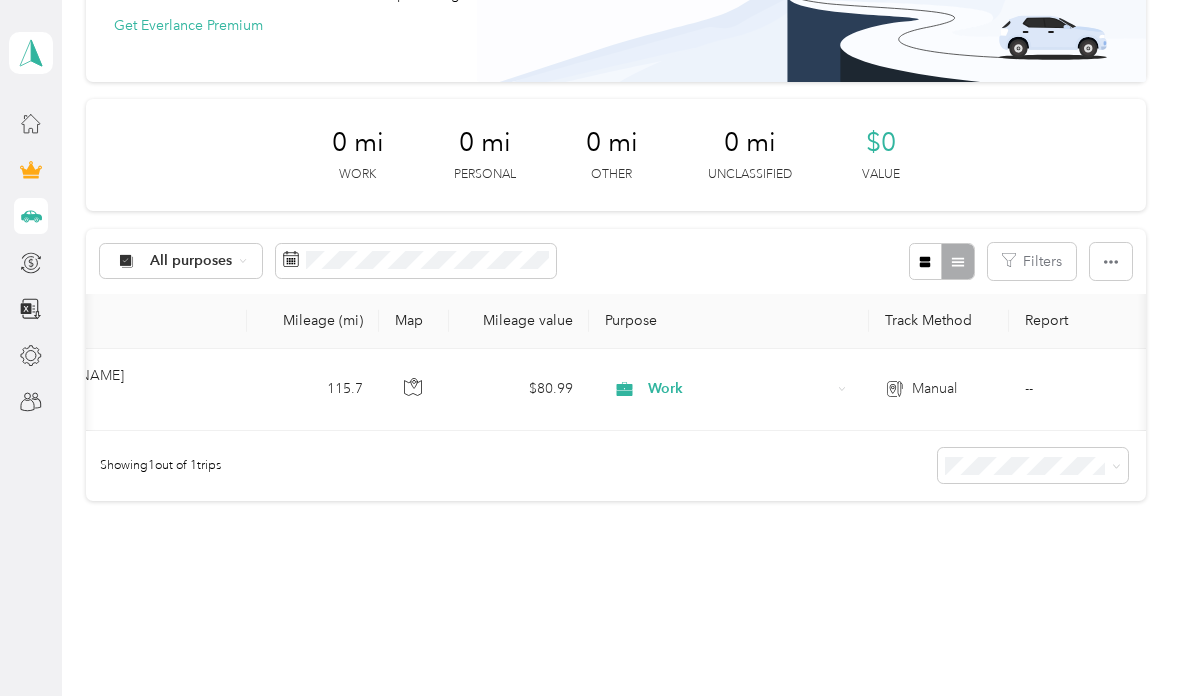 click on "--" at bounding box center [1100, 390] 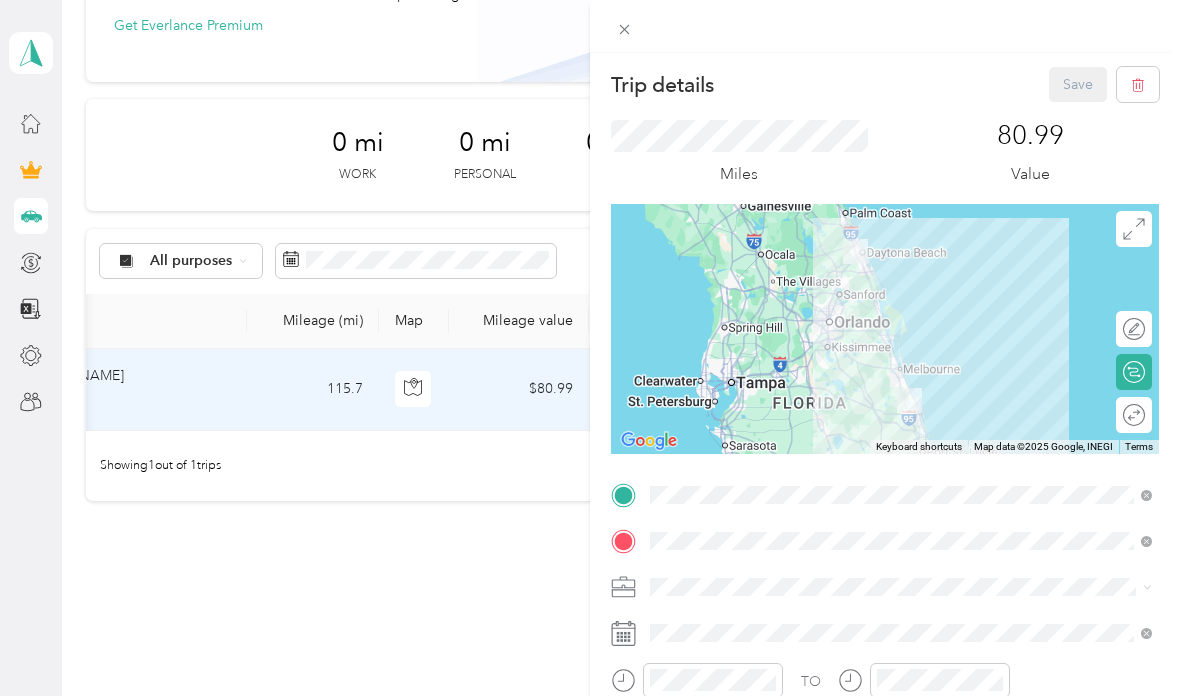 click on "Round trip" at bounding box center (1134, 415) 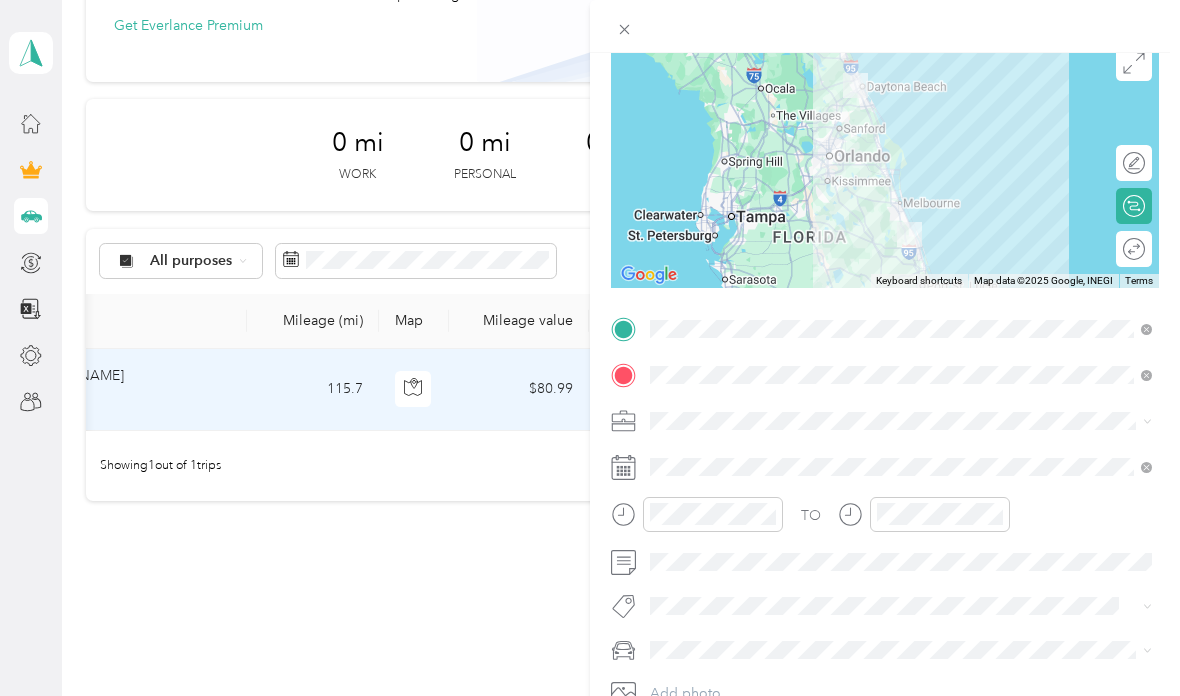 scroll, scrollTop: 161, scrollLeft: 0, axis: vertical 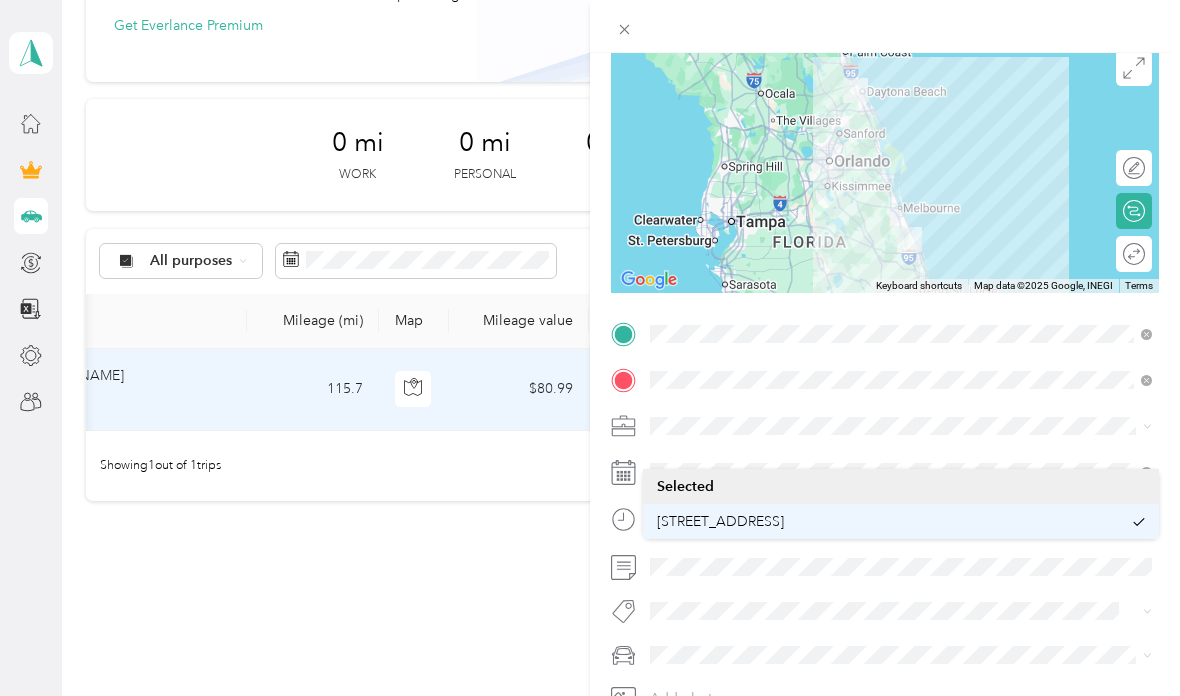 click on "[STREET_ADDRESS]" at bounding box center (889, 521) 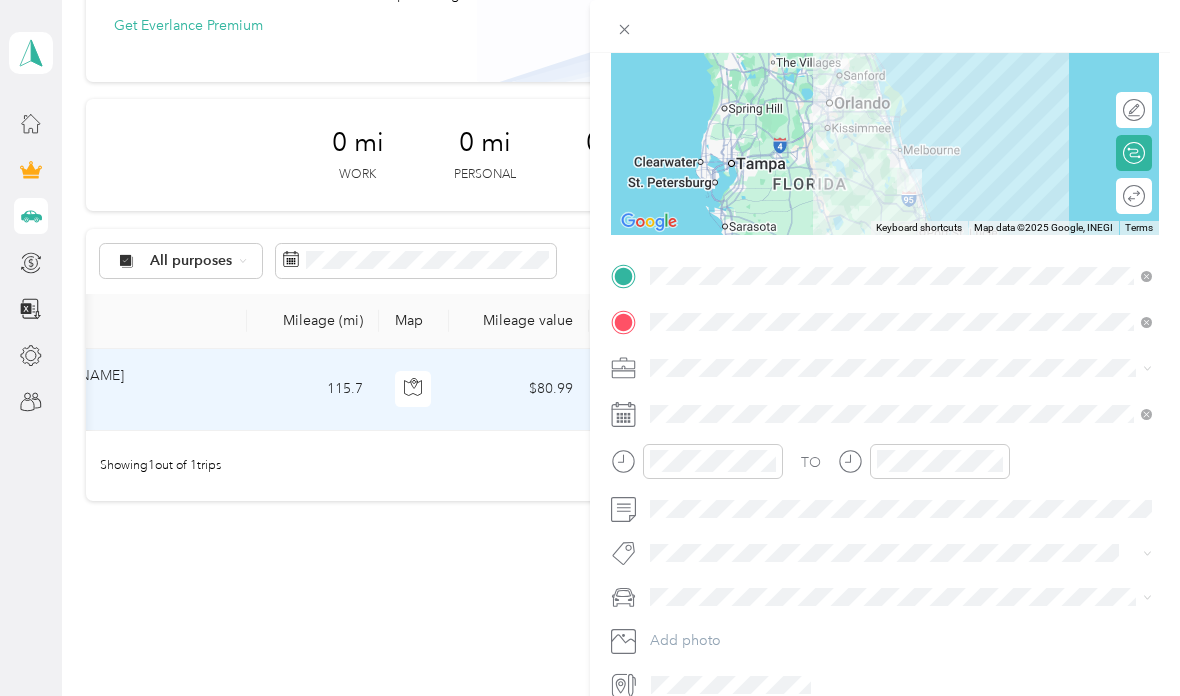 scroll, scrollTop: 218, scrollLeft: 0, axis: vertical 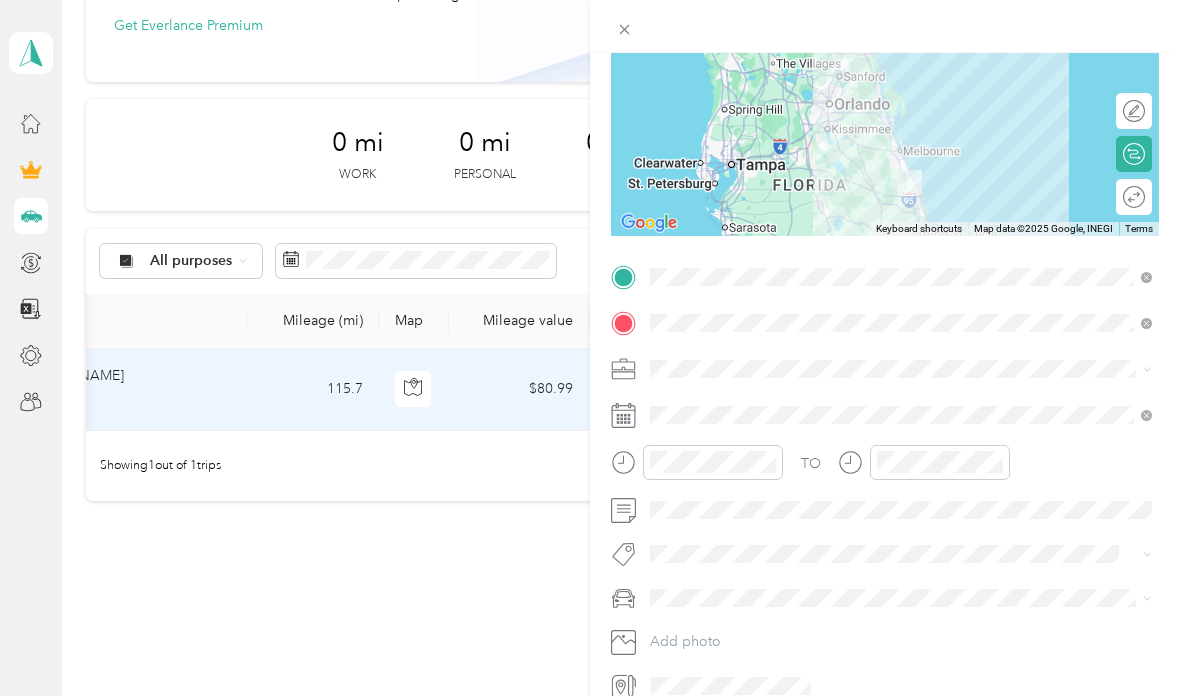 click on "Trip details Save This trip cannot be edited because it is either under review, approved, or paid. Contact your Team Manager to edit it. Miles 80.99 Value  To navigate the map with touch gestures double-tap and hold your finger on the map, then drag the map. ← Move left → Move right ↑ Move up ↓ Move down + Zoom in - Zoom out Home Jump left by 75% End Jump right by 75% Page Up Jump up by 75% Page Down Jump down by 75% Keyboard shortcuts Map Data Map data ©2025 Google, INEGI Map data ©2025 Google, INEGI 50 km  Click to toggle between metric and imperial units Terms Report a map error Edit route Calculate route Round trip TO Add photo" at bounding box center [590, 348] 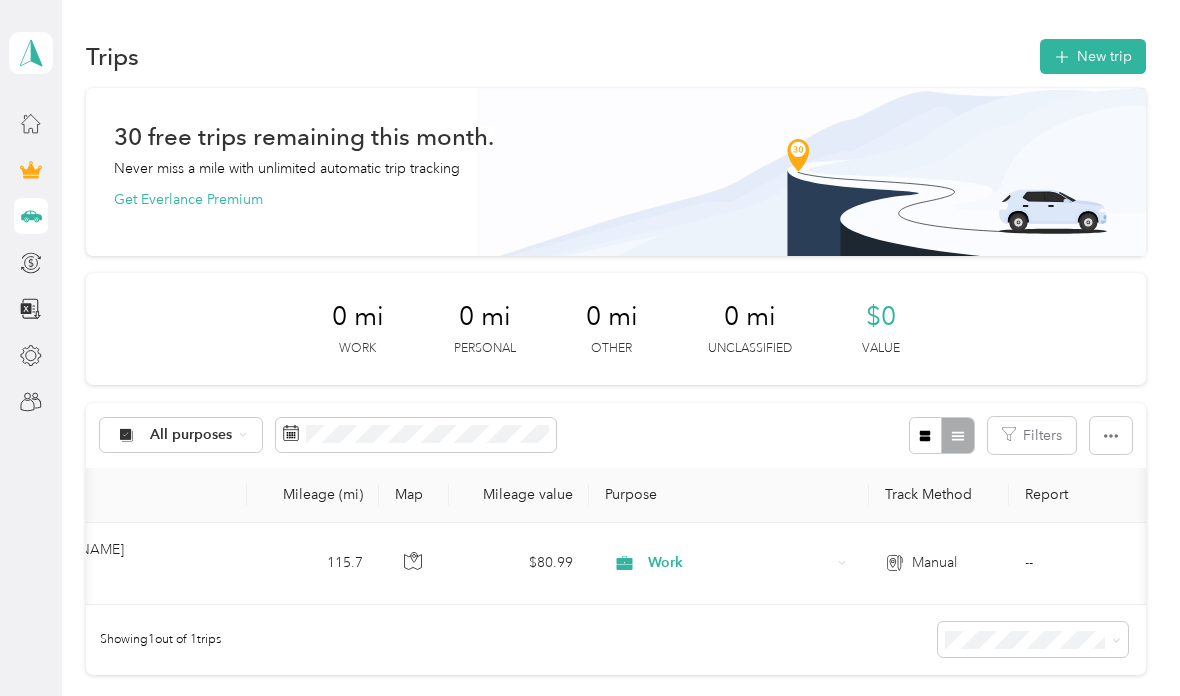 scroll, scrollTop: 0, scrollLeft: 0, axis: both 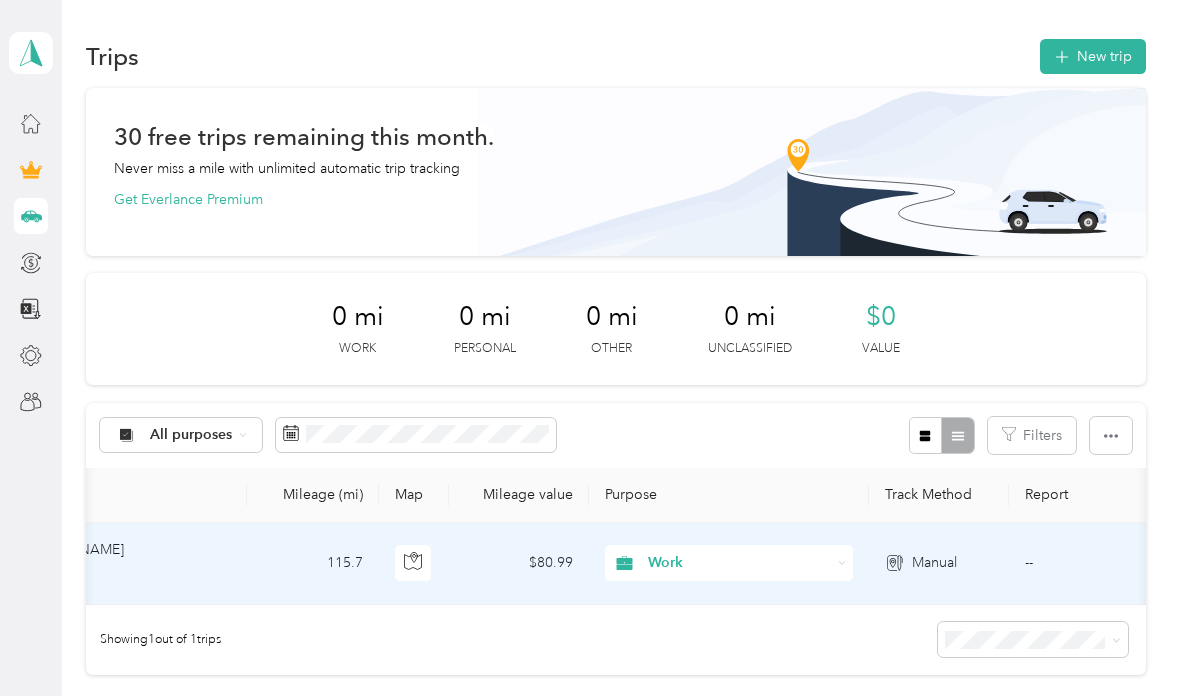 click on "Manual" at bounding box center [934, 563] 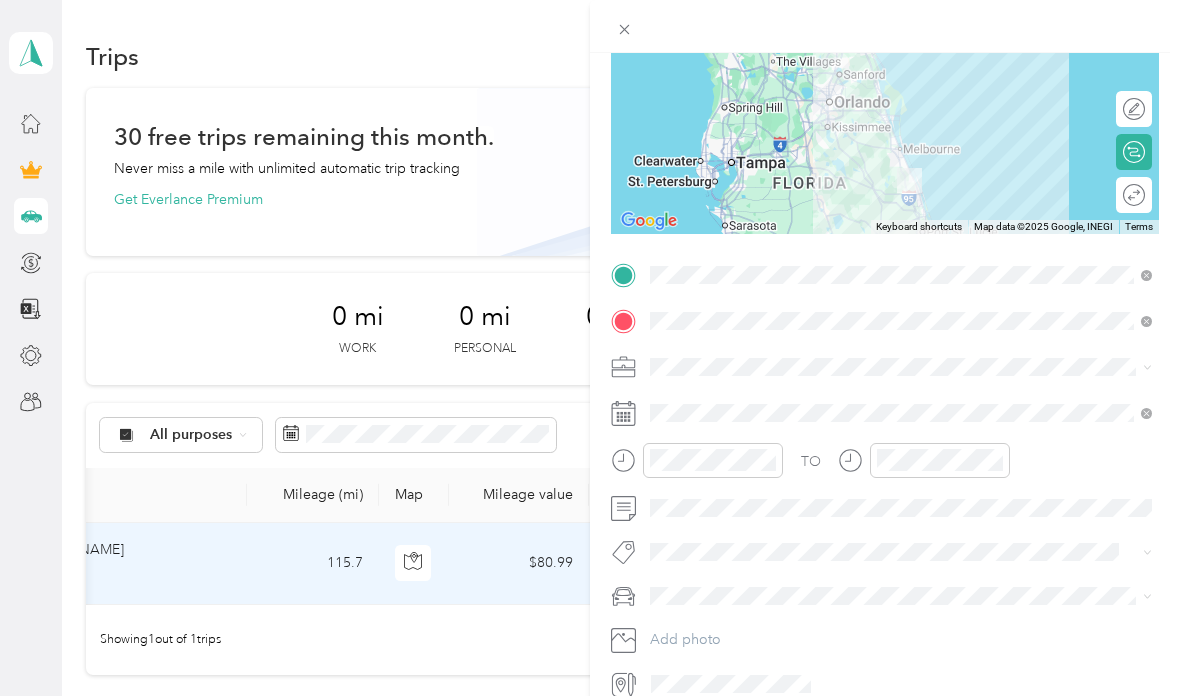 scroll, scrollTop: 218, scrollLeft: 0, axis: vertical 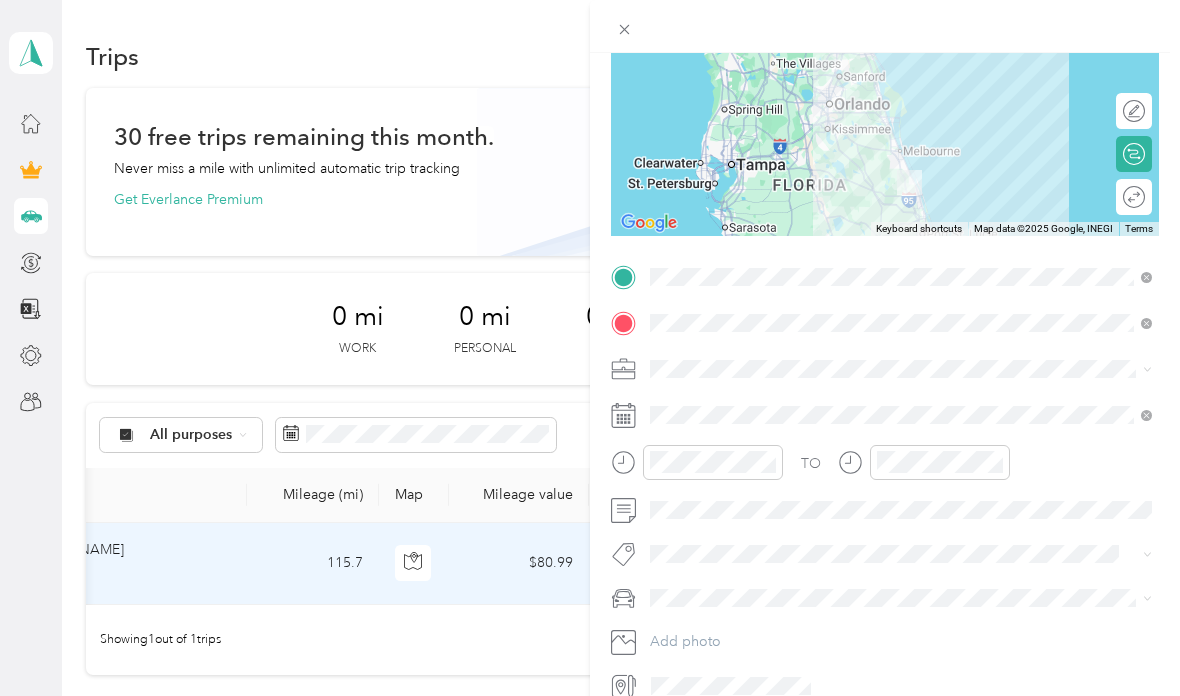 click at bounding box center [901, 686] 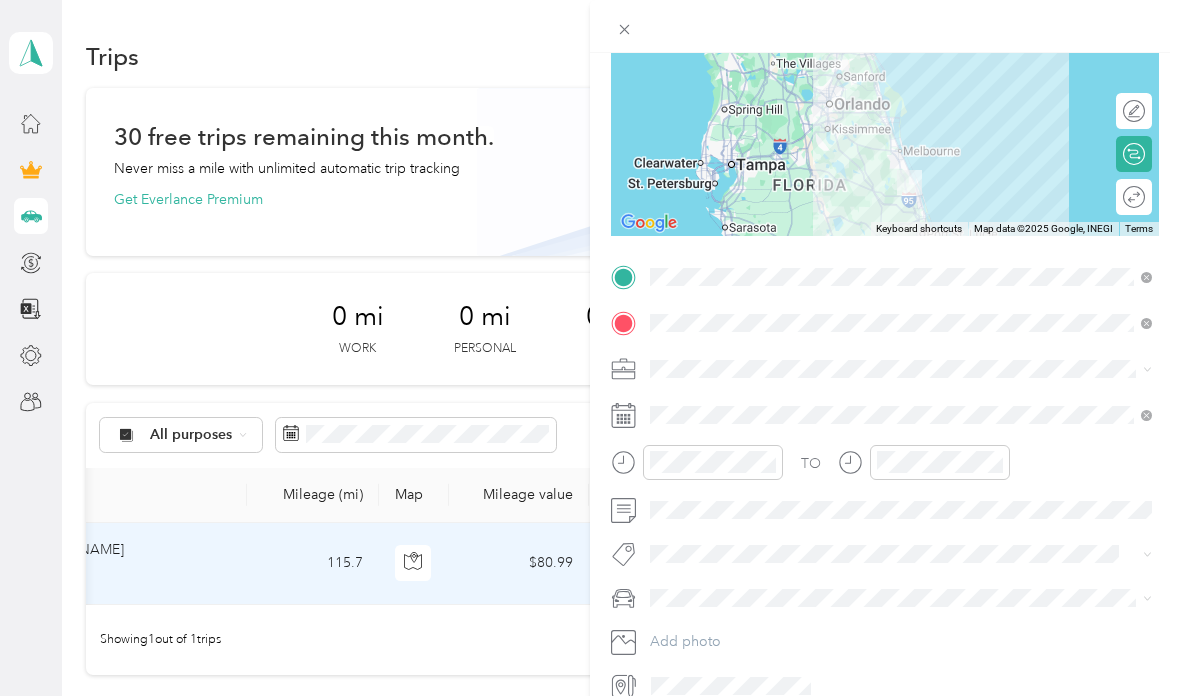 click 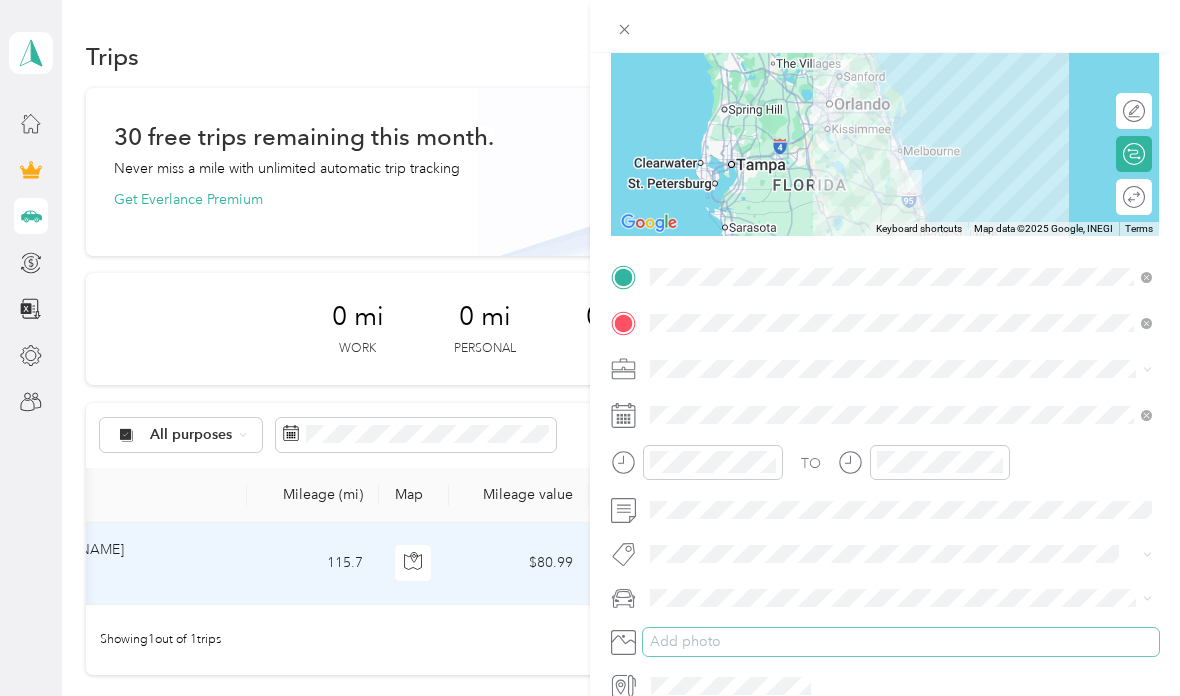 click on "Add photo" at bounding box center (901, 642) 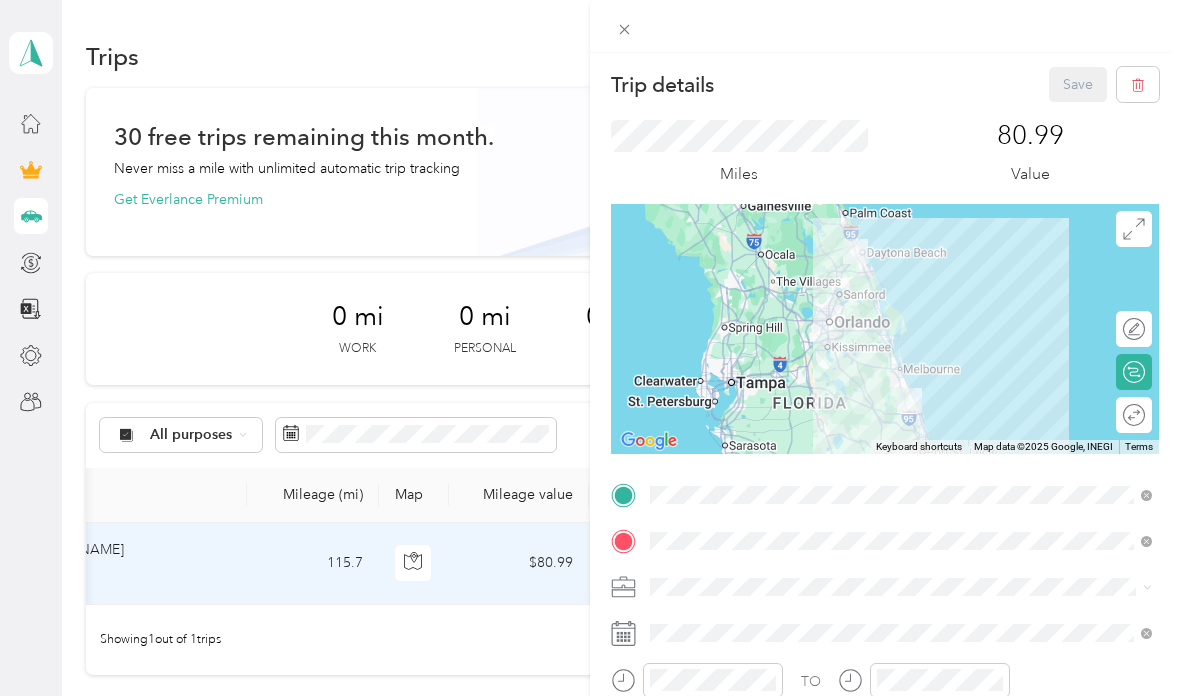 scroll, scrollTop: 0, scrollLeft: 0, axis: both 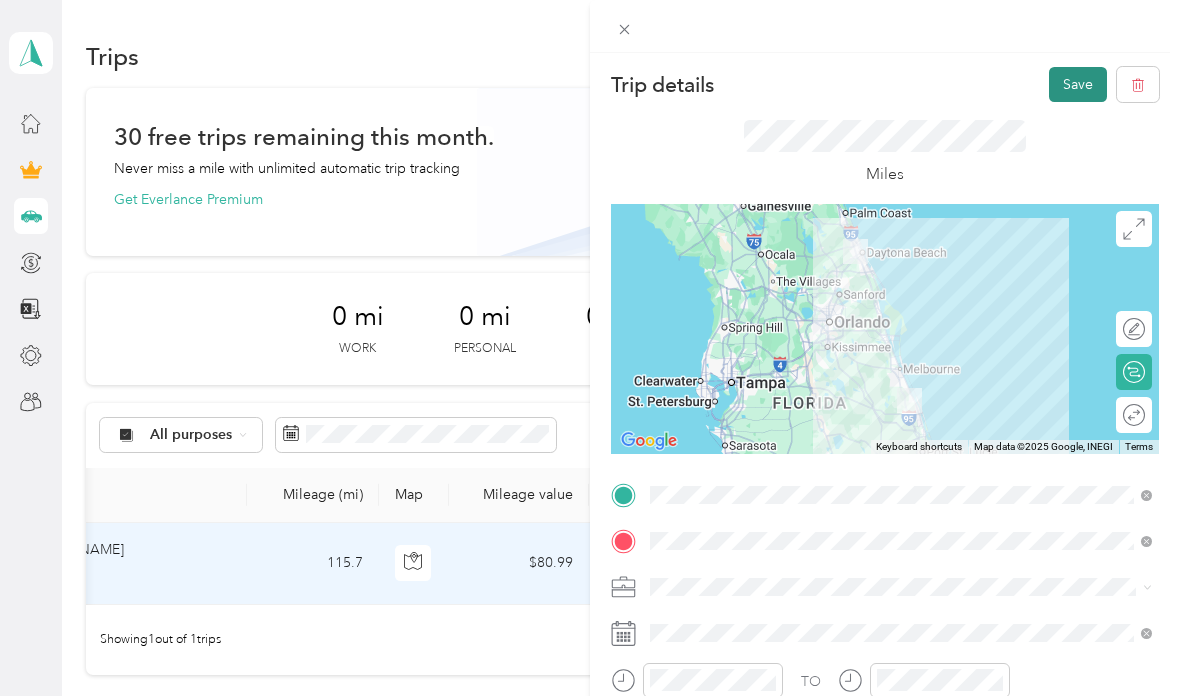 click on "Save" at bounding box center (1078, 84) 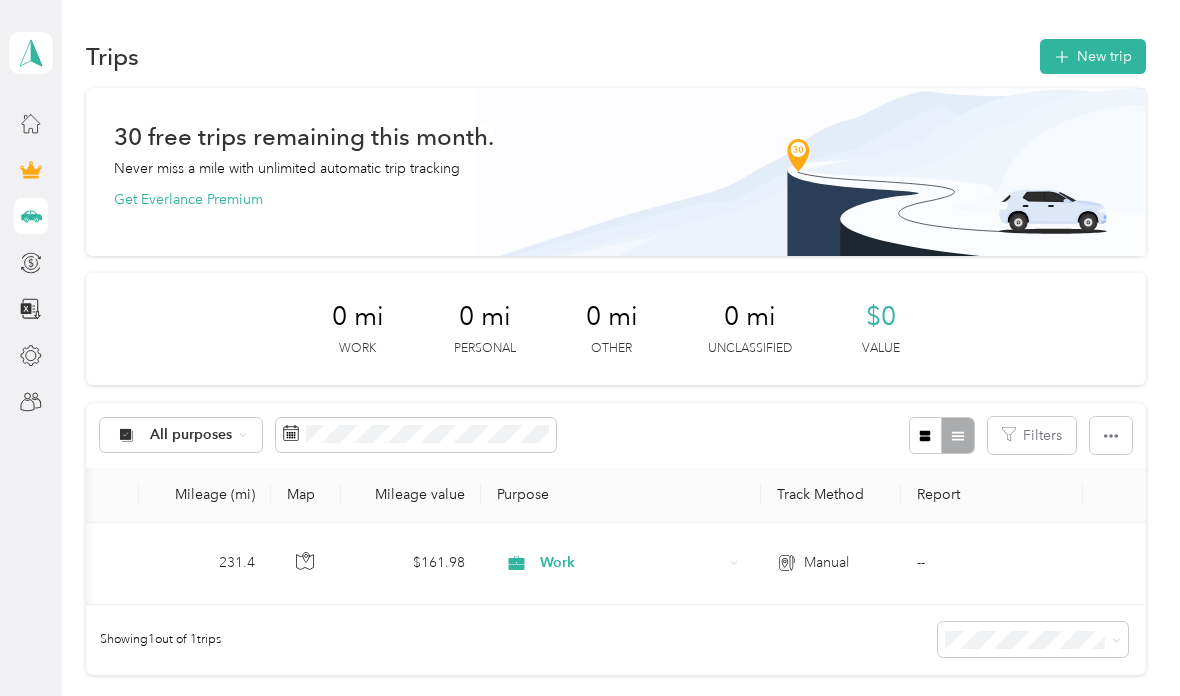 scroll, scrollTop: 0, scrollLeft: 587, axis: horizontal 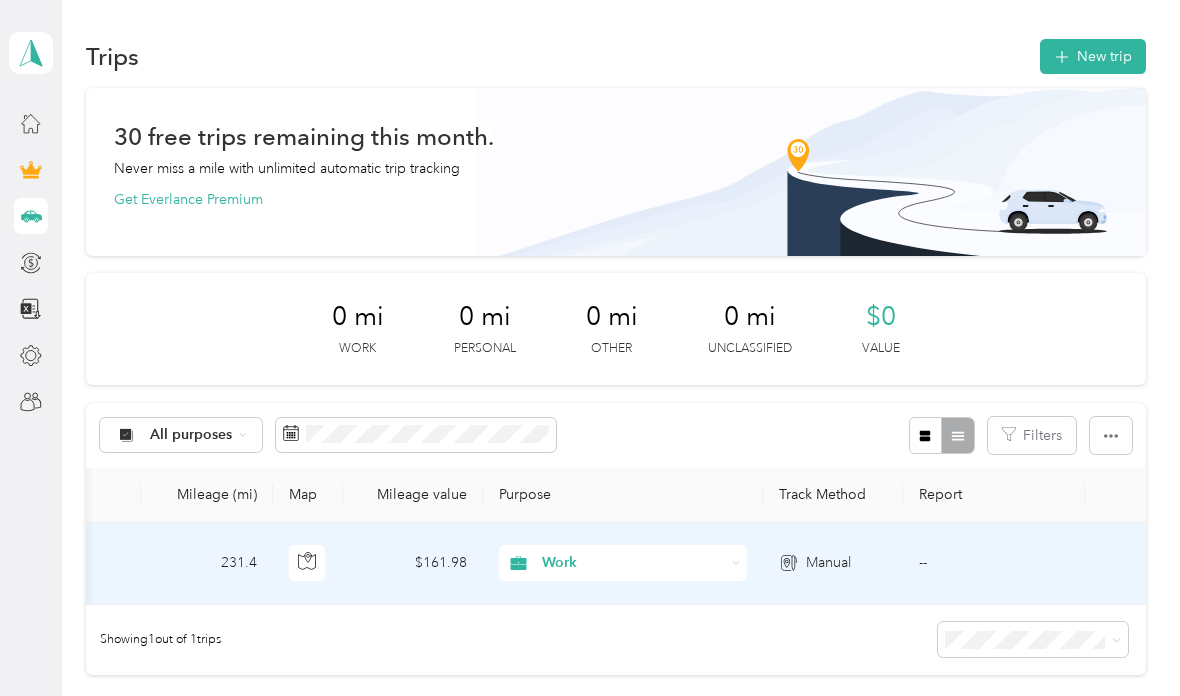 click on "Manual" at bounding box center (828, 563) 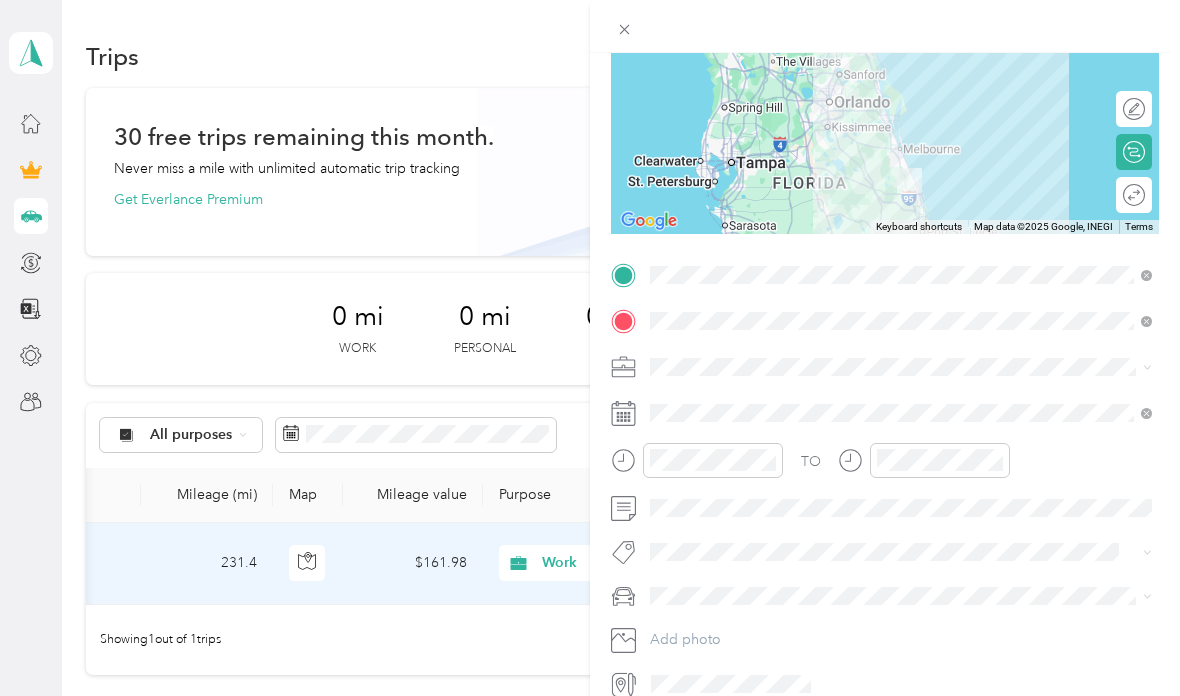 scroll, scrollTop: 218, scrollLeft: 0, axis: vertical 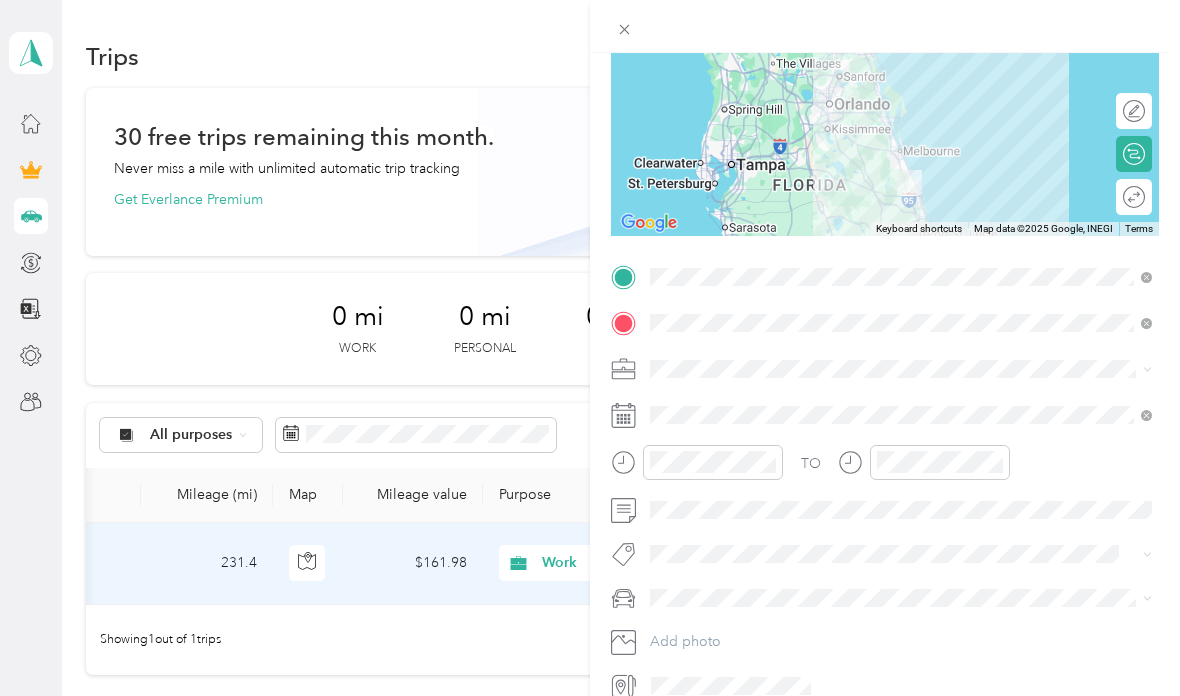click at bounding box center [885, 26] 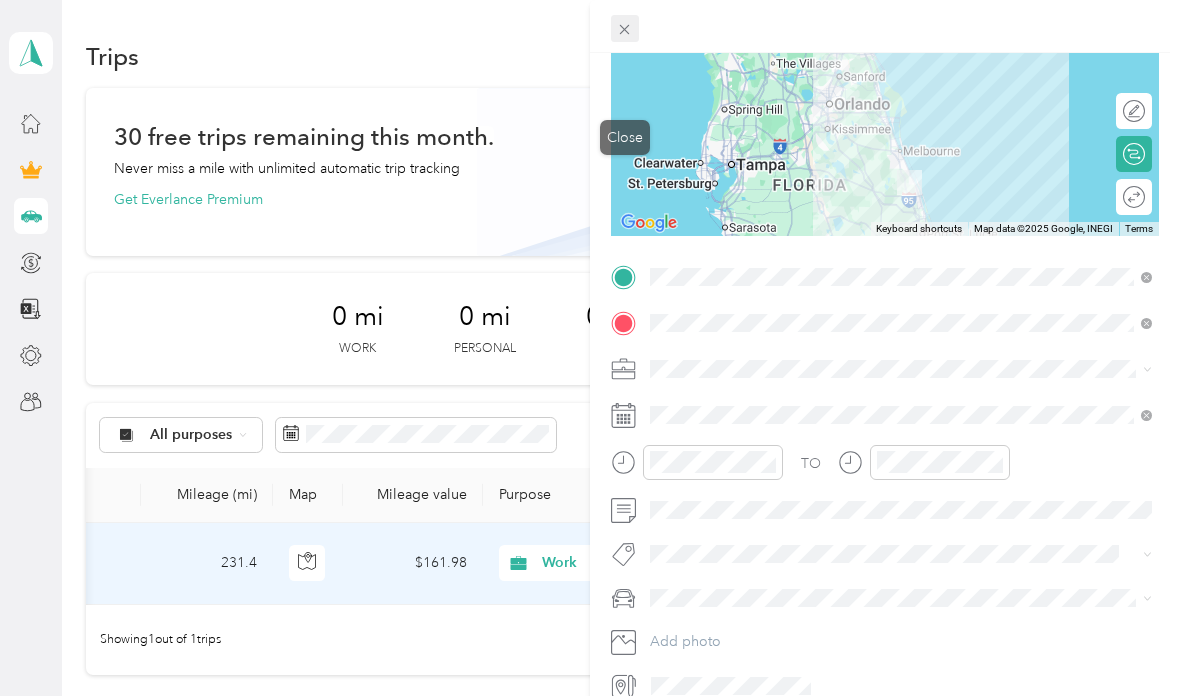click 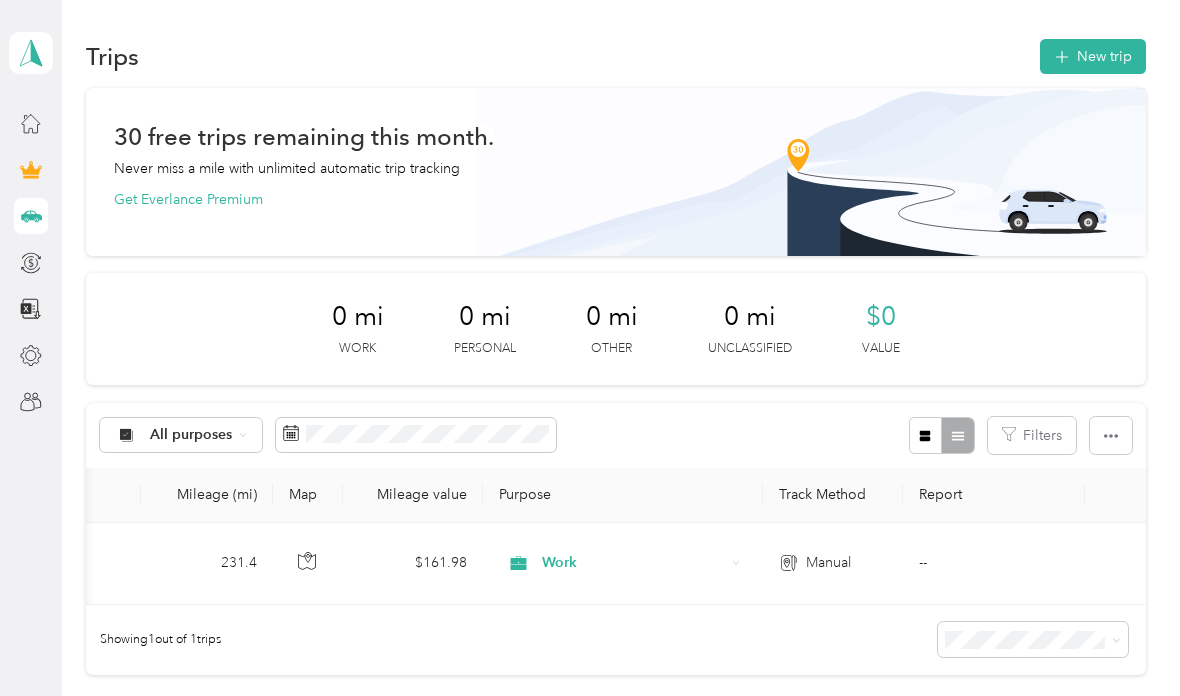 scroll, scrollTop: 0, scrollLeft: 0, axis: both 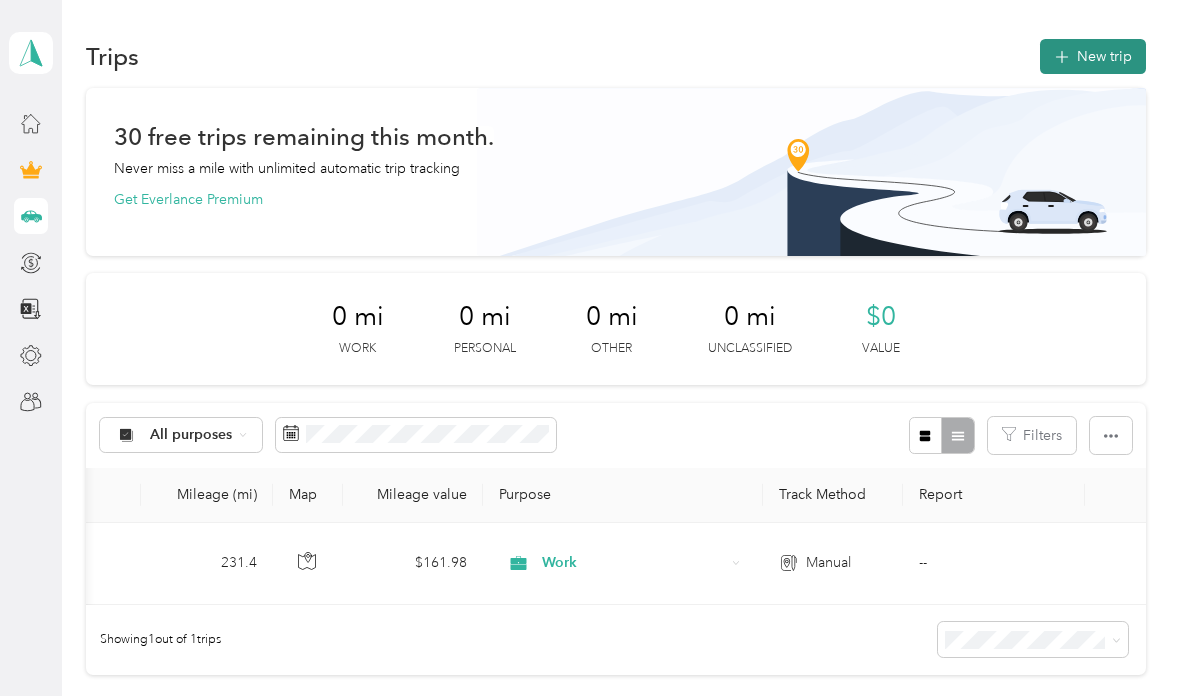 click on "New trip" at bounding box center [1093, 56] 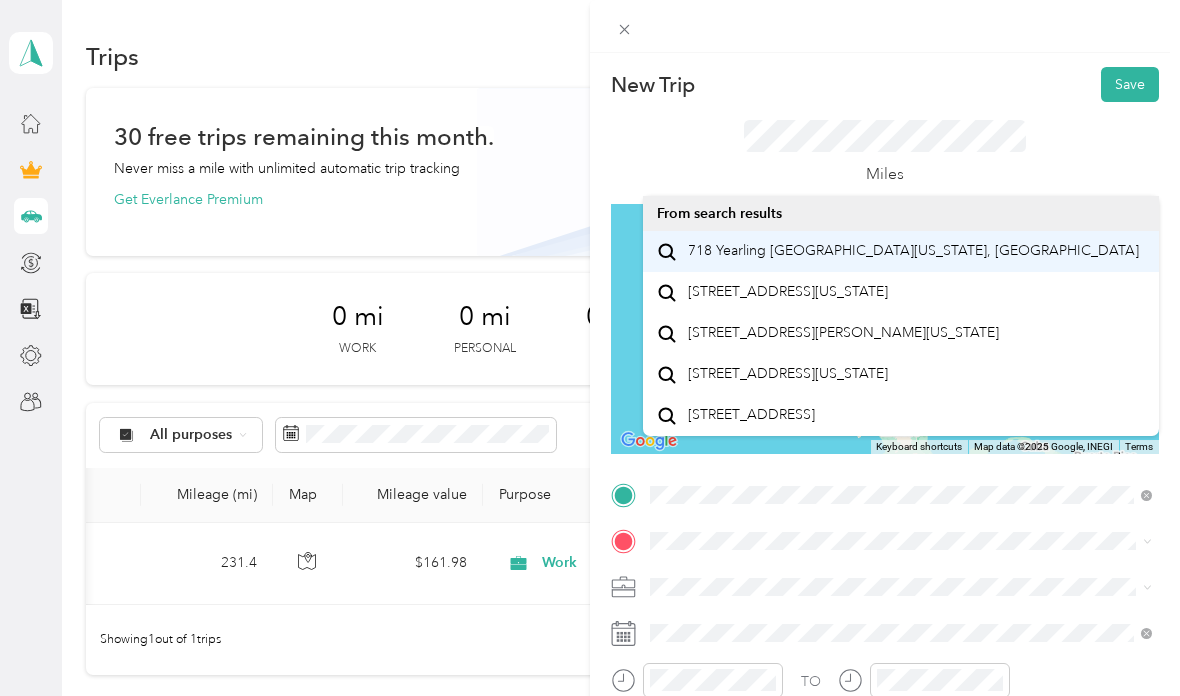 click on "718 Yearling [GEOGRAPHIC_DATA][US_STATE], [GEOGRAPHIC_DATA]" at bounding box center (913, 251) 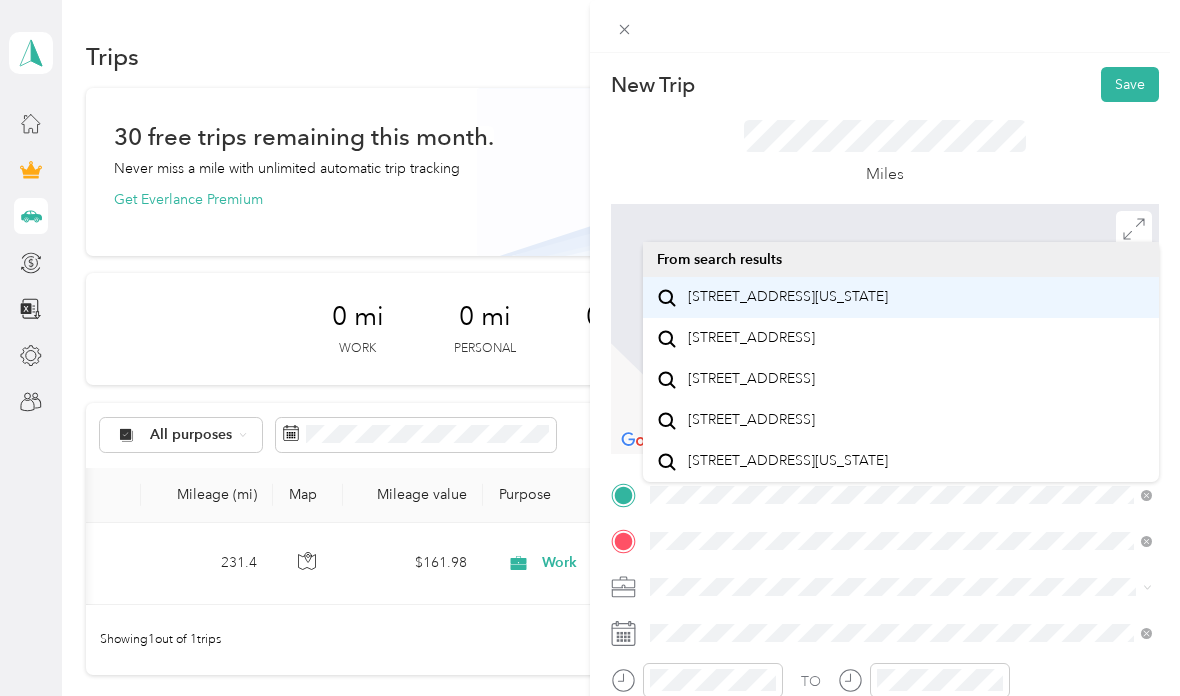 click on "[STREET_ADDRESS][US_STATE]" at bounding box center (788, 297) 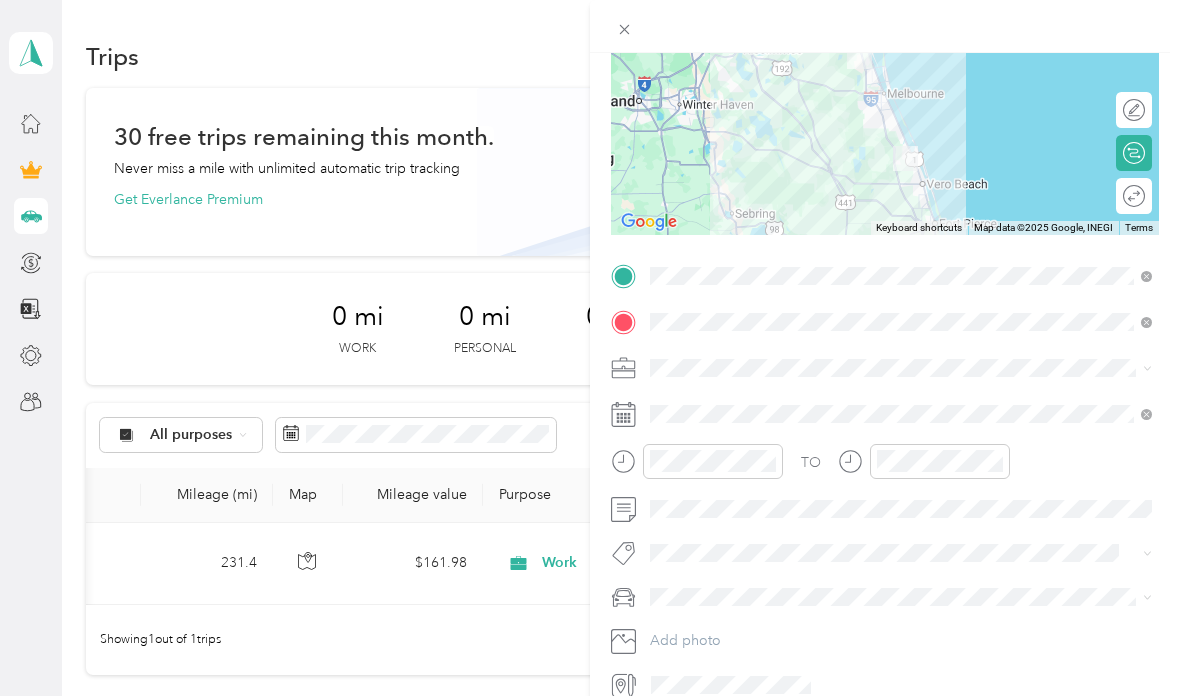 scroll, scrollTop: 218, scrollLeft: 0, axis: vertical 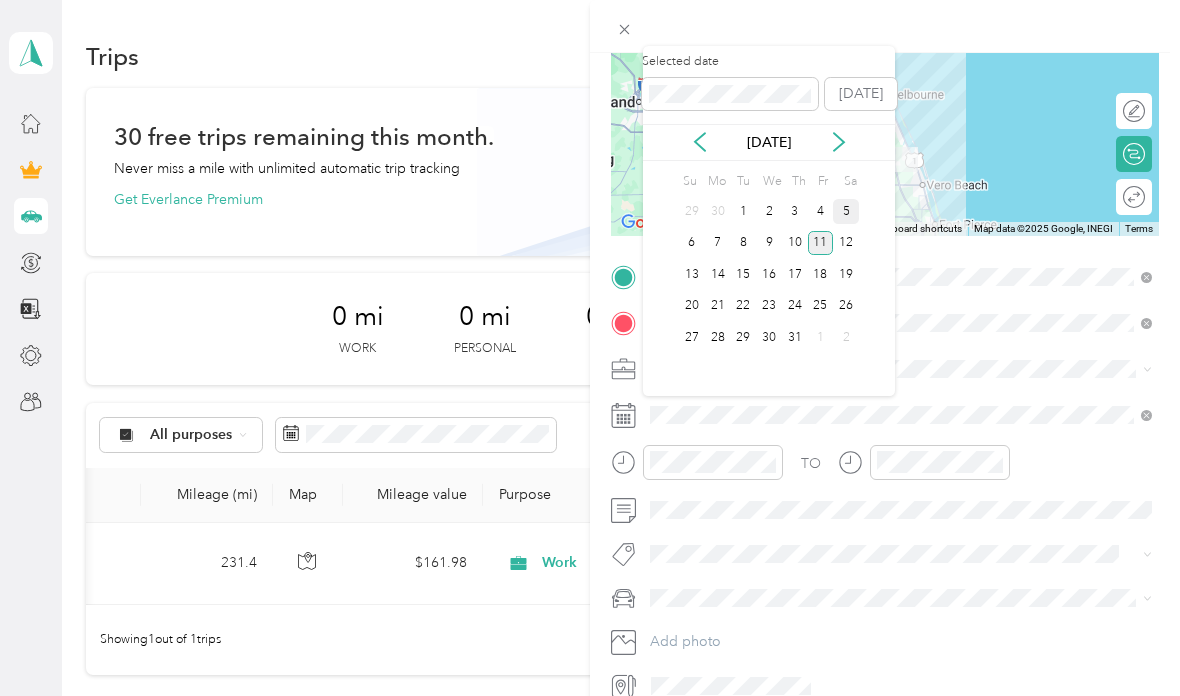 click on "5" at bounding box center [846, 211] 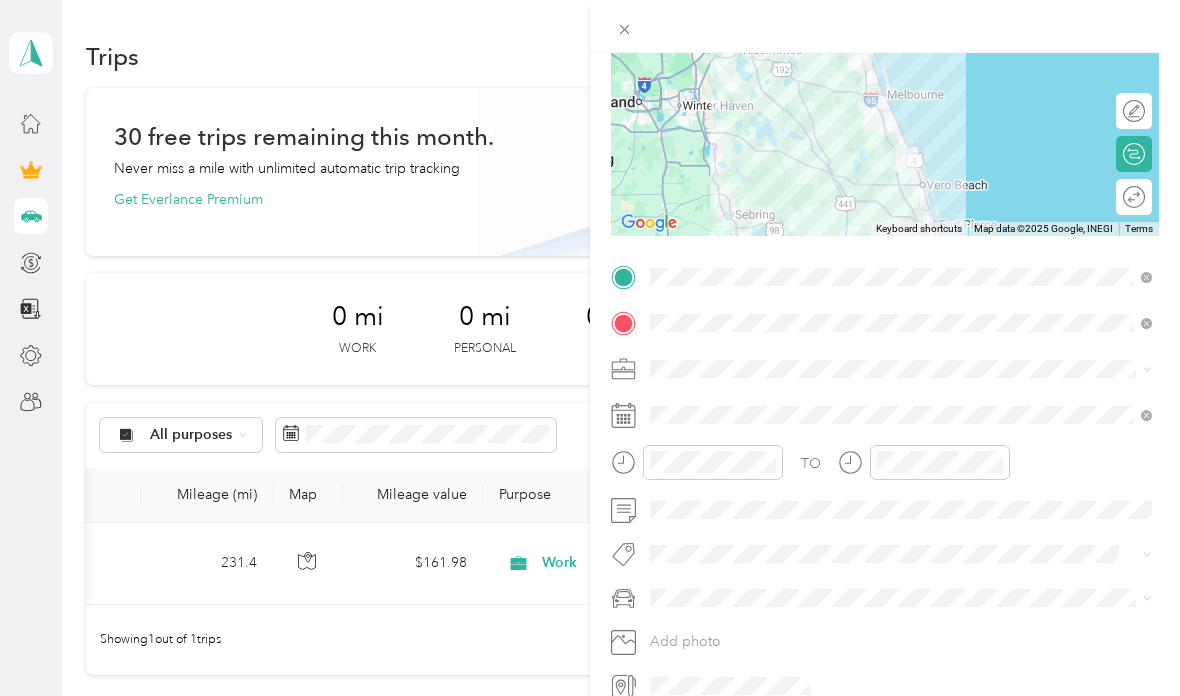 scroll, scrollTop: 0, scrollLeft: 0, axis: both 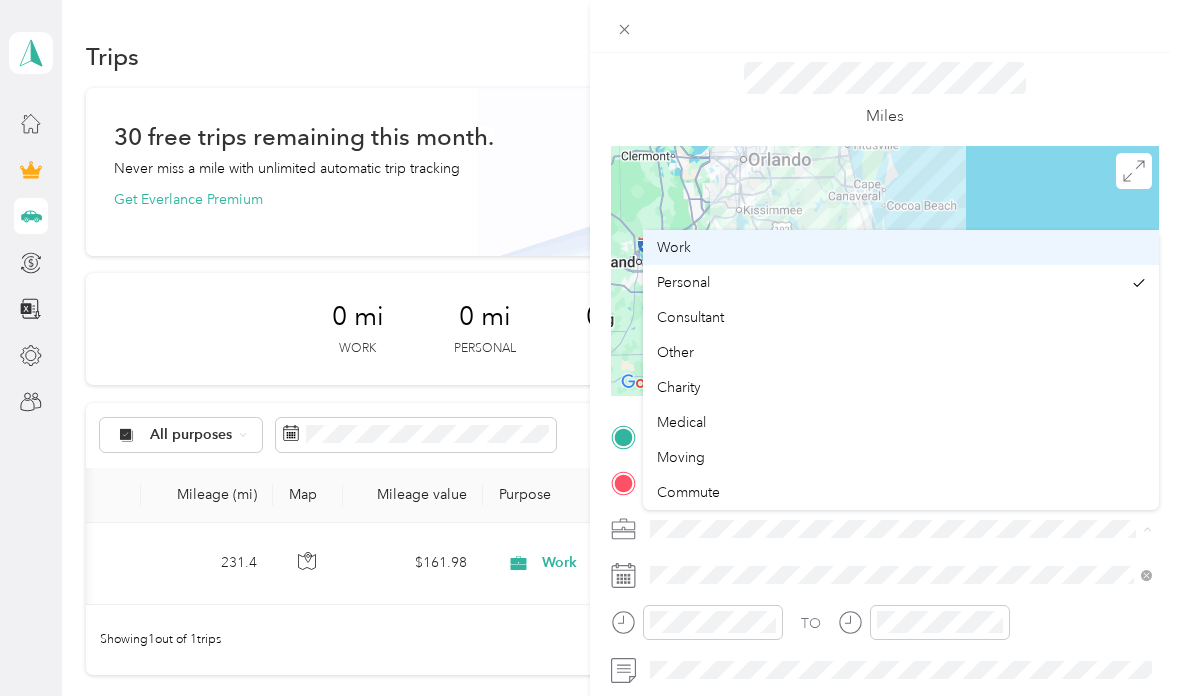 click on "Work" at bounding box center [901, 247] 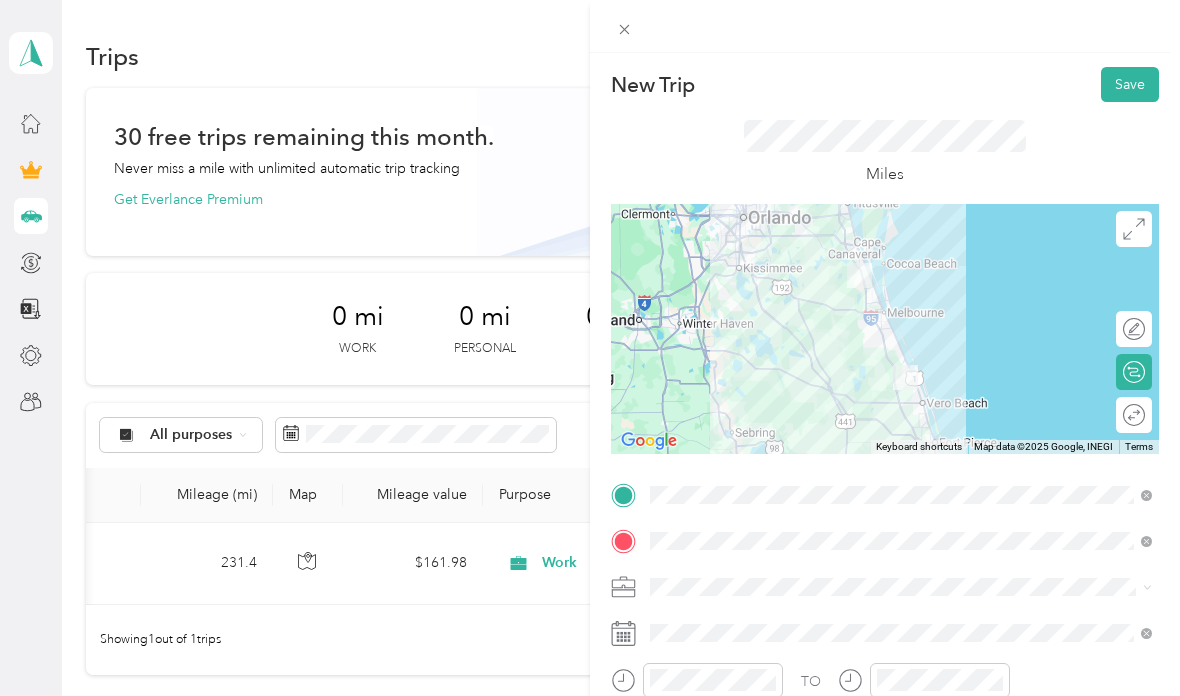 scroll, scrollTop: 0, scrollLeft: 0, axis: both 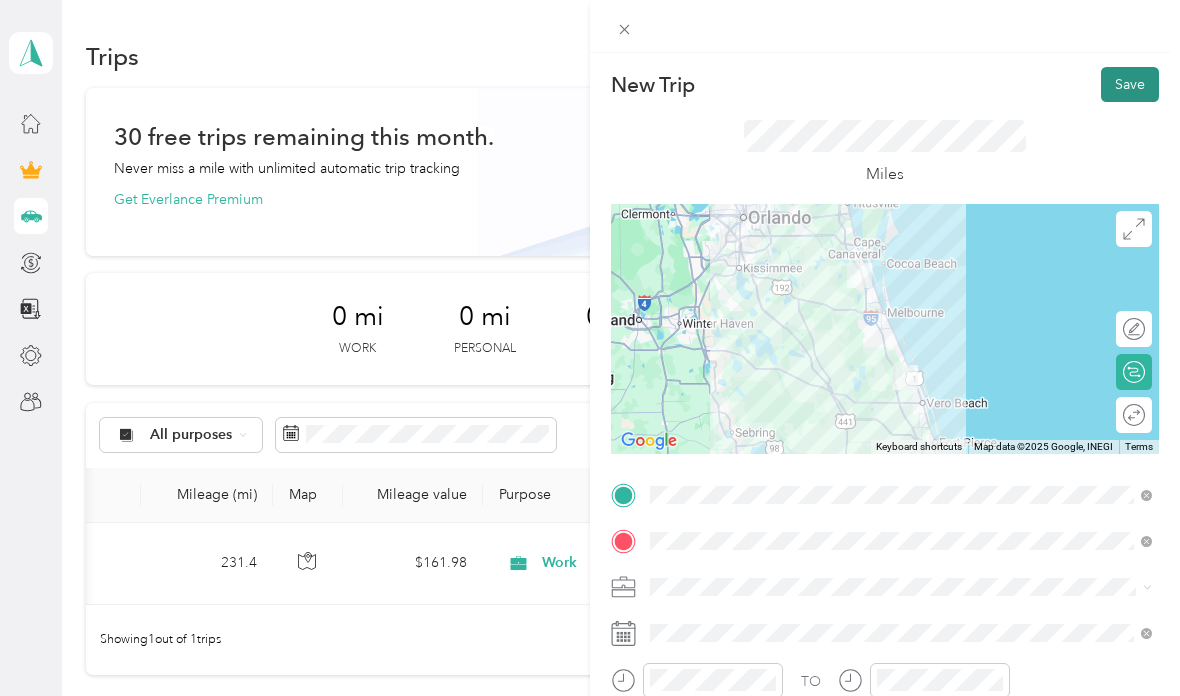click on "Save" at bounding box center (1130, 84) 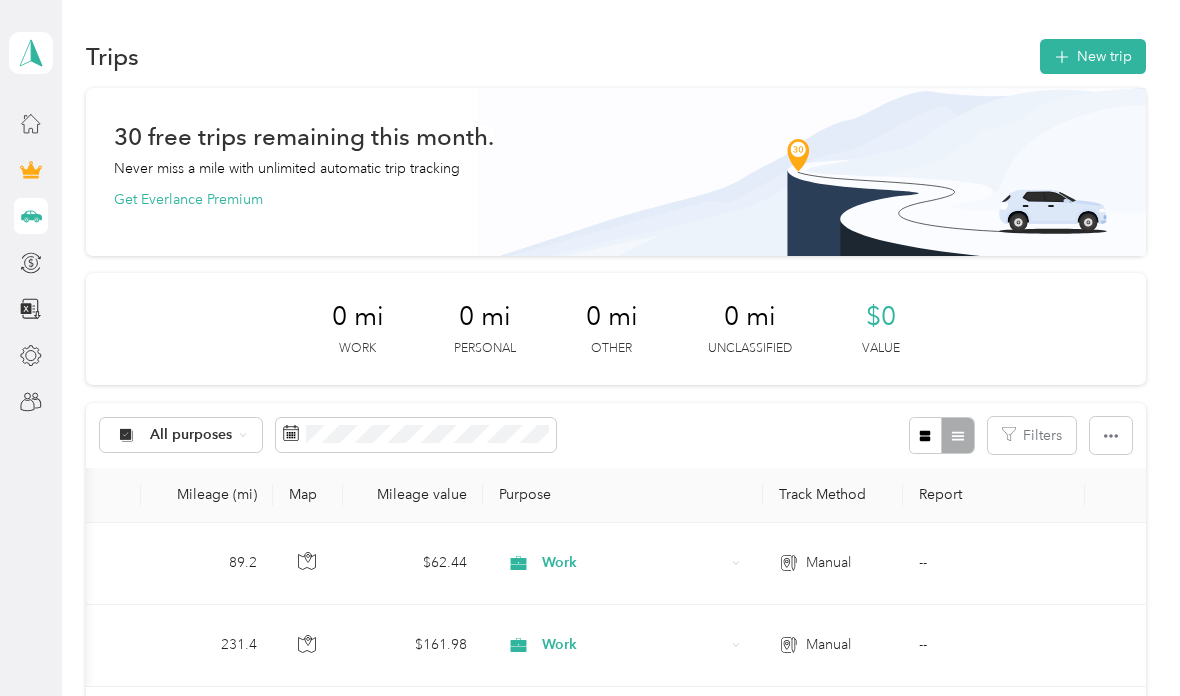 scroll, scrollTop: 0, scrollLeft: 0, axis: both 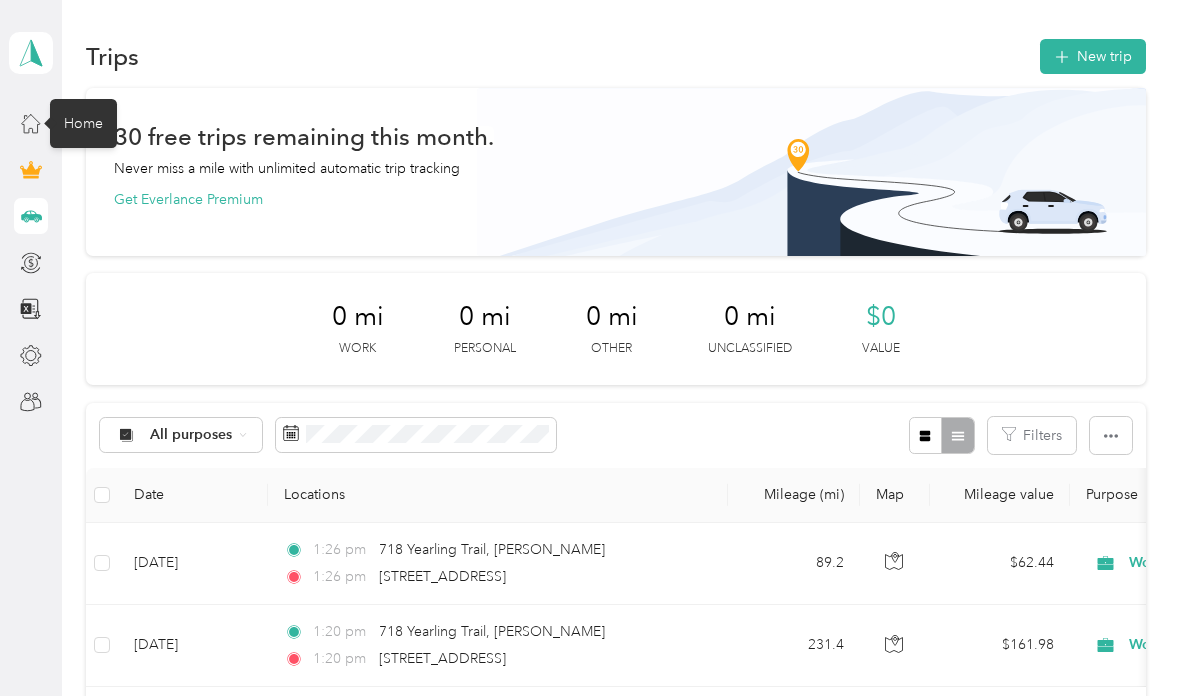 click on "Home" at bounding box center [83, 123] 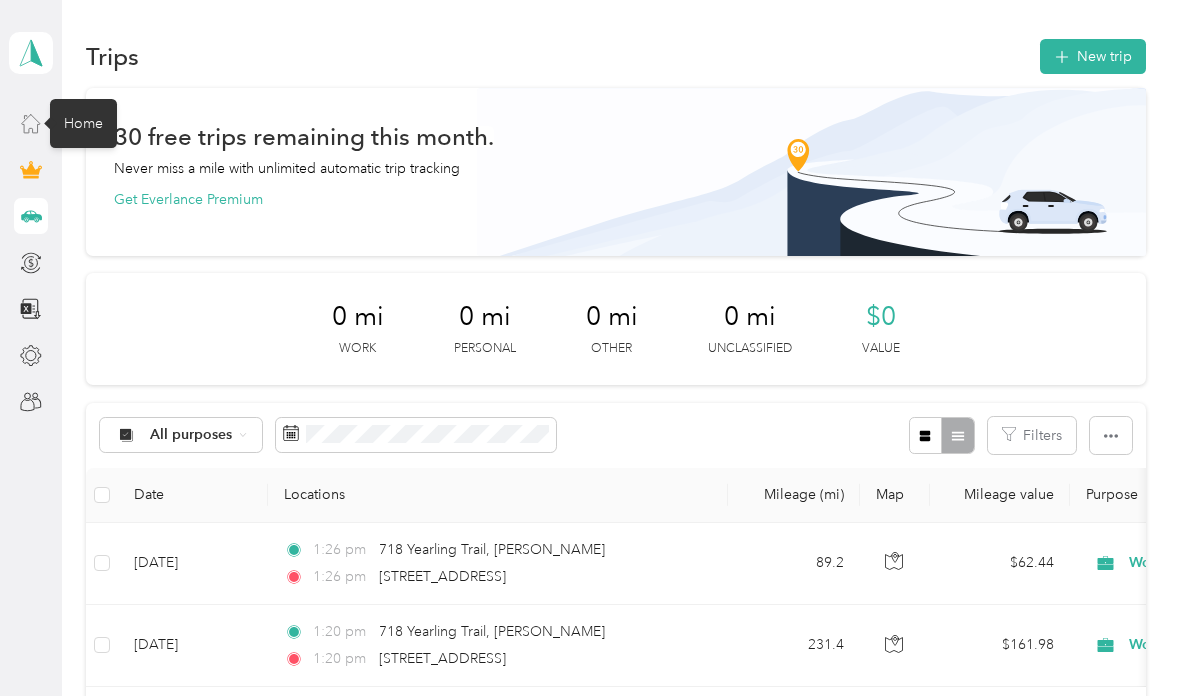 click 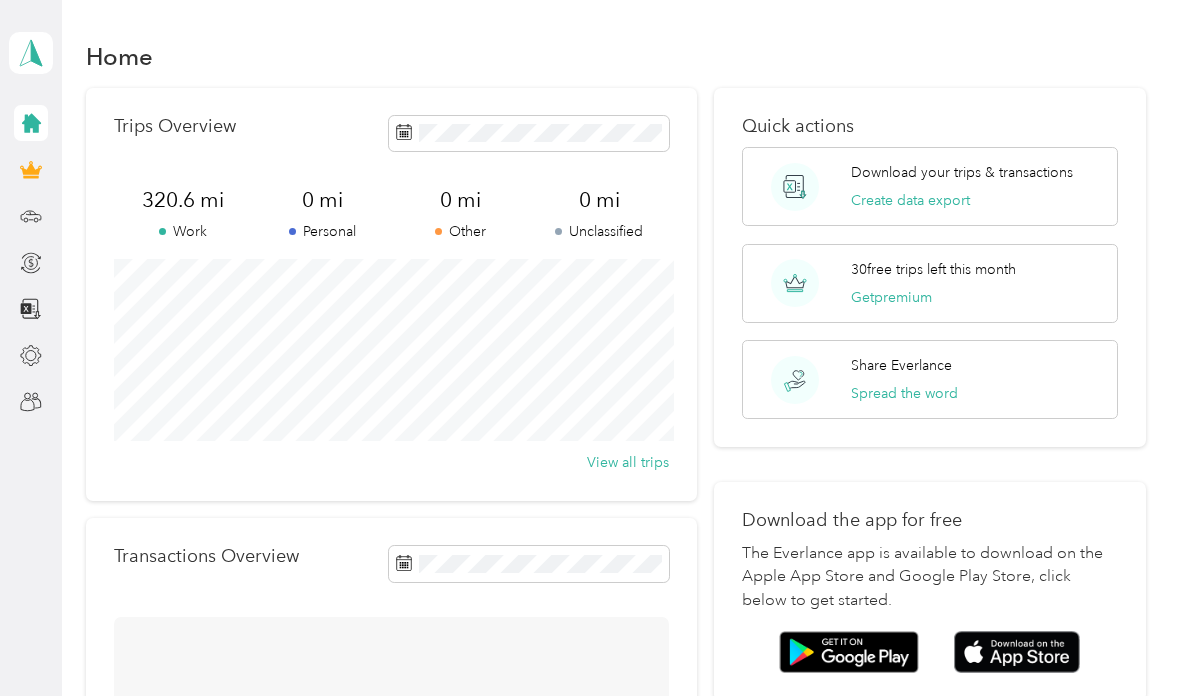 click on "Home" at bounding box center (83, 120) 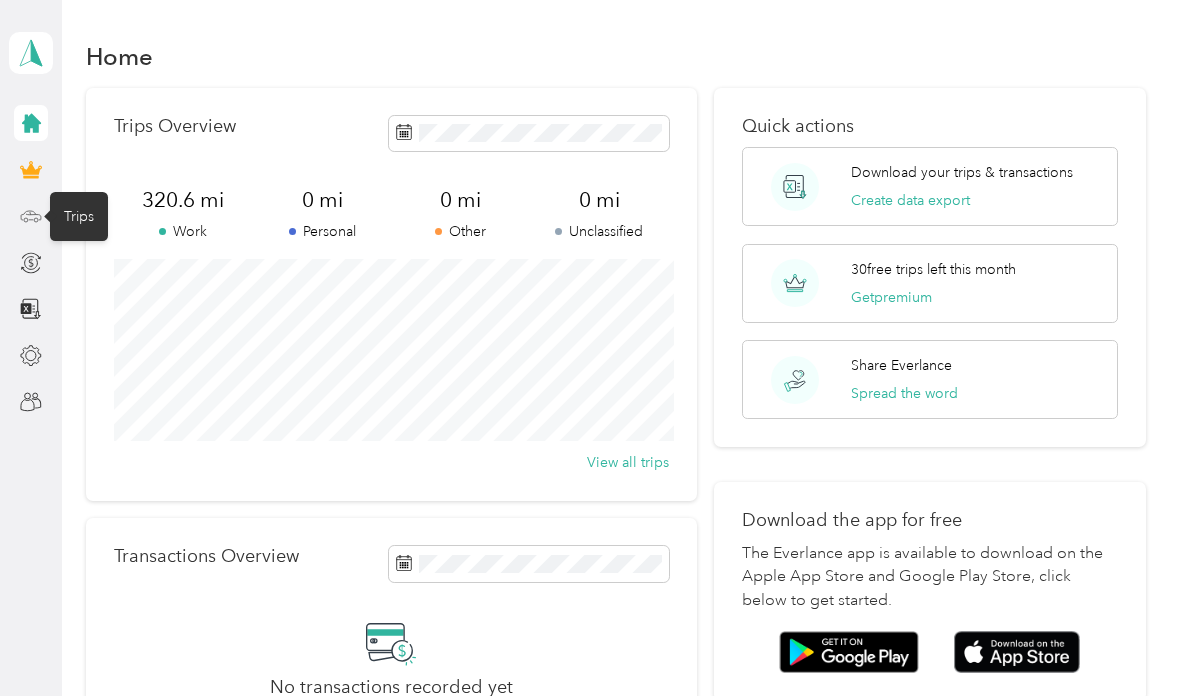 click 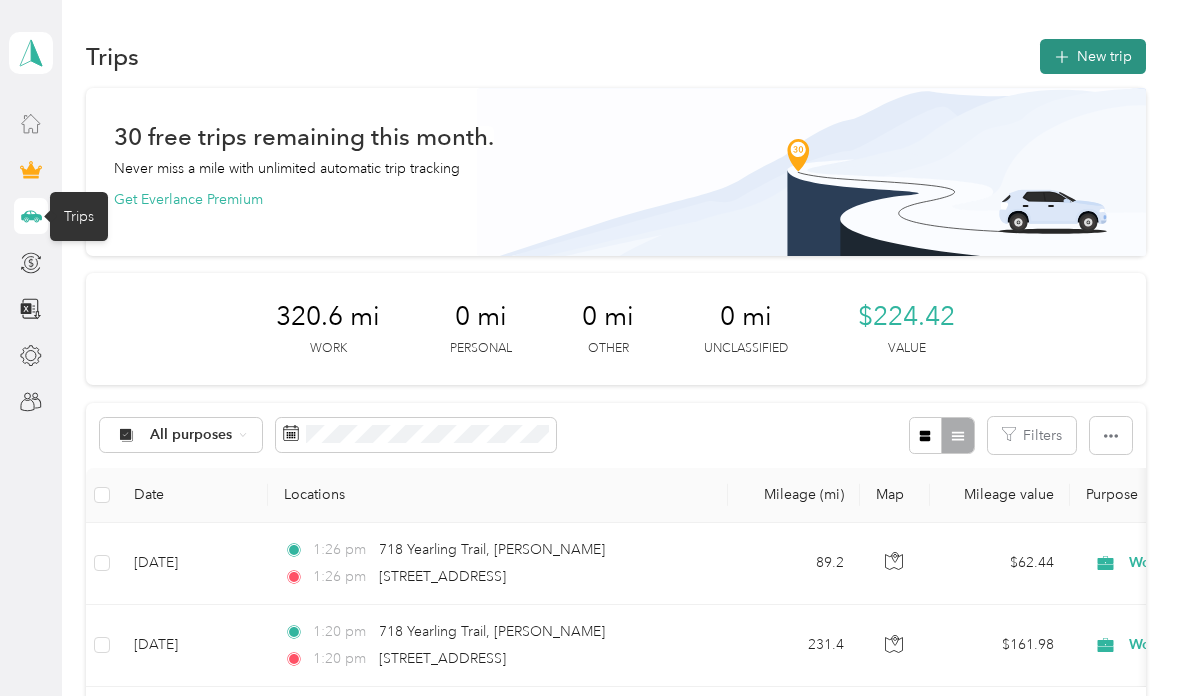 click on "New trip" at bounding box center (1093, 56) 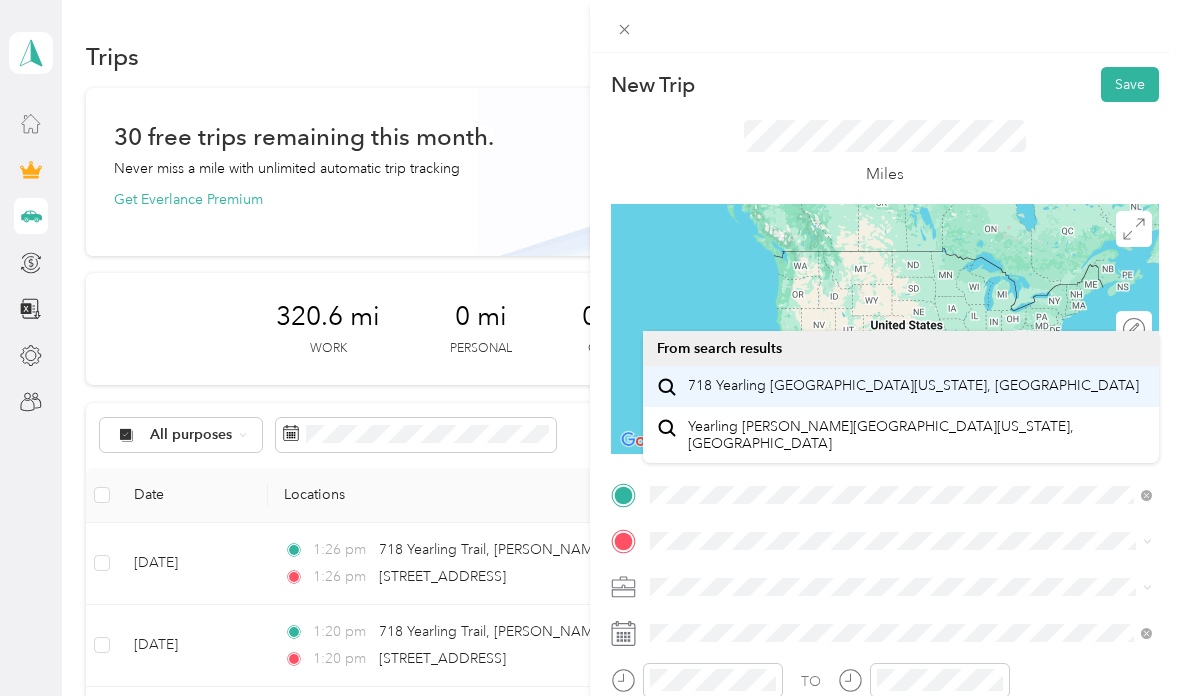 click on "718 Yearling [GEOGRAPHIC_DATA][US_STATE], [GEOGRAPHIC_DATA]" at bounding box center (901, 386) 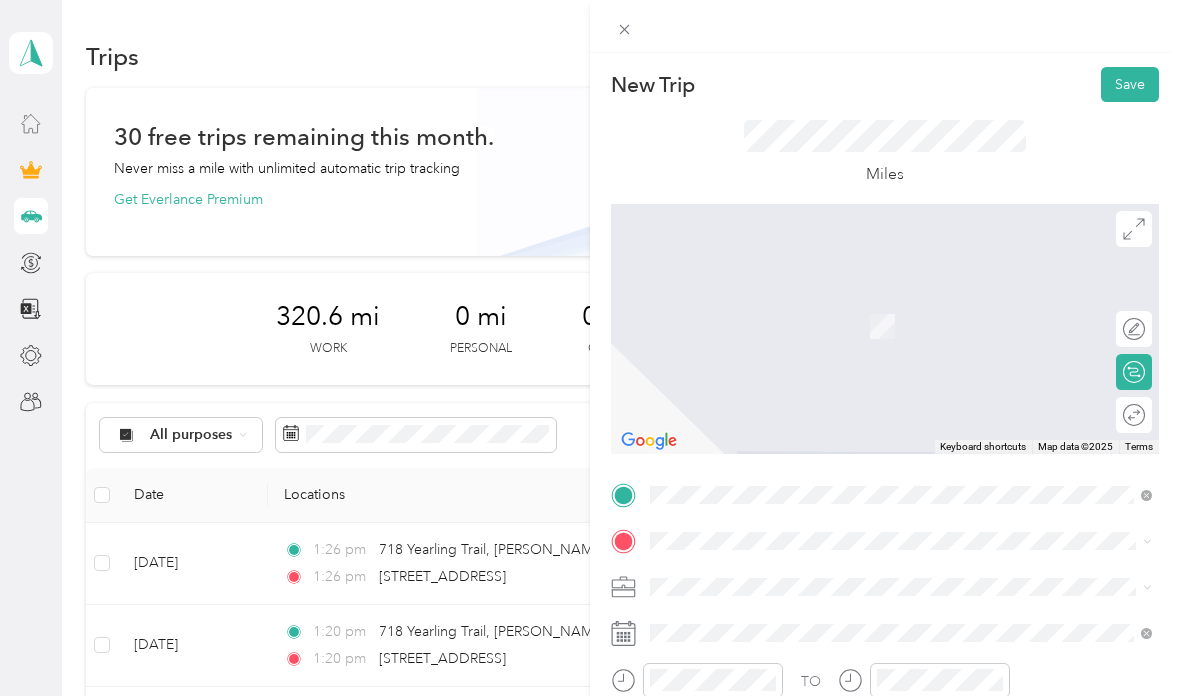 scroll, scrollTop: 30, scrollLeft: 0, axis: vertical 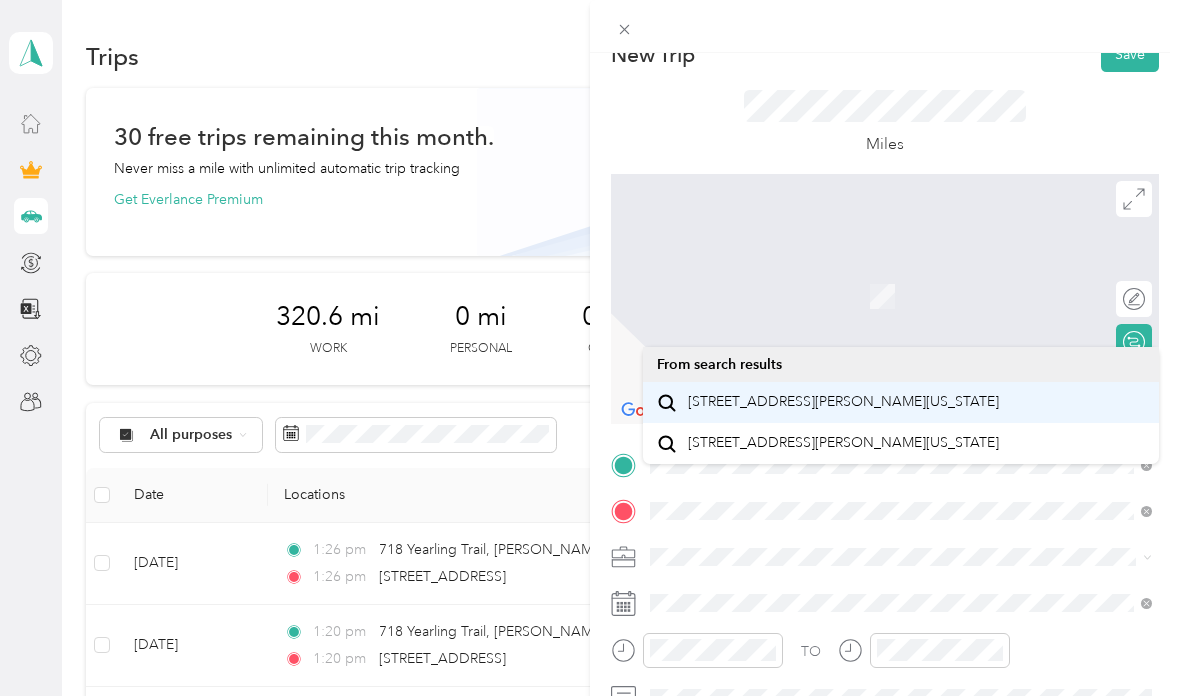 click on "[STREET_ADDRESS][PERSON_NAME][US_STATE]" at bounding box center [843, 402] 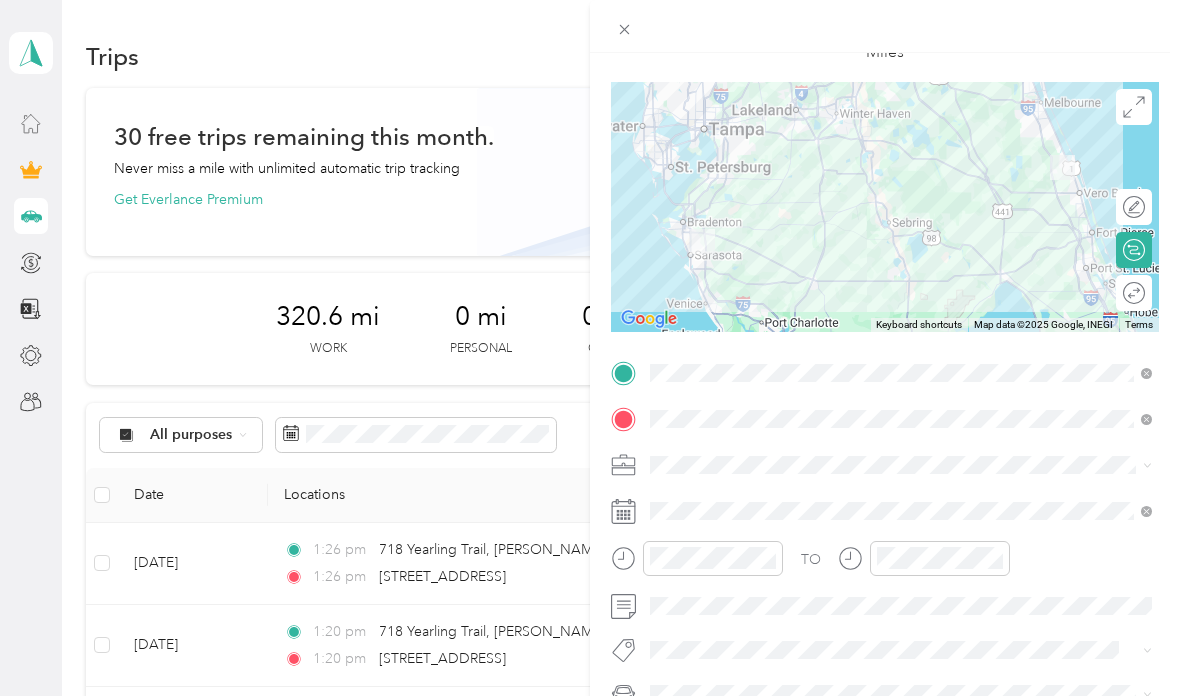 scroll, scrollTop: 127, scrollLeft: 0, axis: vertical 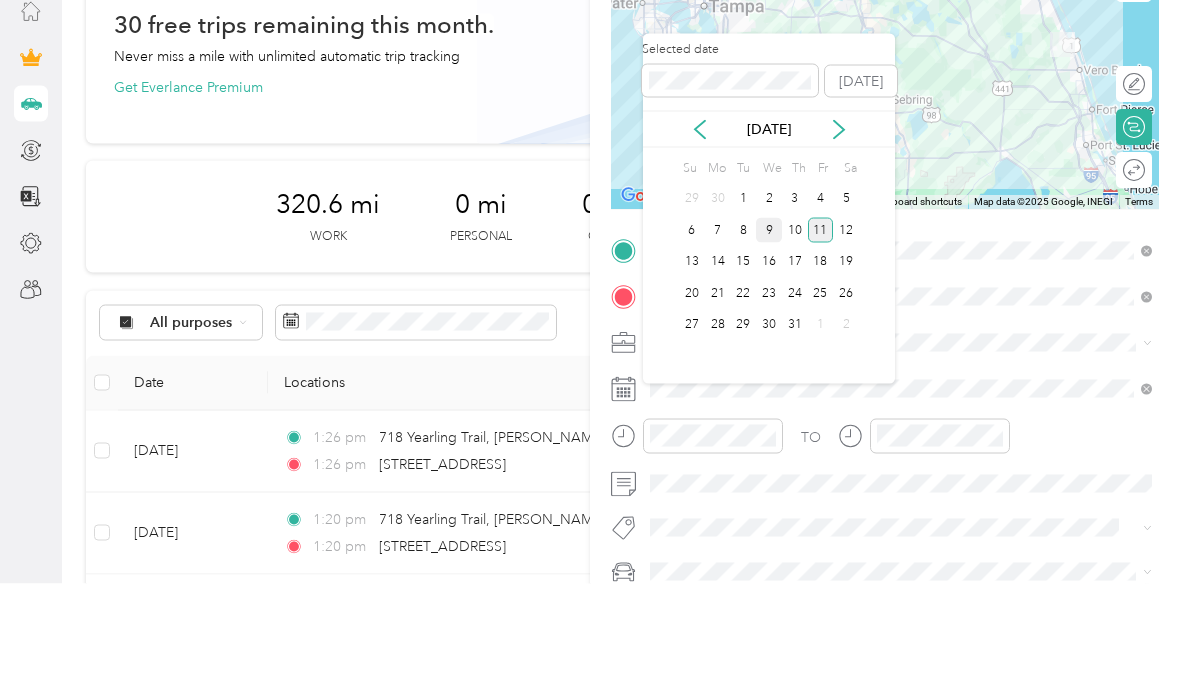 click on "9" at bounding box center (769, 342) 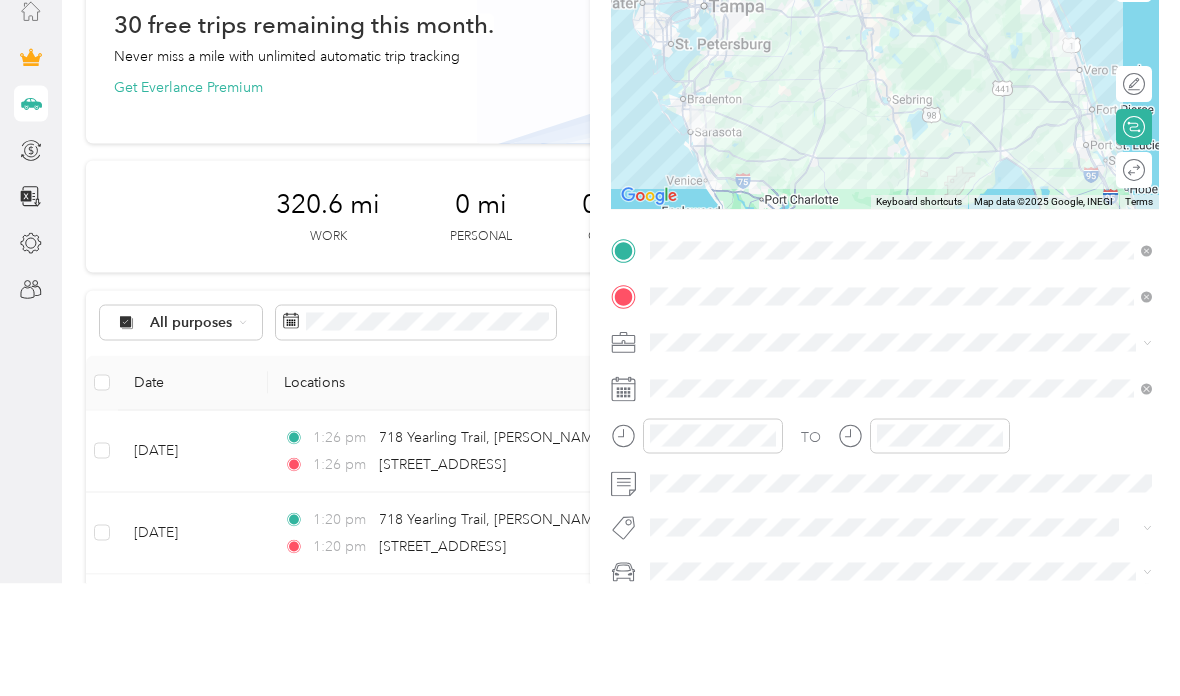 scroll, scrollTop: 80, scrollLeft: 0, axis: vertical 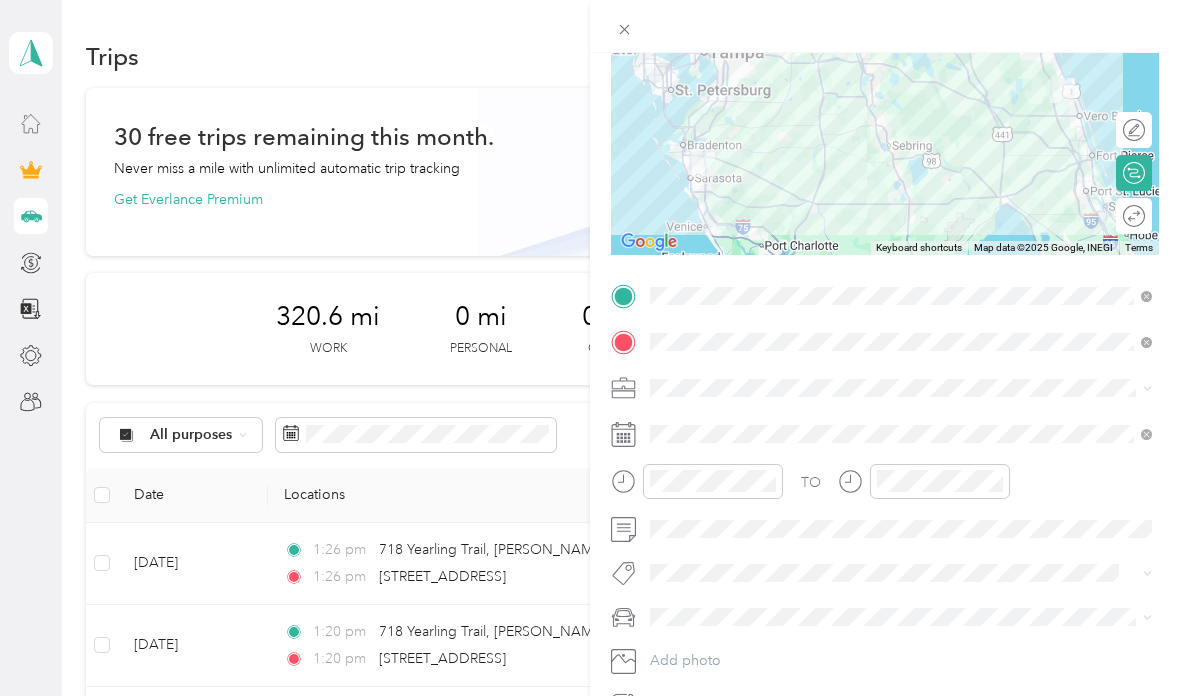 click 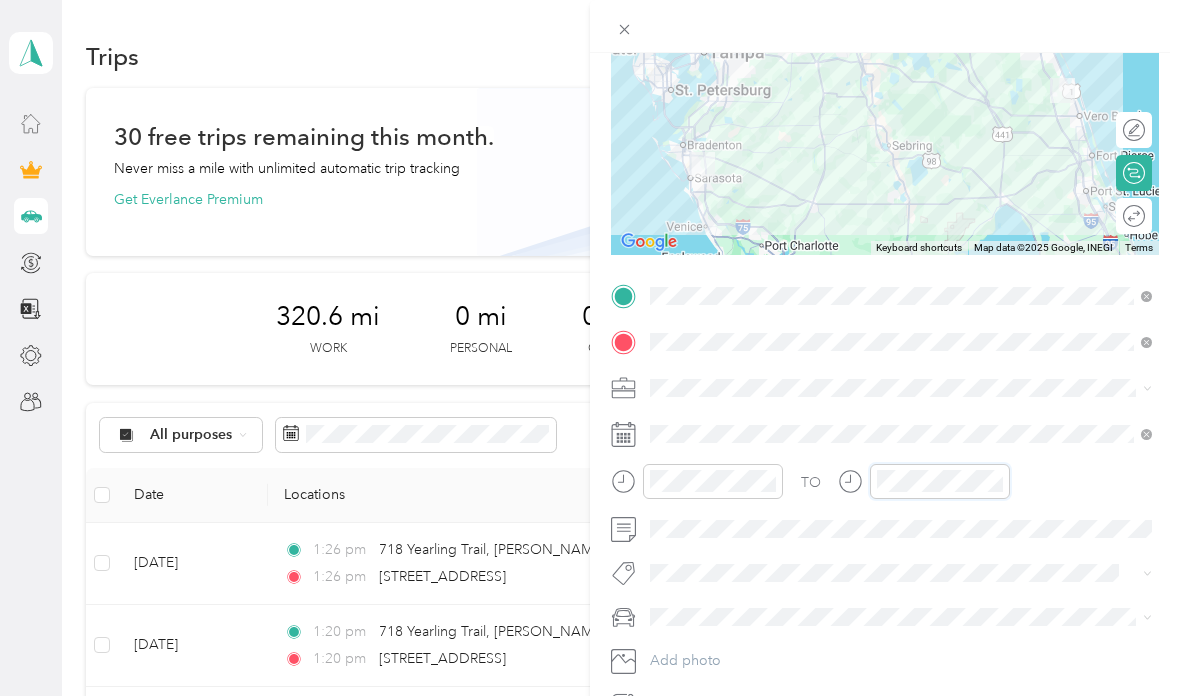 scroll, scrollTop: 26, scrollLeft: 0, axis: vertical 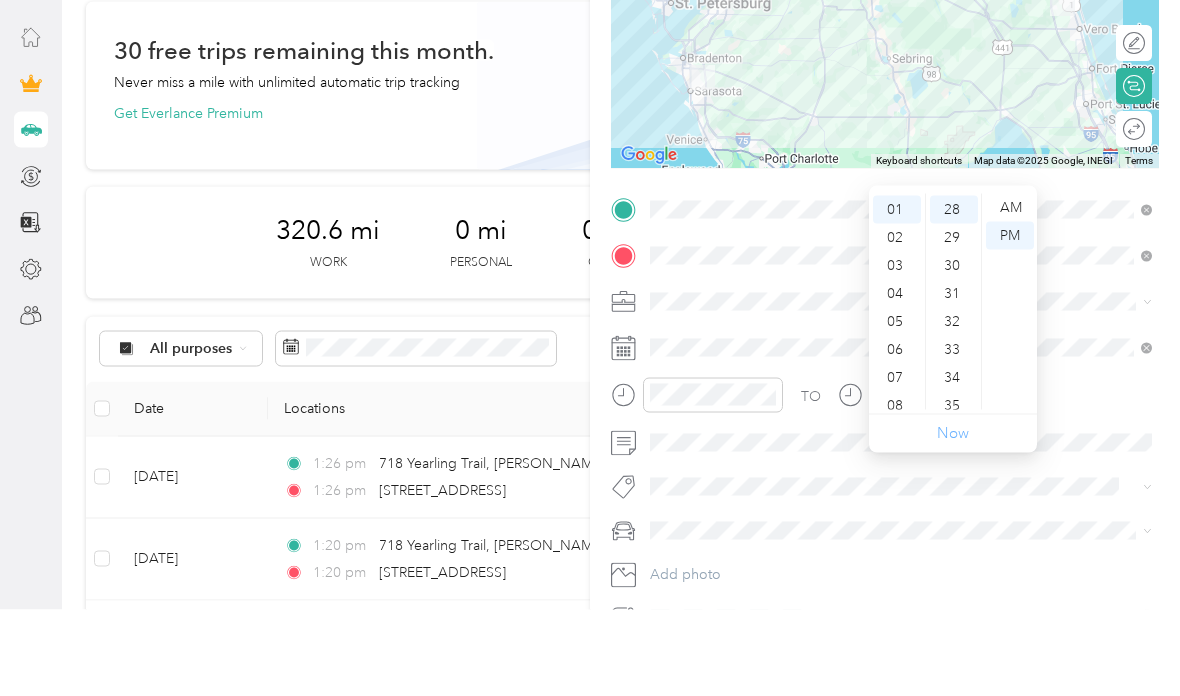 click on "Now" at bounding box center (953, 519) 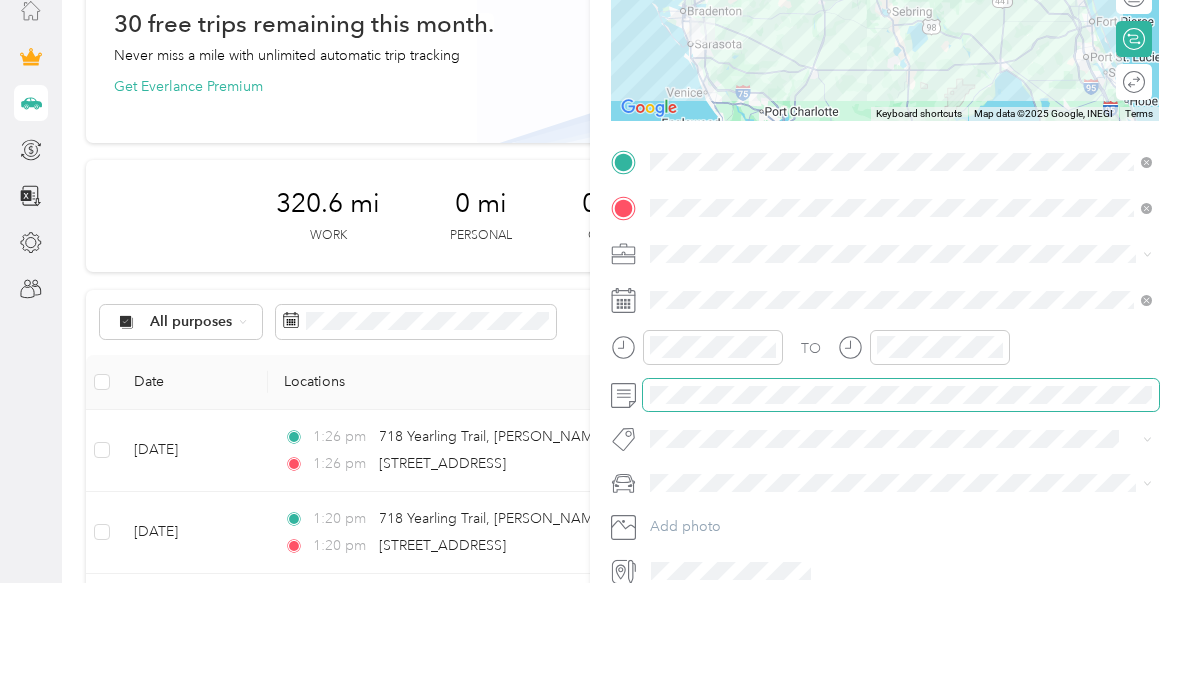 scroll, scrollTop: 218, scrollLeft: 0, axis: vertical 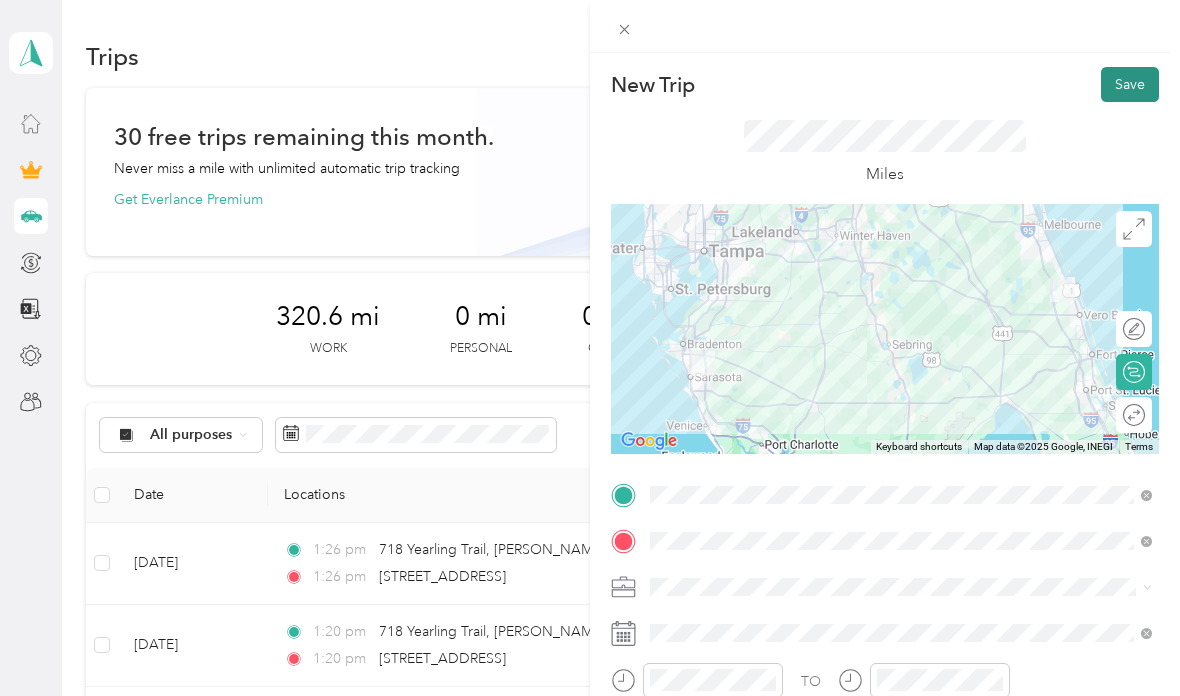 click on "Save" at bounding box center (1130, 84) 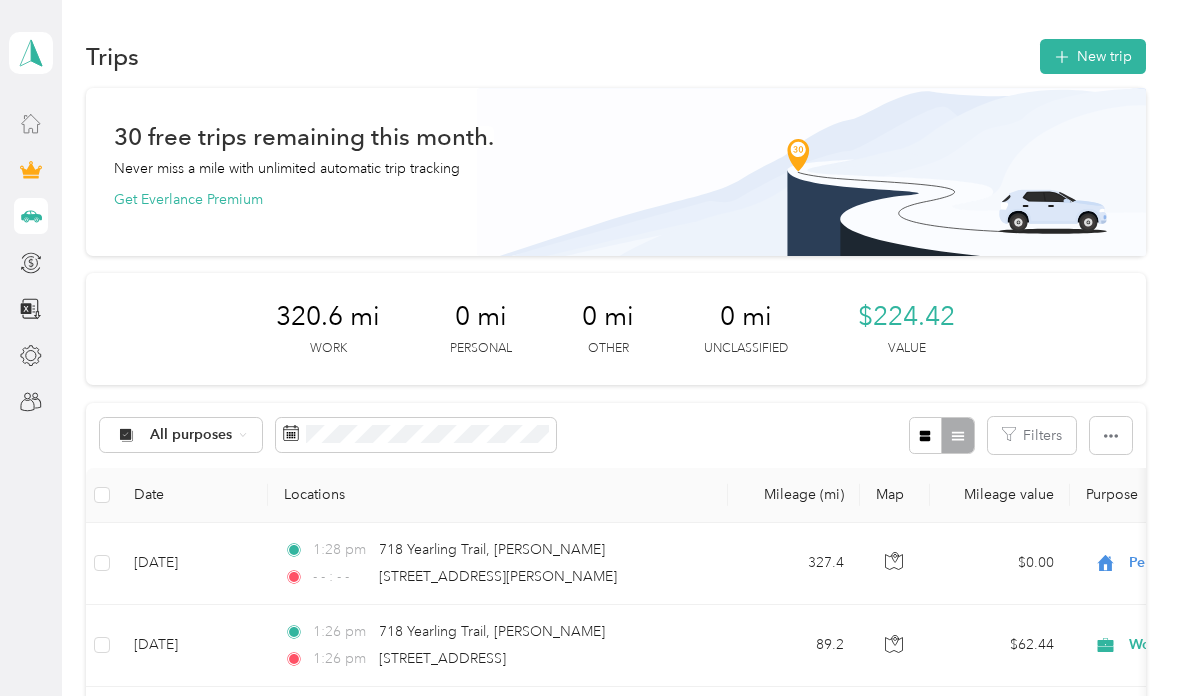 click at bounding box center [31, 263] 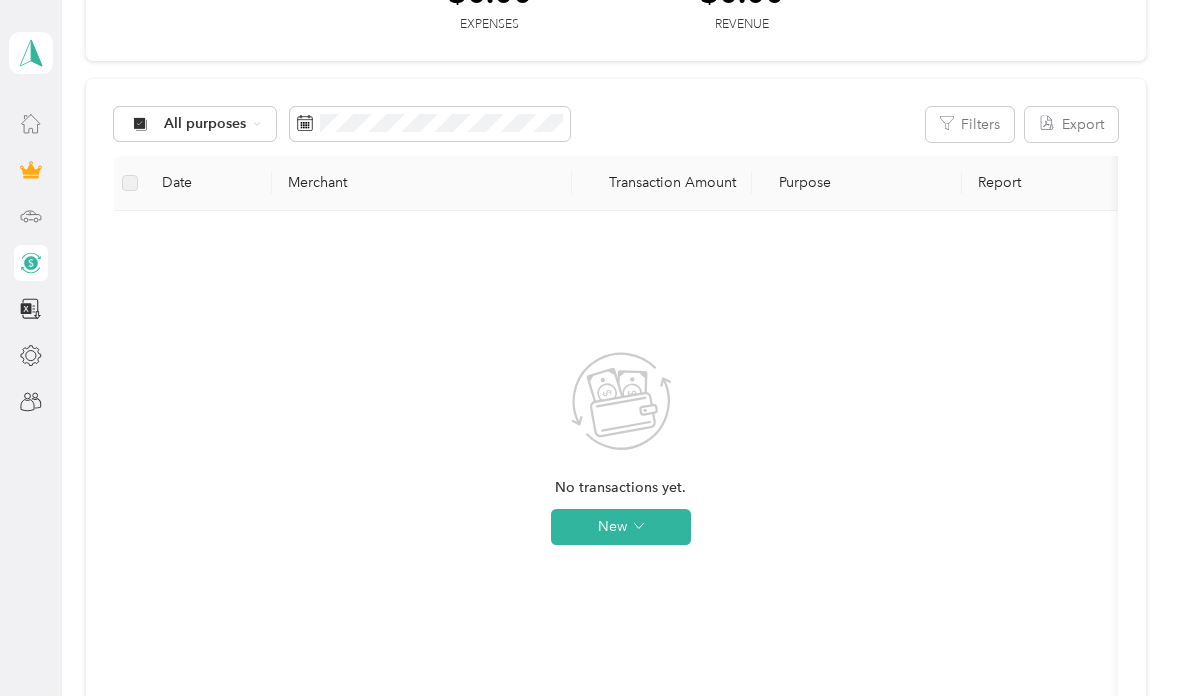 scroll, scrollTop: 143, scrollLeft: 0, axis: vertical 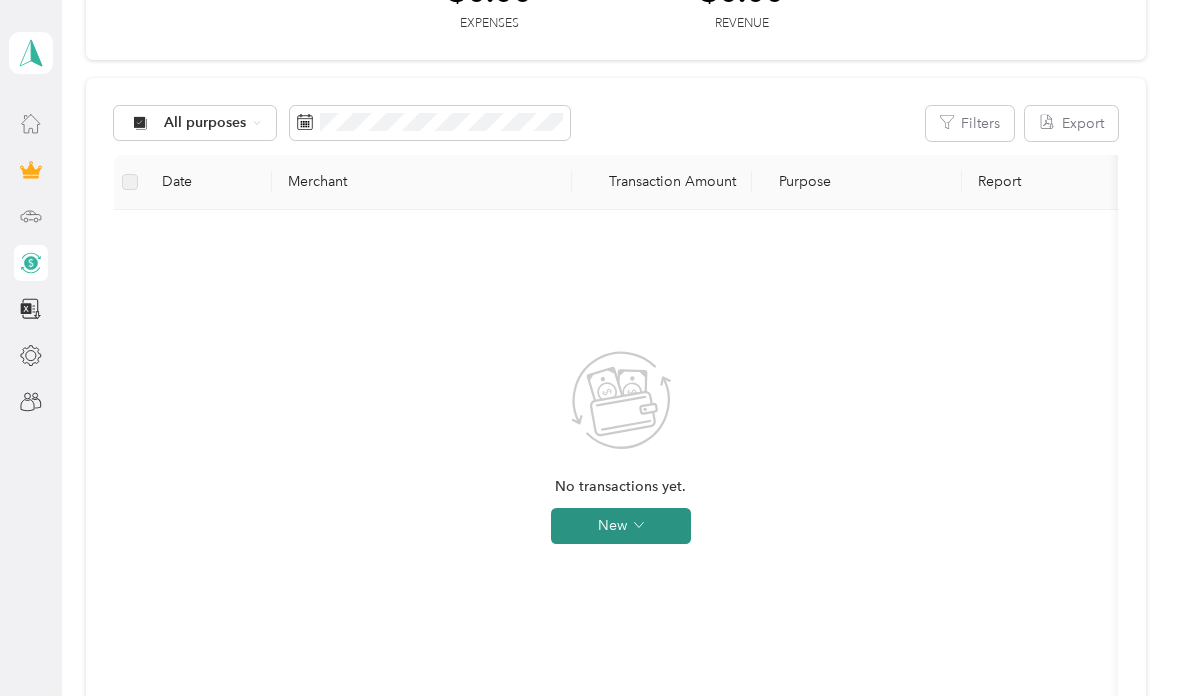 click 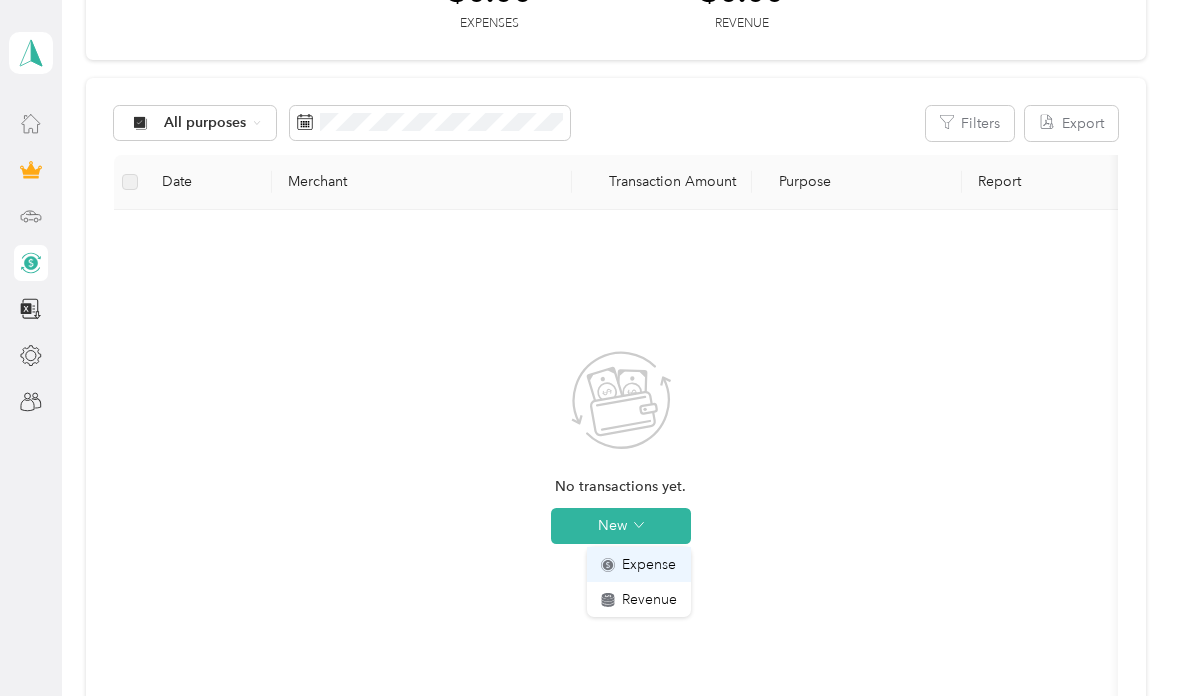 click on "Expense" at bounding box center (649, 564) 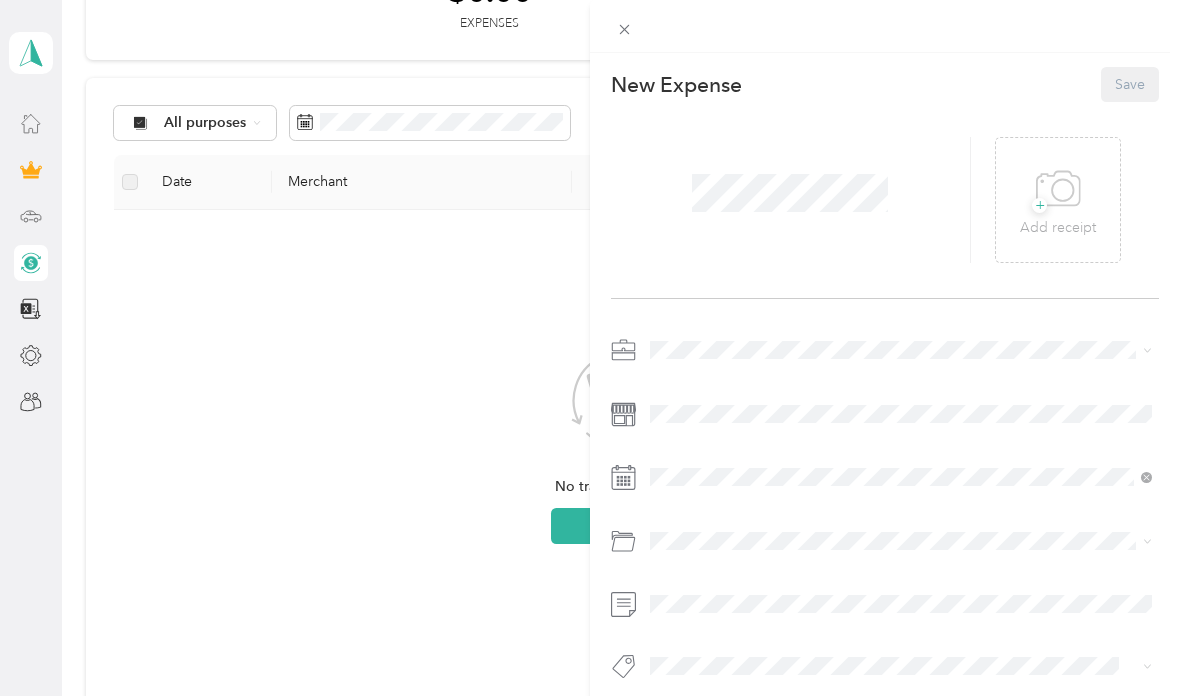 click at bounding box center (791, 200) 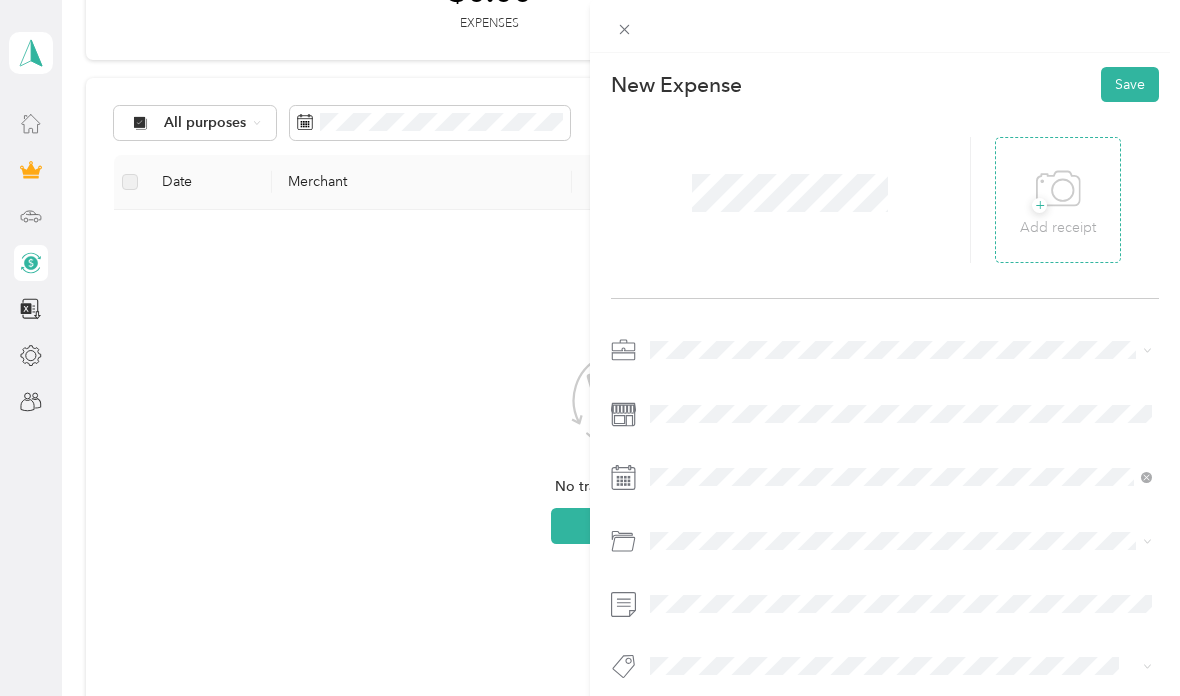 click 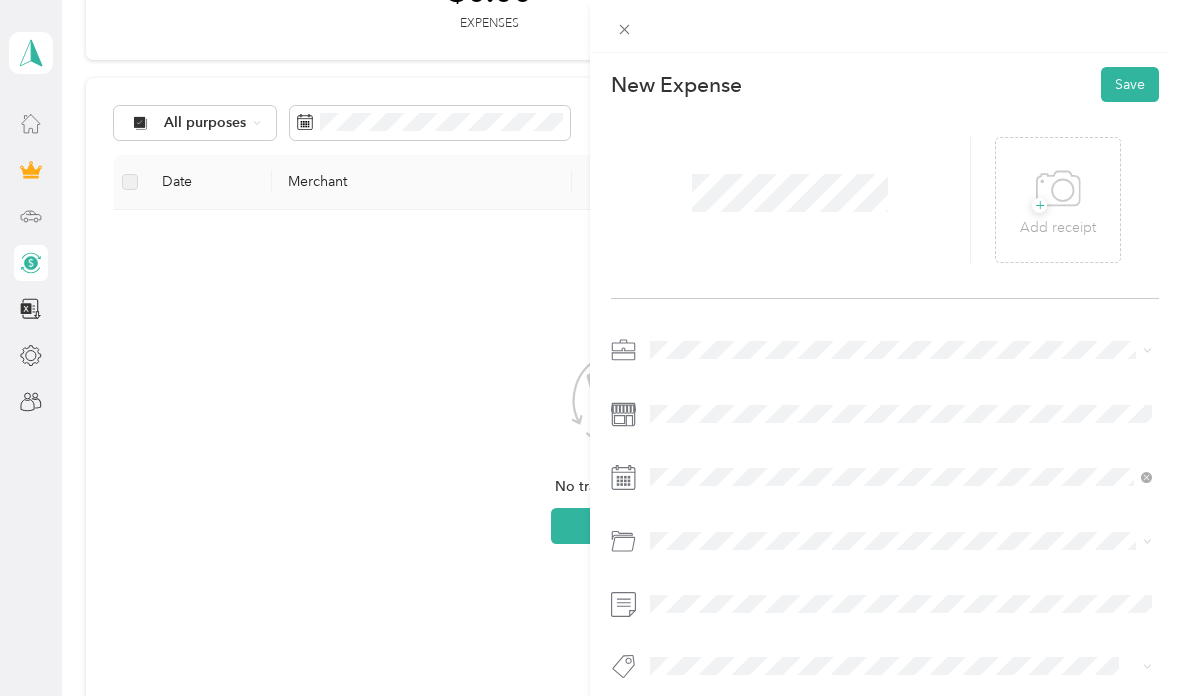 click at bounding box center [901, 350] 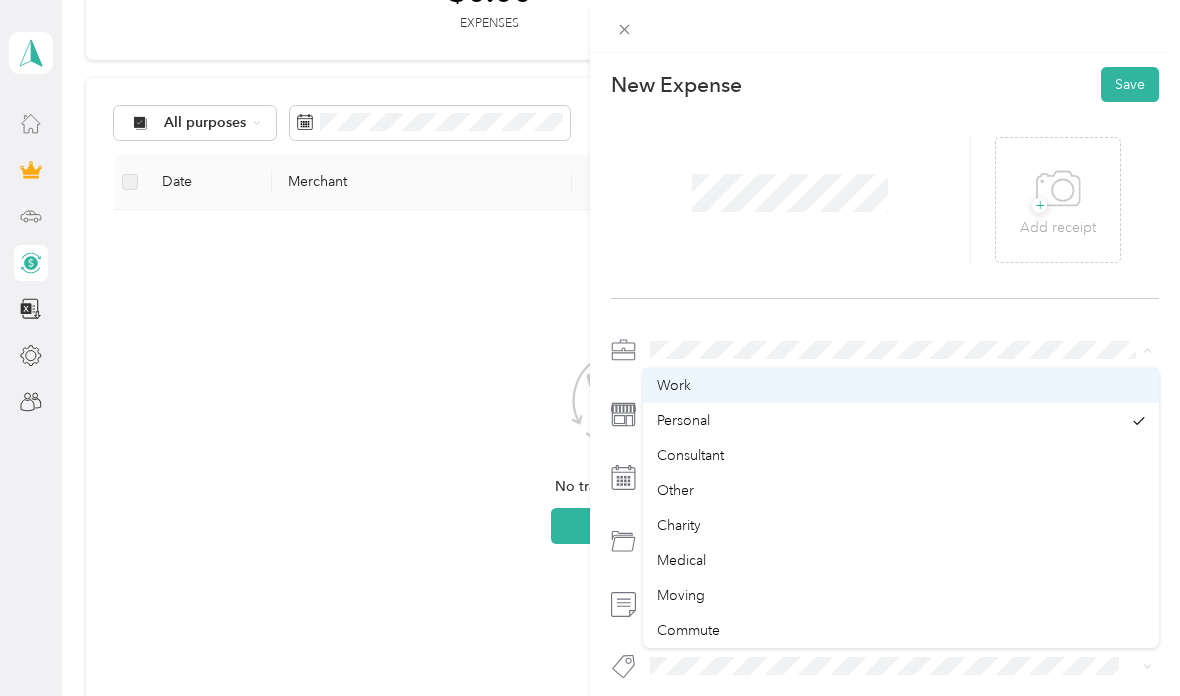 click on "Work" at bounding box center (901, 385) 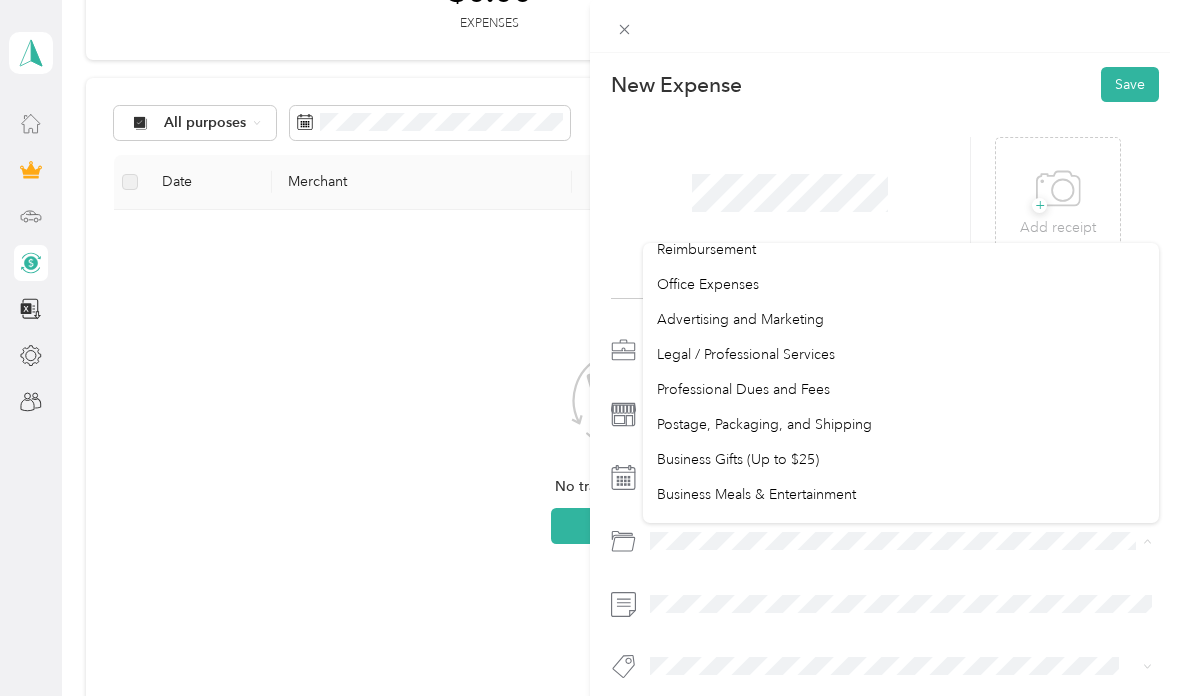 scroll, scrollTop: 585, scrollLeft: 0, axis: vertical 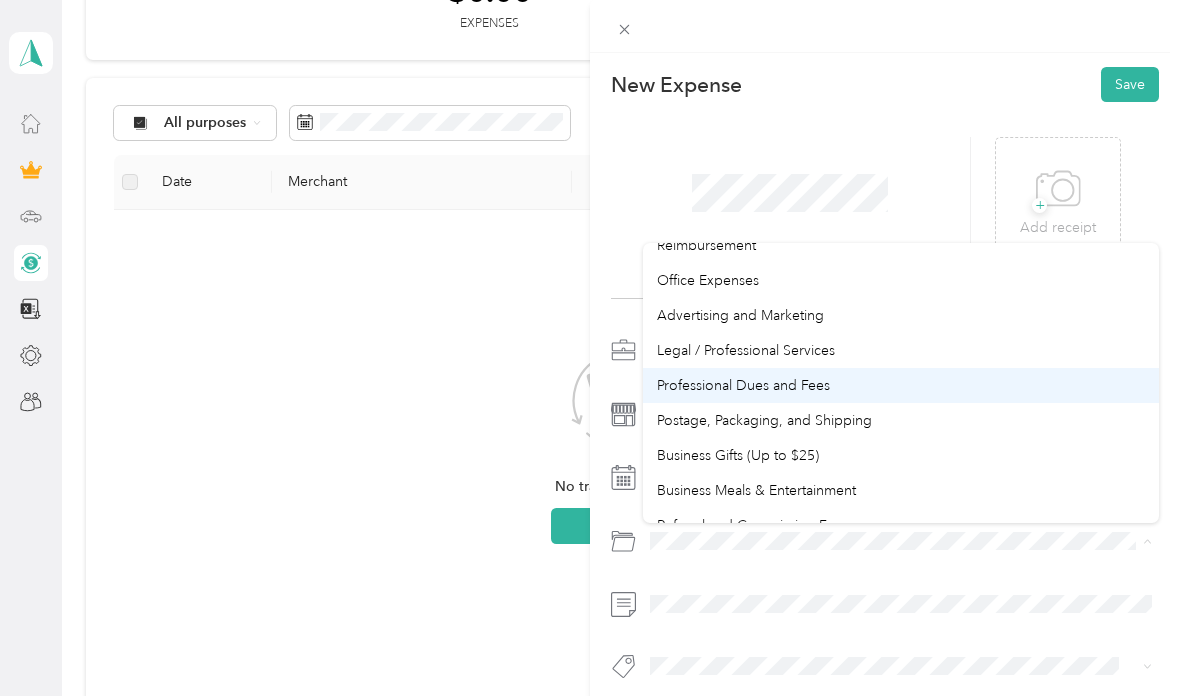 click on "Professional Dues and Fees" at bounding box center (901, 385) 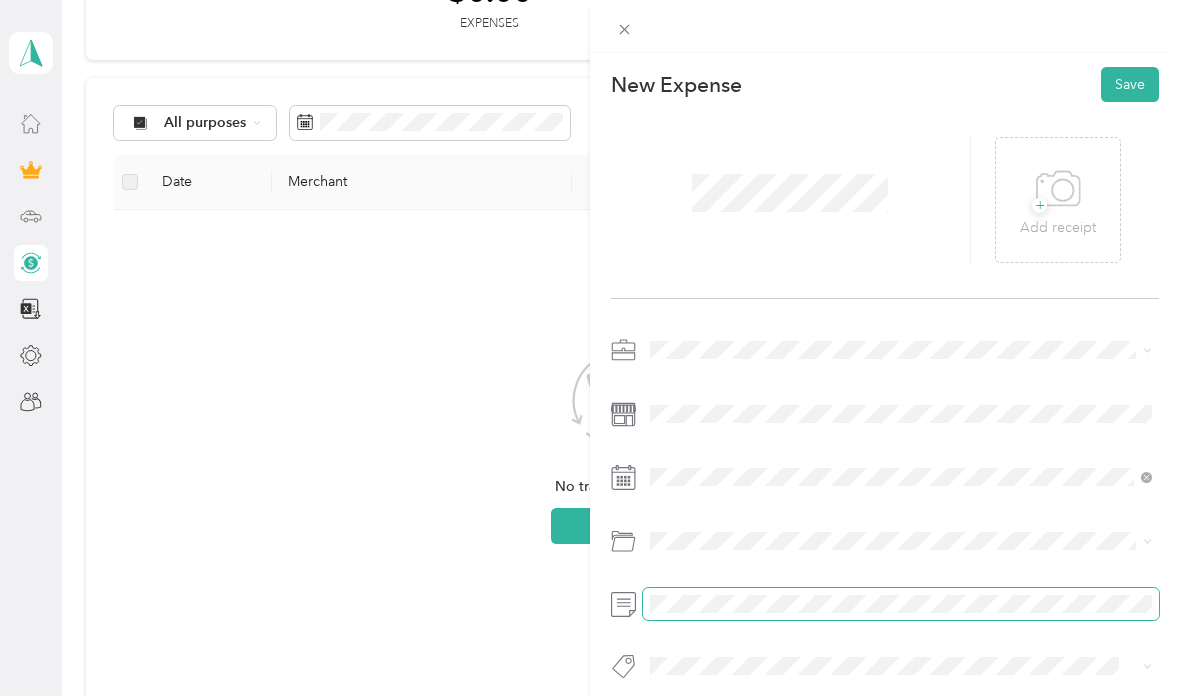 scroll, scrollTop: 13, scrollLeft: 0, axis: vertical 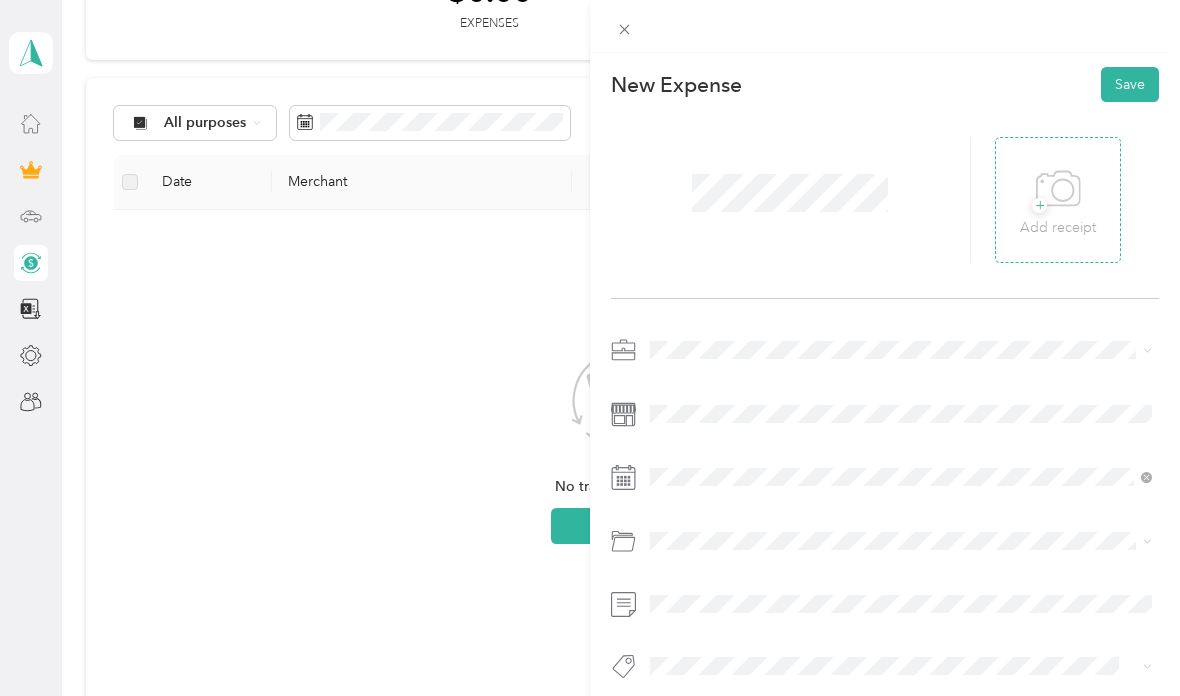 click 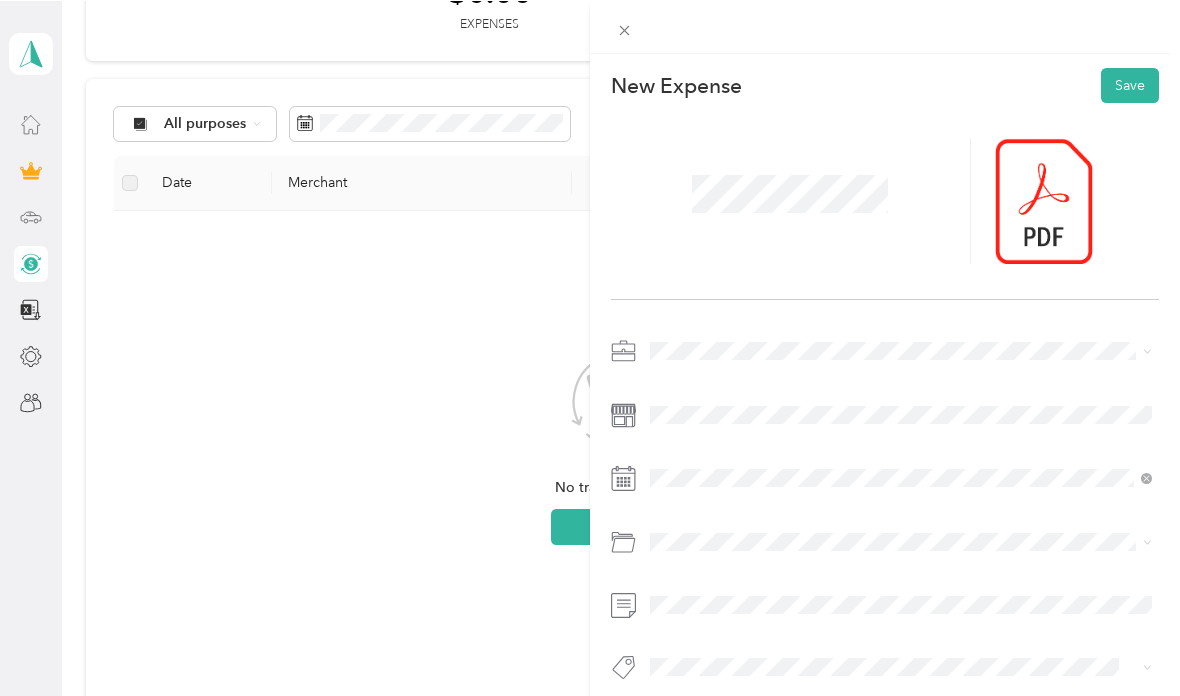 scroll, scrollTop: 80, scrollLeft: 0, axis: vertical 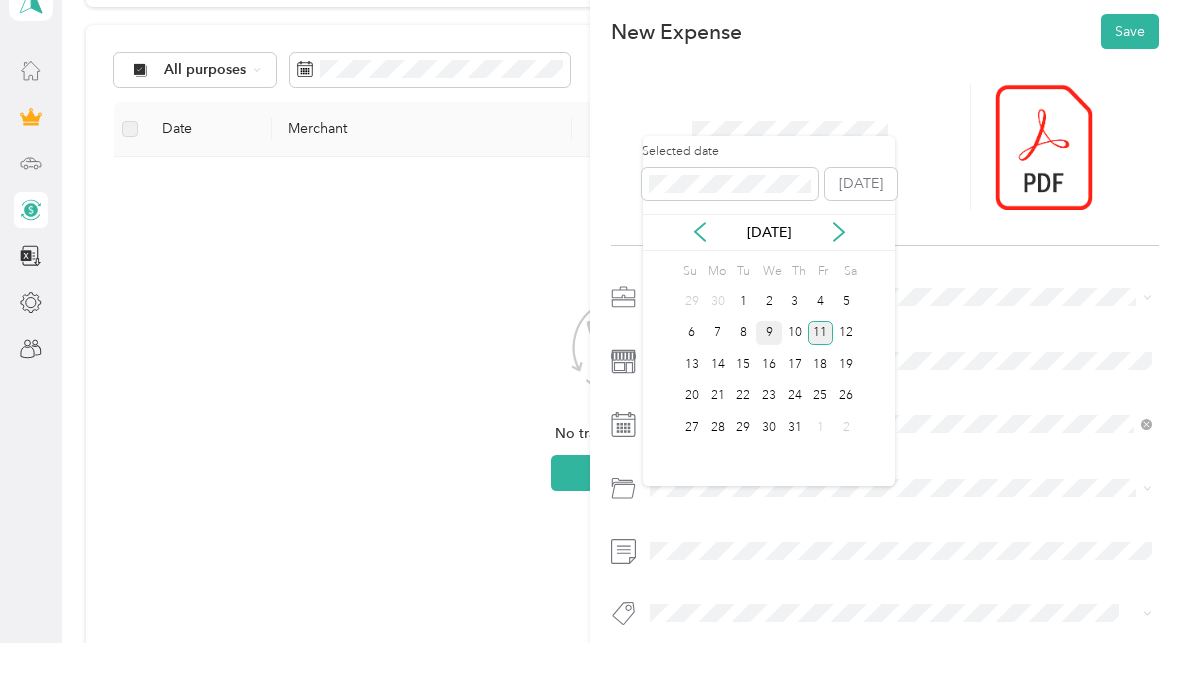 click on "9" at bounding box center (769, 386) 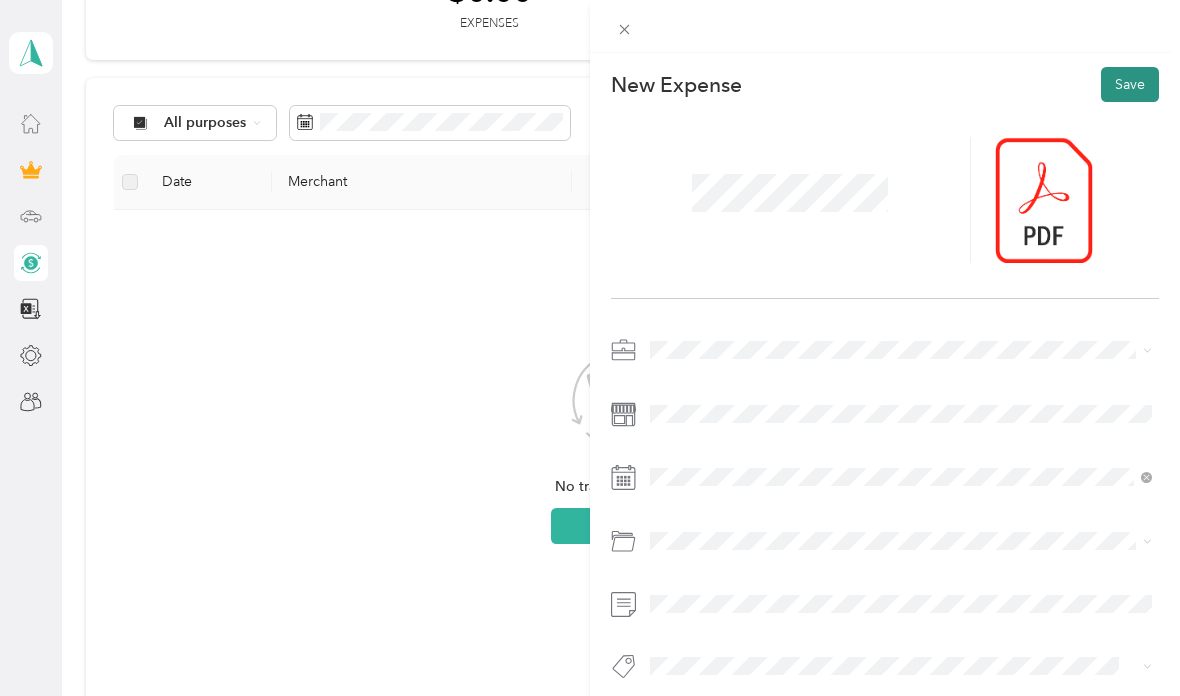 click on "Save" at bounding box center [1130, 84] 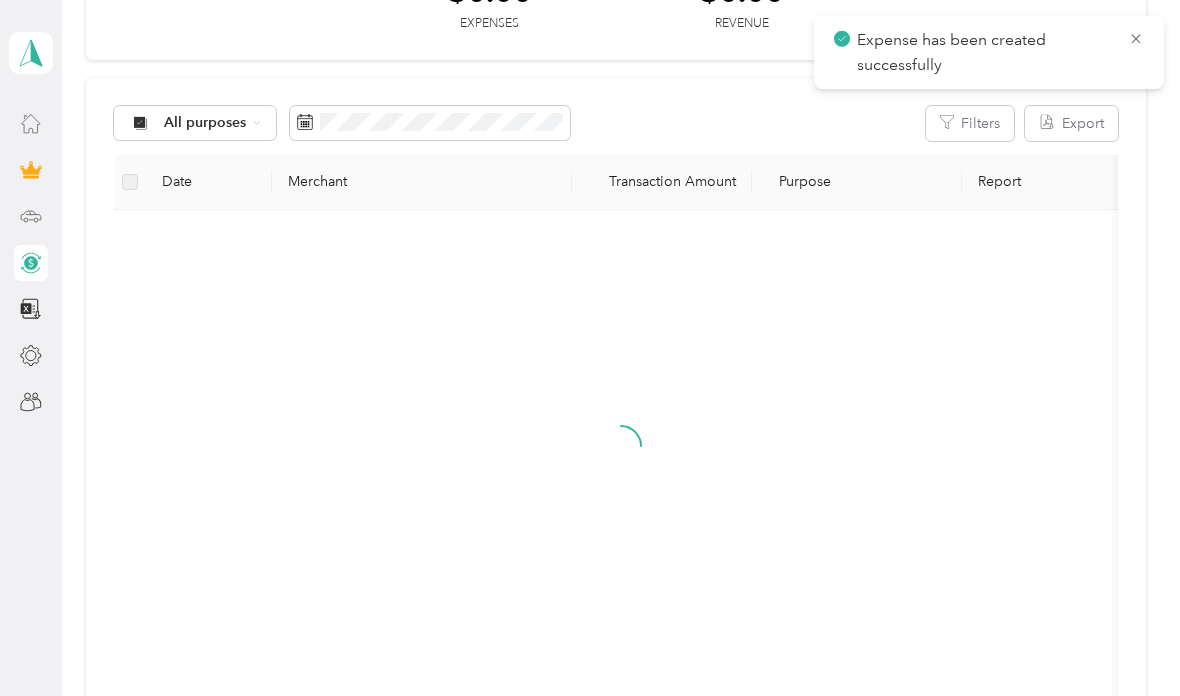 scroll, scrollTop: 0, scrollLeft: 0, axis: both 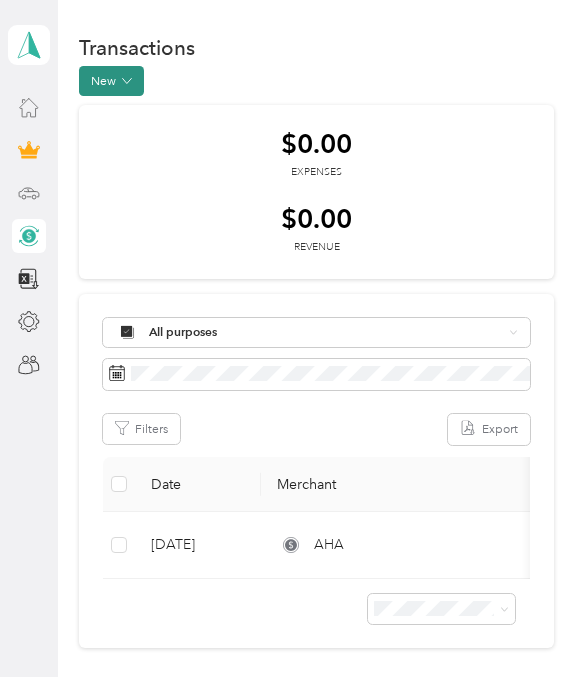 click on "New" at bounding box center (111, 81) 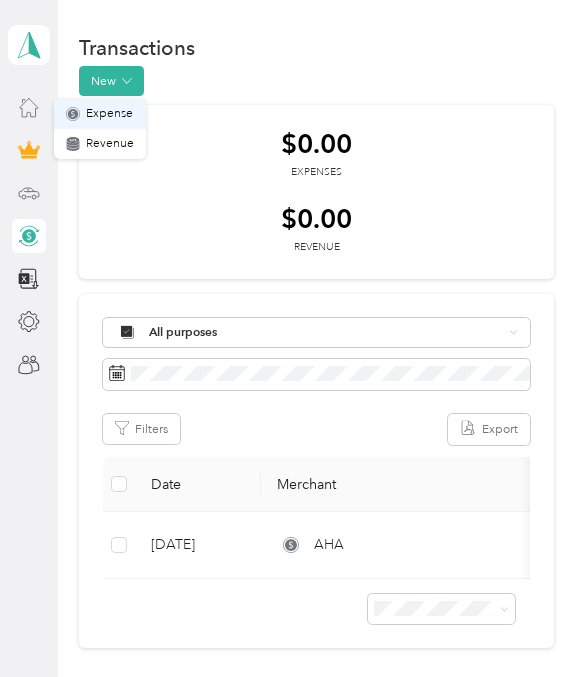 click on "Expense" at bounding box center [109, 114] 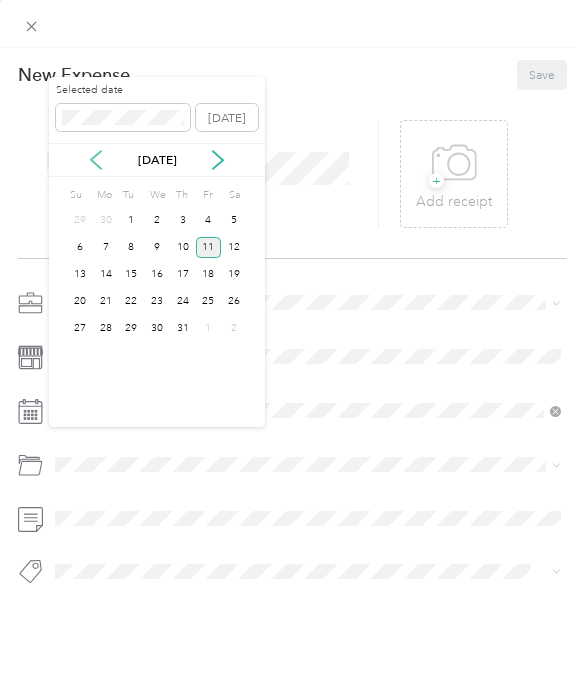 click 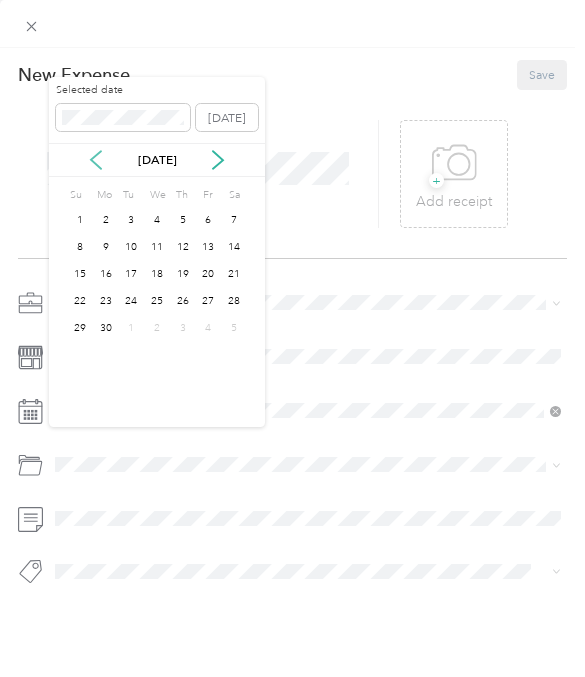 click 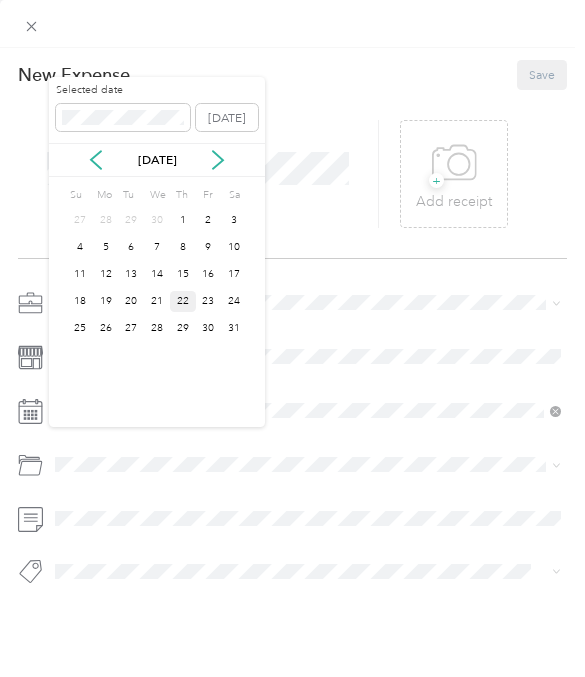 click on "22" at bounding box center [183, 301] 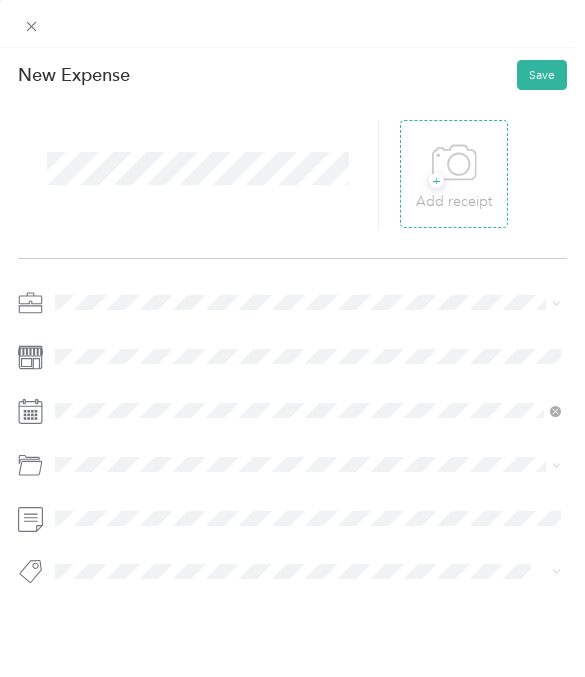 click 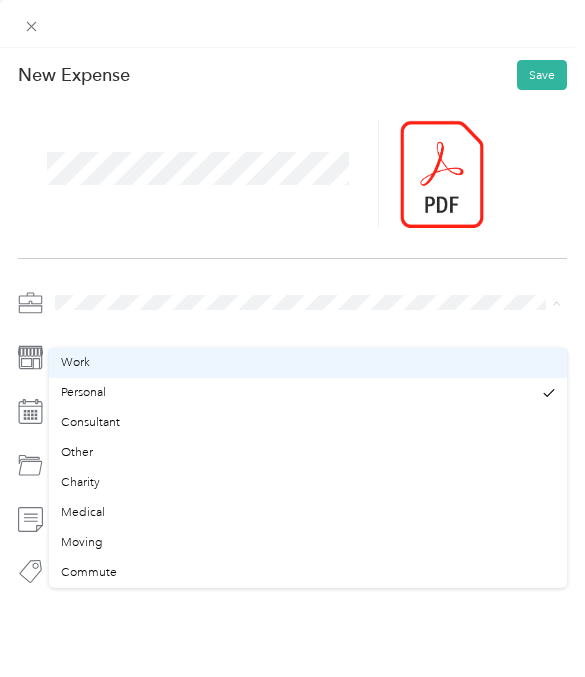 click on "Work" at bounding box center [308, 363] 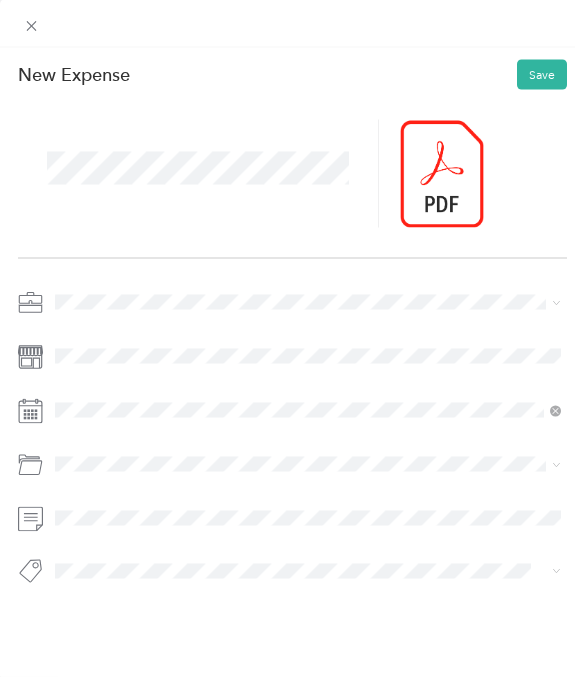 scroll, scrollTop: 99, scrollLeft: 0, axis: vertical 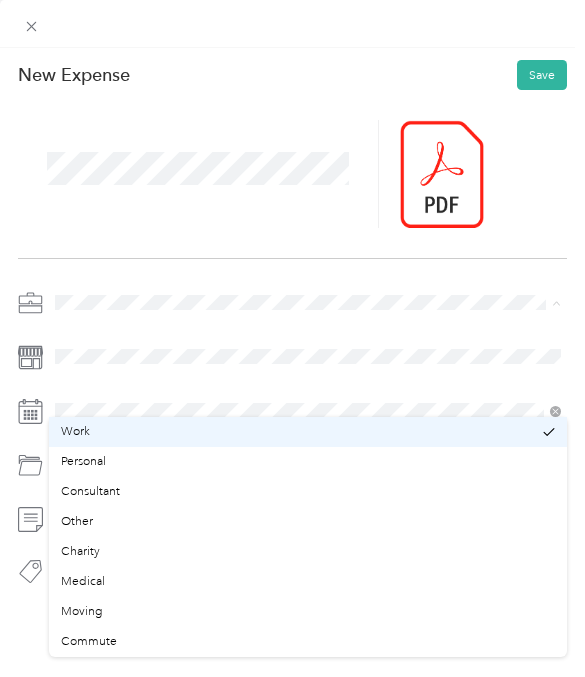 click on "Work" at bounding box center [298, 432] 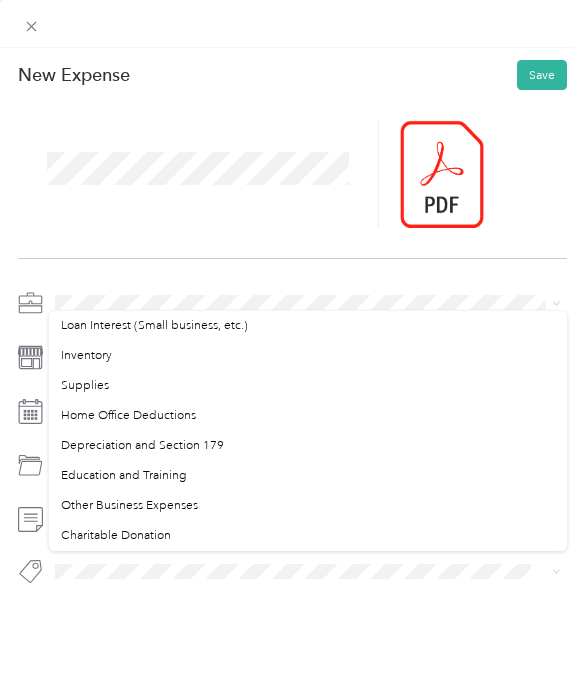 scroll, scrollTop: 909, scrollLeft: 0, axis: vertical 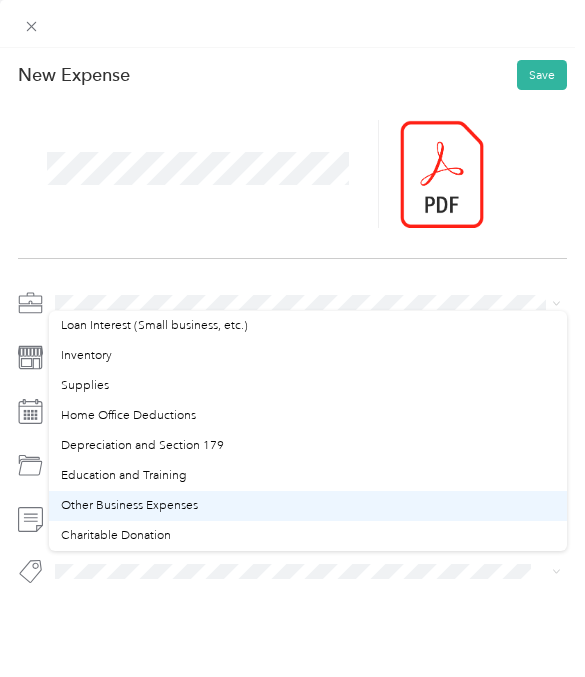 click on "Other Business Expenses" at bounding box center (308, 506) 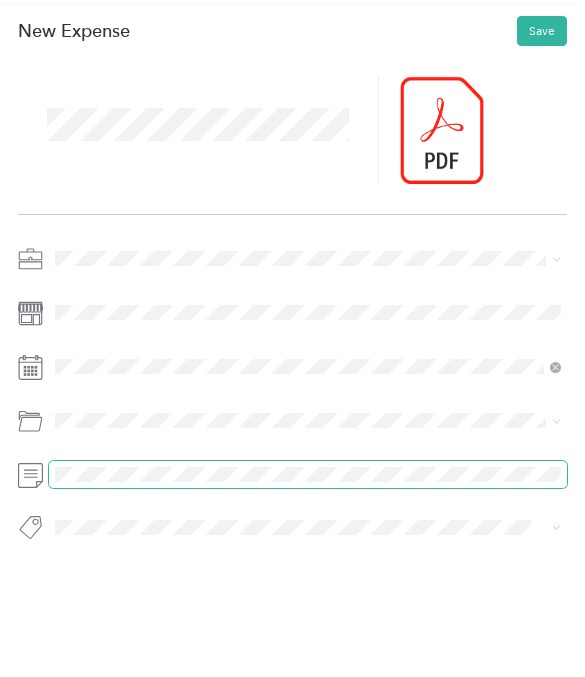 scroll, scrollTop: 79, scrollLeft: 0, axis: vertical 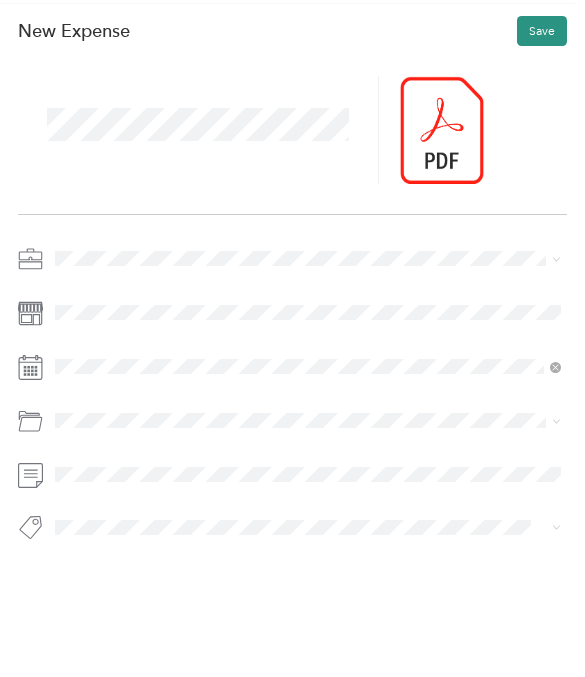 click on "Save" at bounding box center (542, 75) 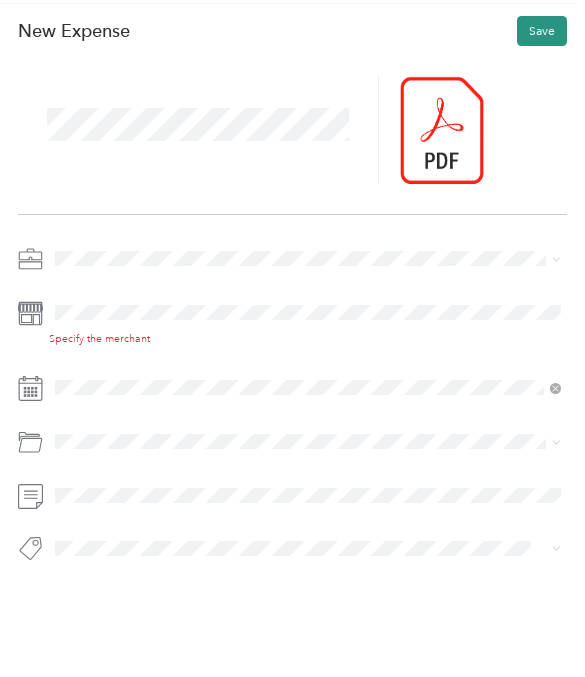 scroll, scrollTop: 99, scrollLeft: 0, axis: vertical 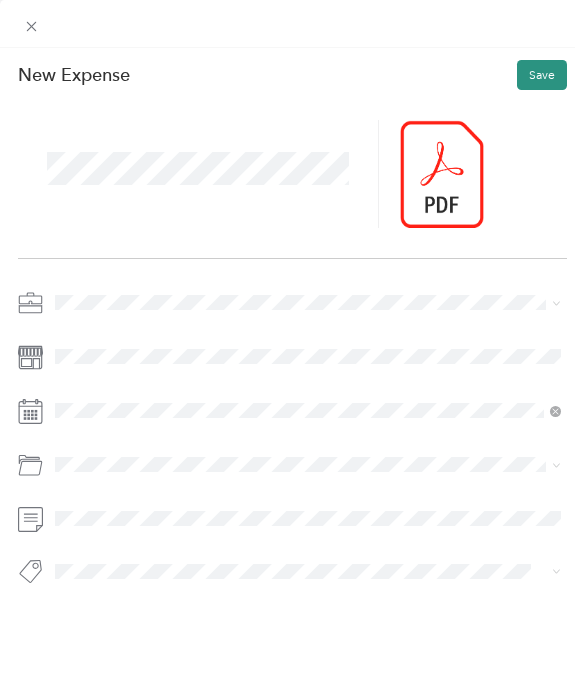 click on "Save" at bounding box center [542, 75] 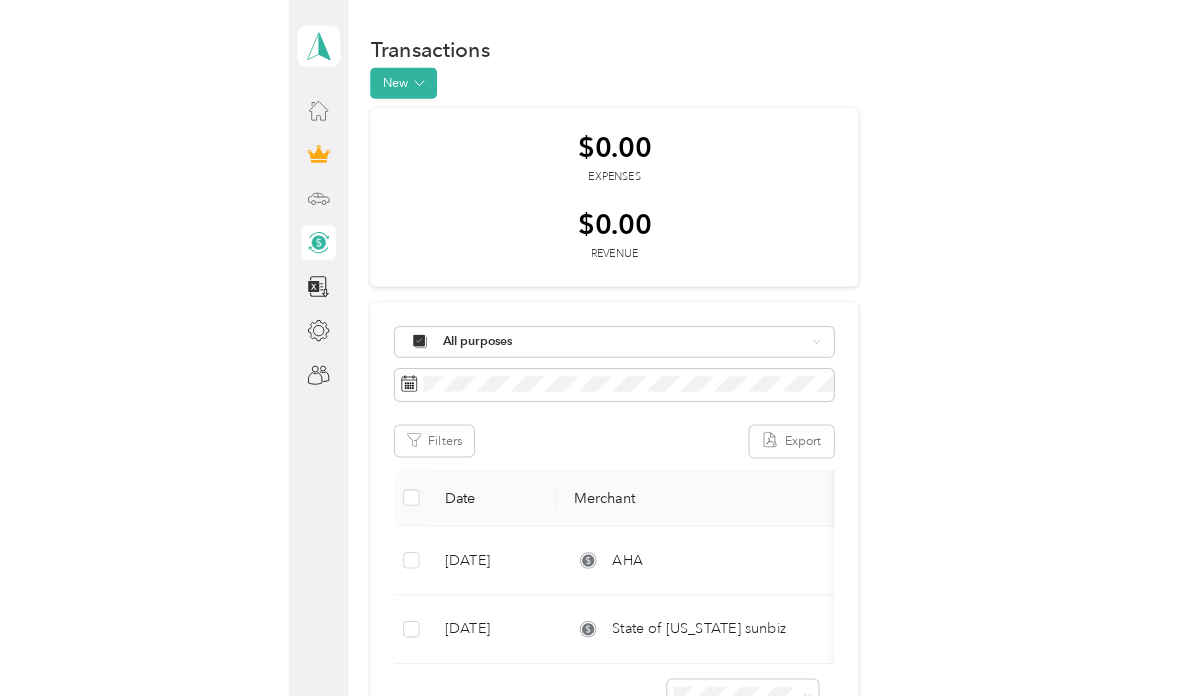 scroll, scrollTop: 0, scrollLeft: 0, axis: both 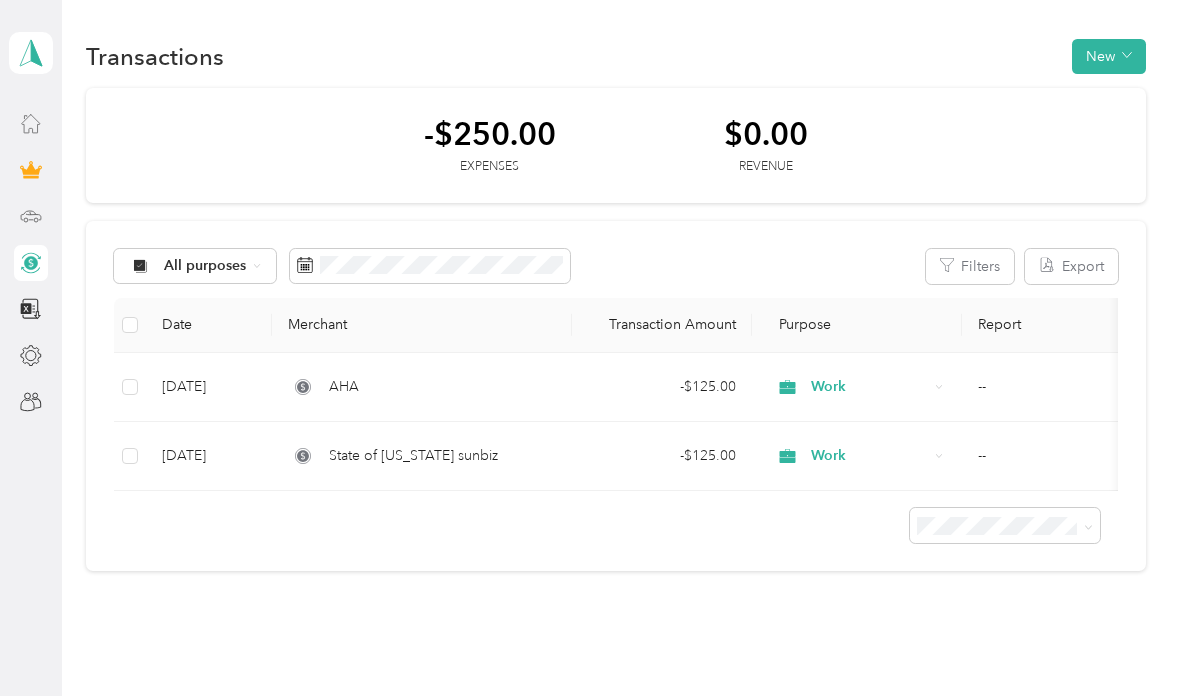 click at bounding box center (31, 263) 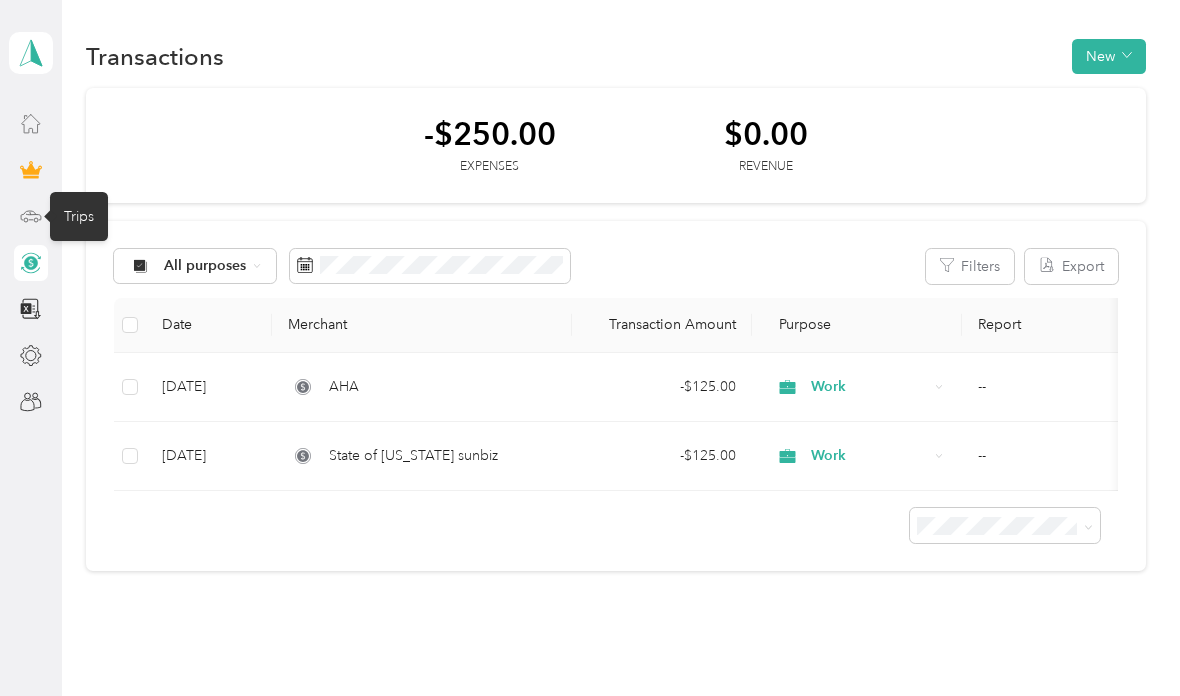 click 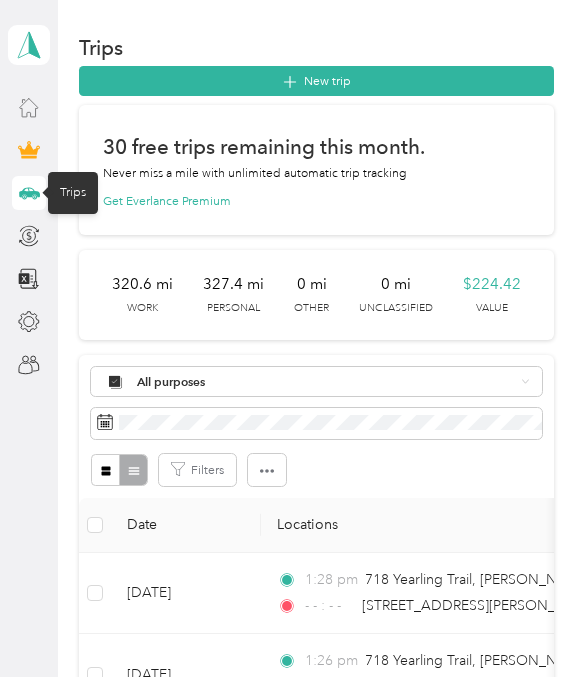 scroll, scrollTop: 0, scrollLeft: 0, axis: both 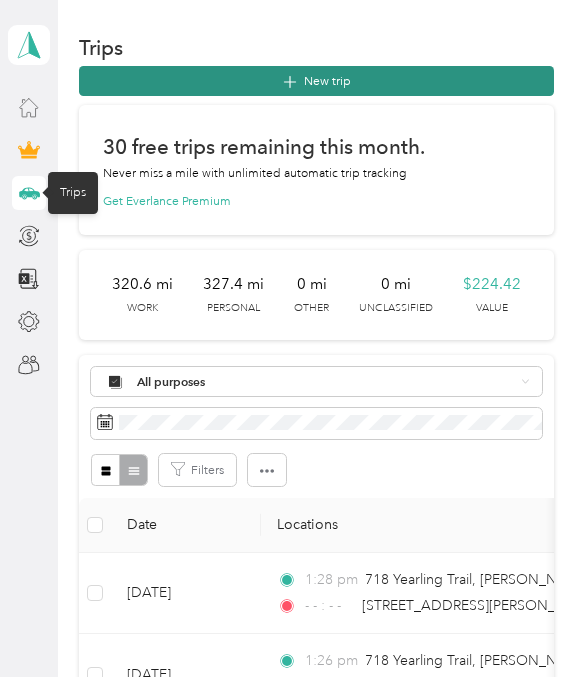 click on "New trip" at bounding box center (316, 81) 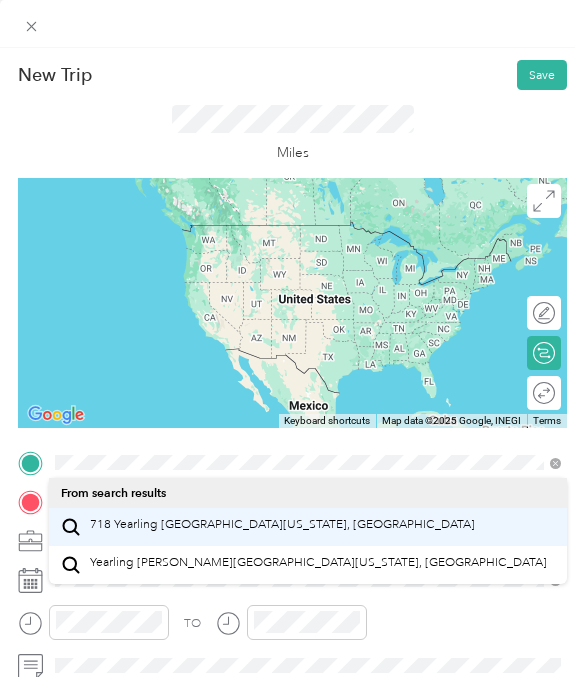 click on "718 Yearling [GEOGRAPHIC_DATA][US_STATE], [GEOGRAPHIC_DATA]" at bounding box center (308, 527) 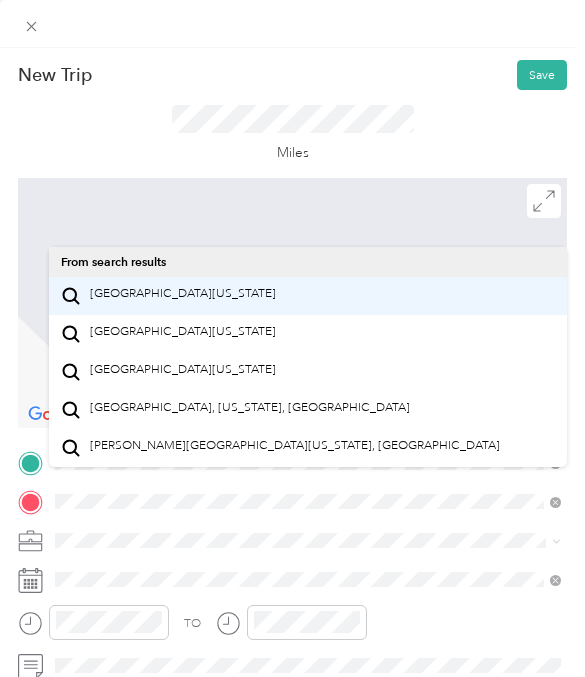 click on "[GEOGRAPHIC_DATA][US_STATE]" at bounding box center (183, 293) 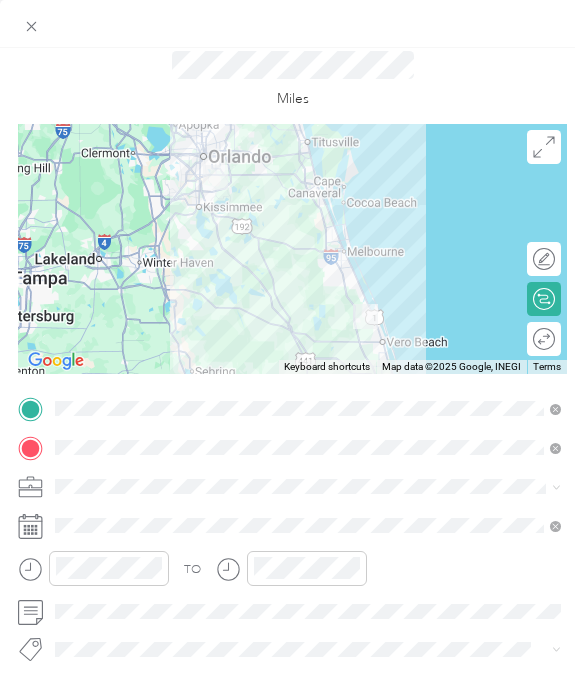 scroll, scrollTop: 55, scrollLeft: 0, axis: vertical 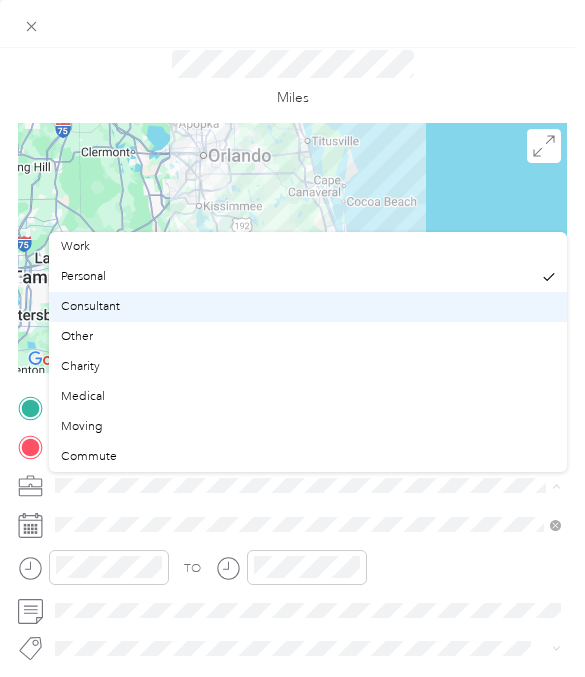 click on "Consultant" at bounding box center (308, 307) 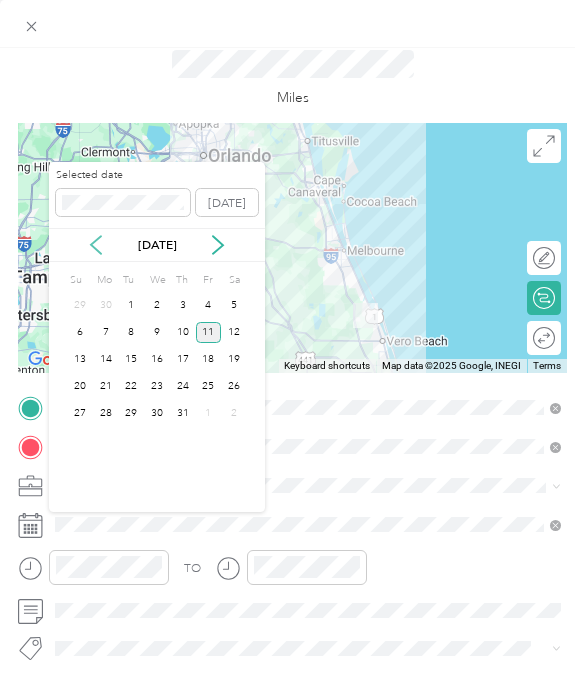 click 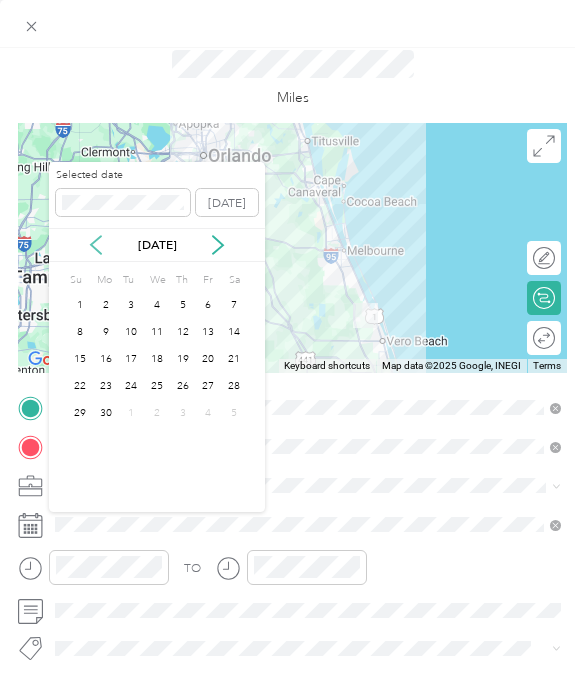 click 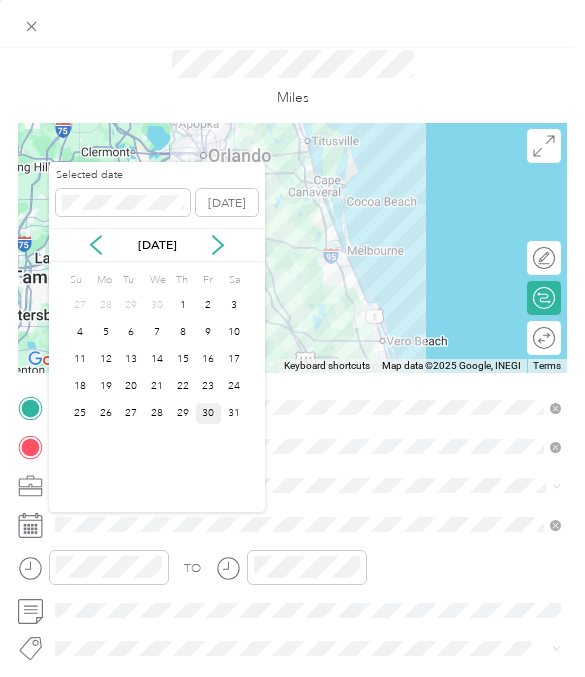 click on "30" at bounding box center (209, 413) 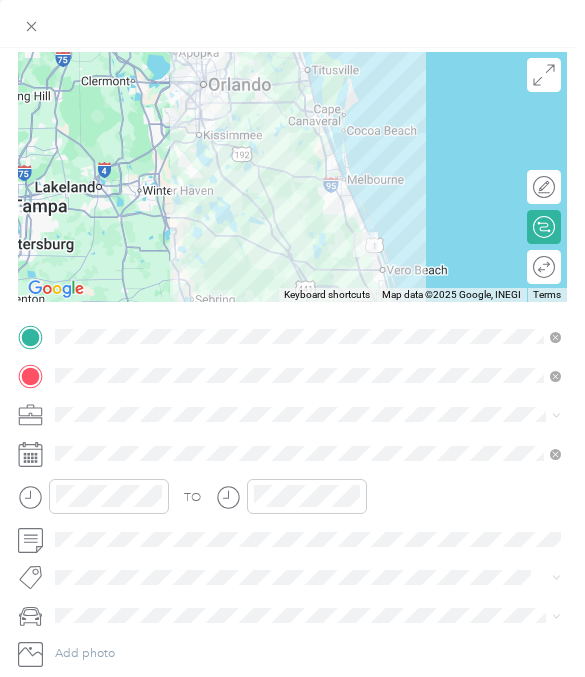 scroll, scrollTop: 125, scrollLeft: 0, axis: vertical 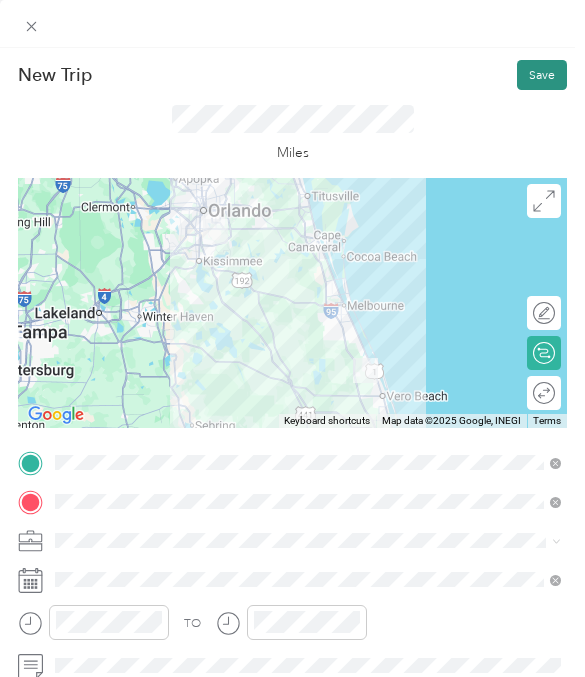 click on "Save" at bounding box center [542, 75] 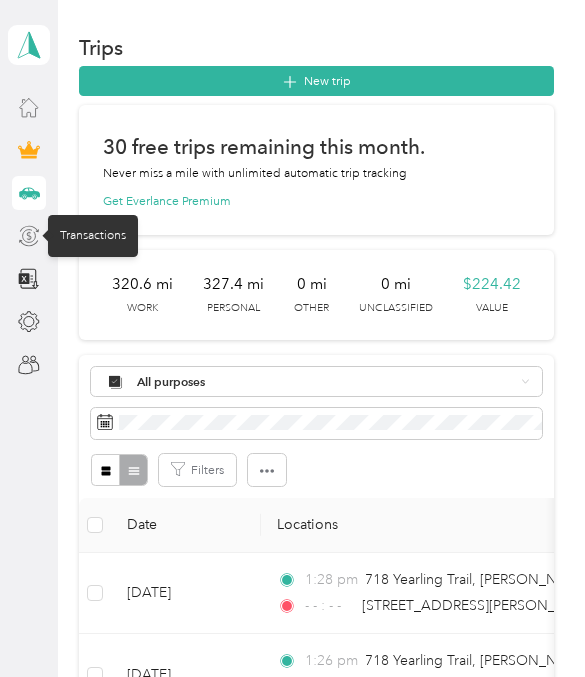 click 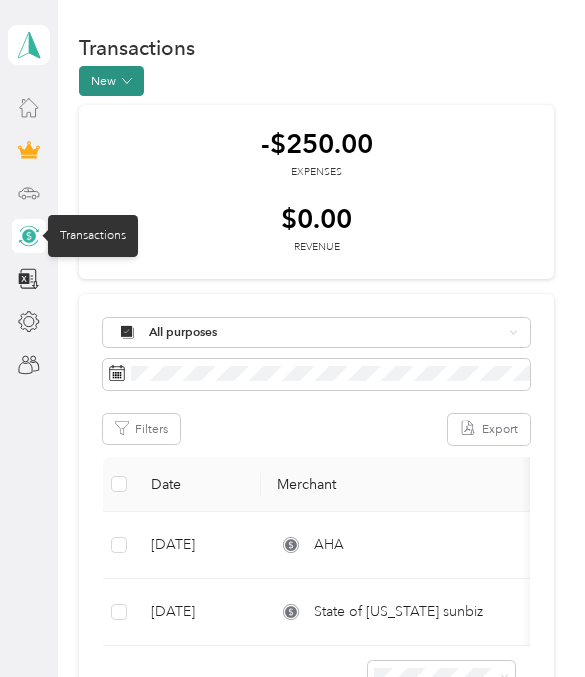 click on "New" at bounding box center [111, 81] 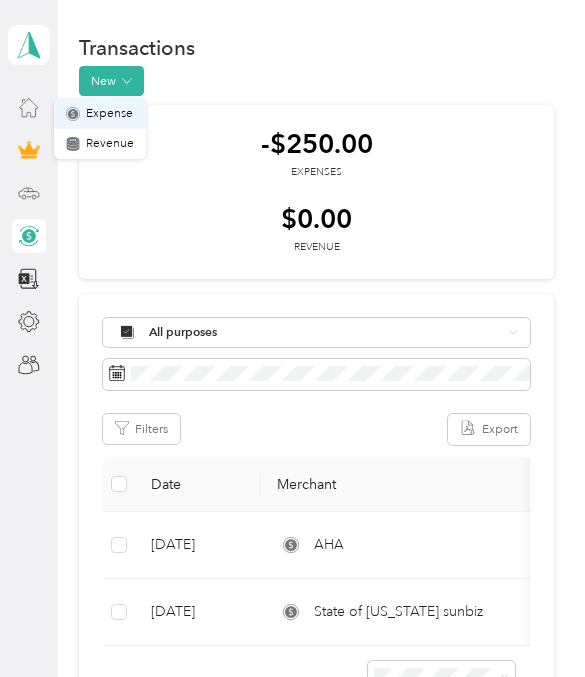 click on "Expense" at bounding box center [109, 114] 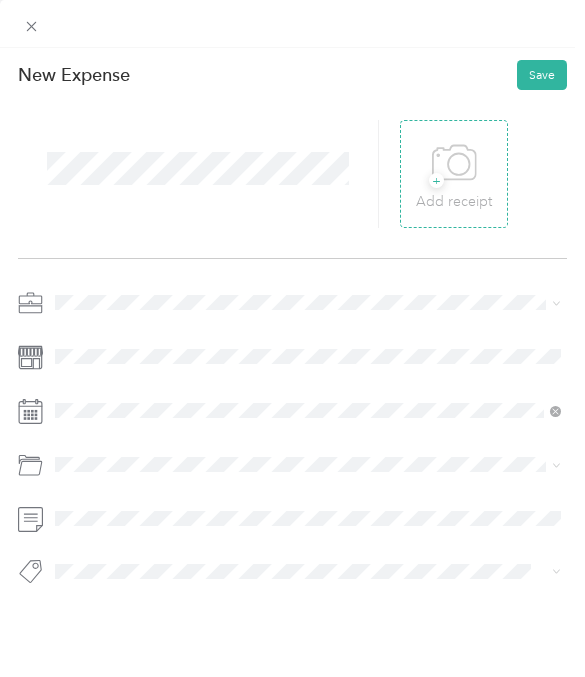 click 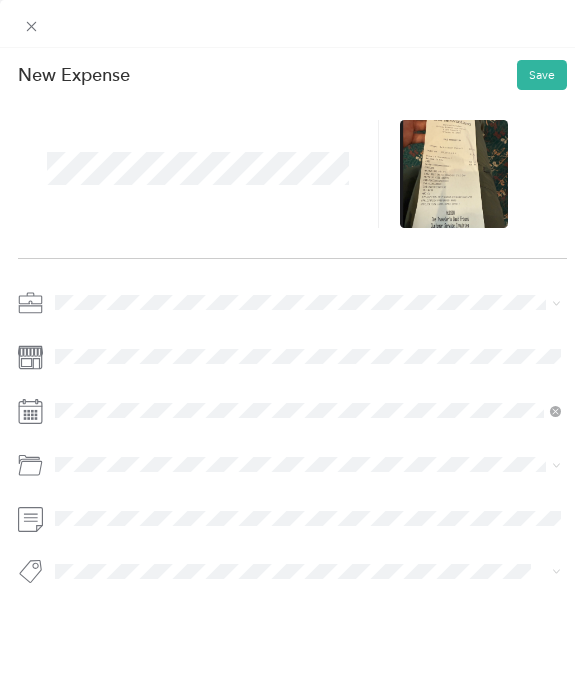 click at bounding box center (308, 302) 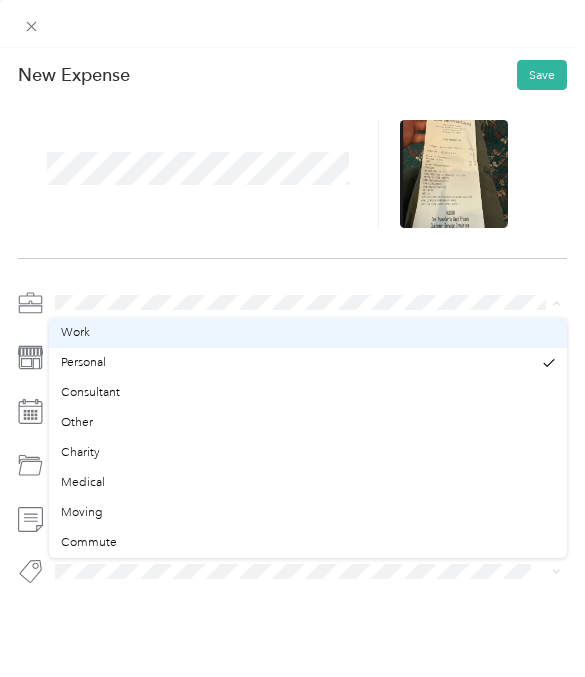 click on "Work" at bounding box center [308, 333] 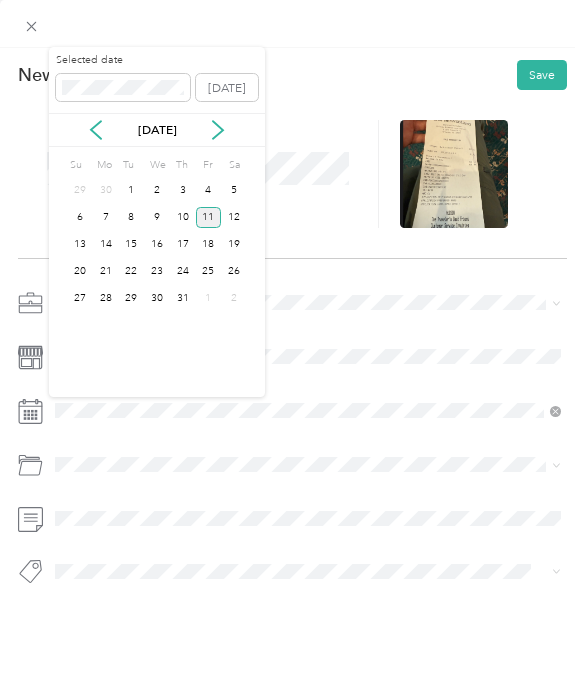 click on "[DATE]" at bounding box center (157, 130) 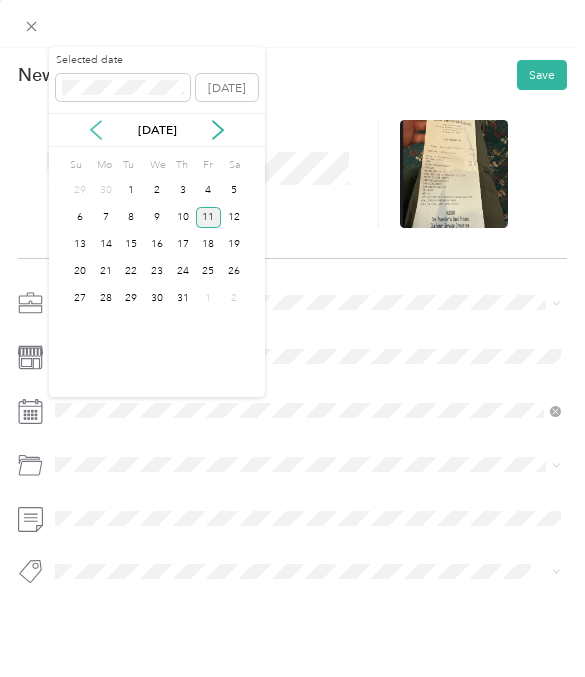 click 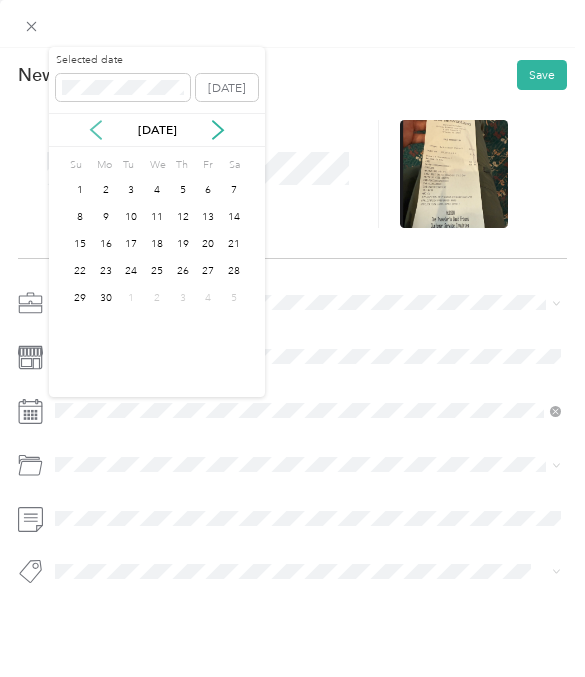 click 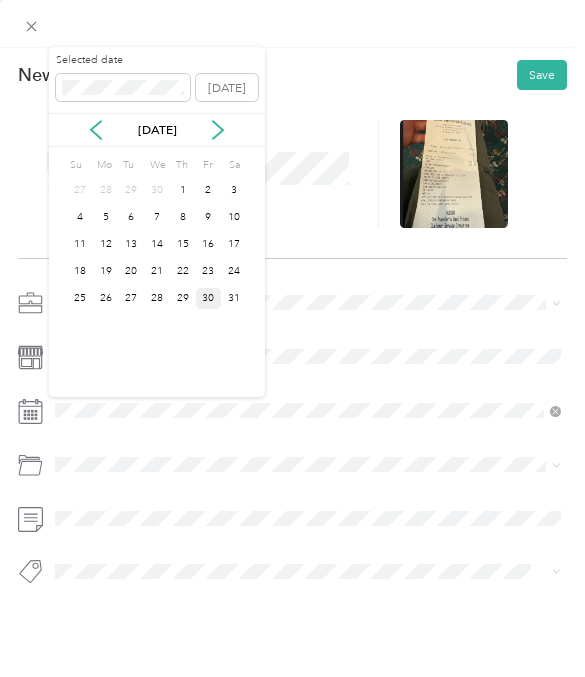 click on "30" at bounding box center [209, 298] 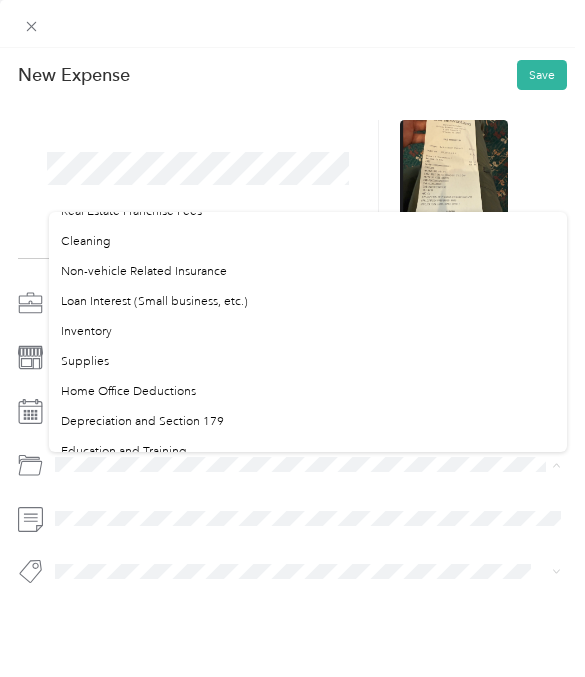 scroll, scrollTop: 837, scrollLeft: 0, axis: vertical 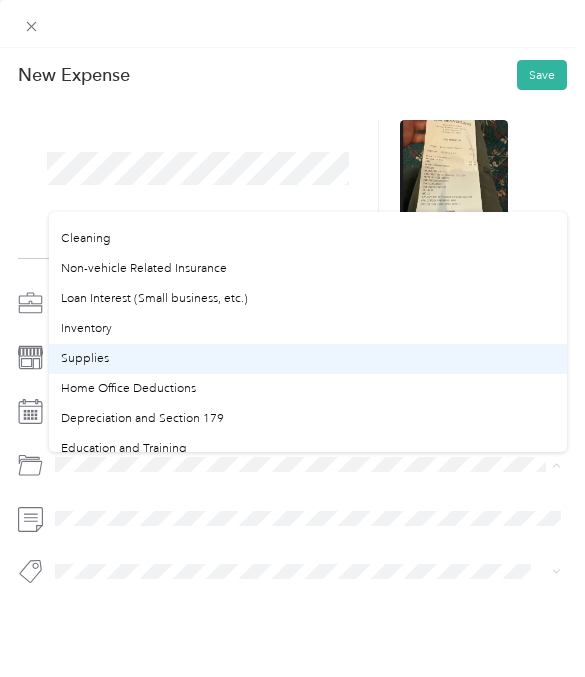 click on "Supplies" at bounding box center (308, 359) 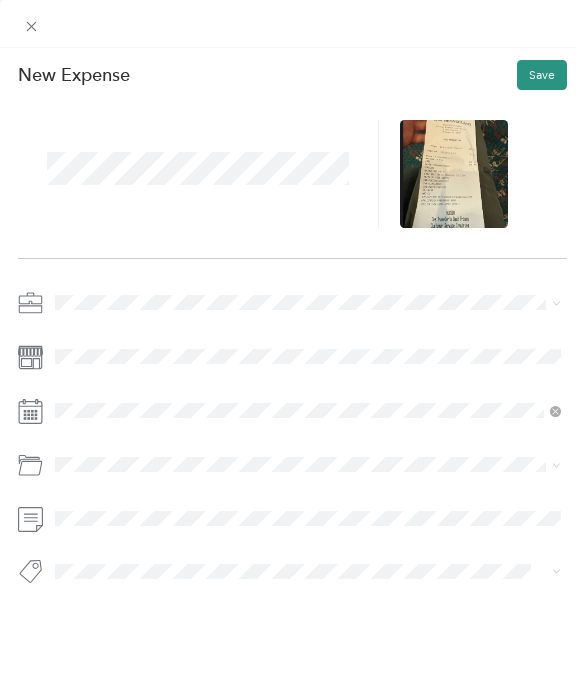 click on "Save" at bounding box center (542, 75) 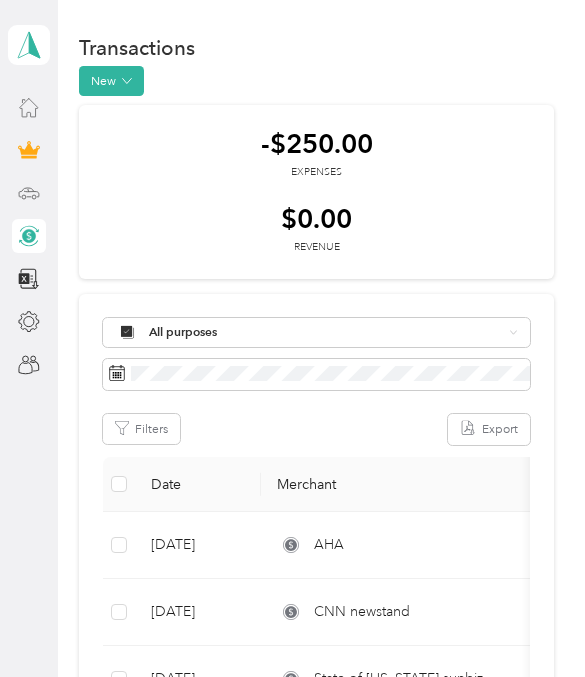 scroll, scrollTop: 0, scrollLeft: 0, axis: both 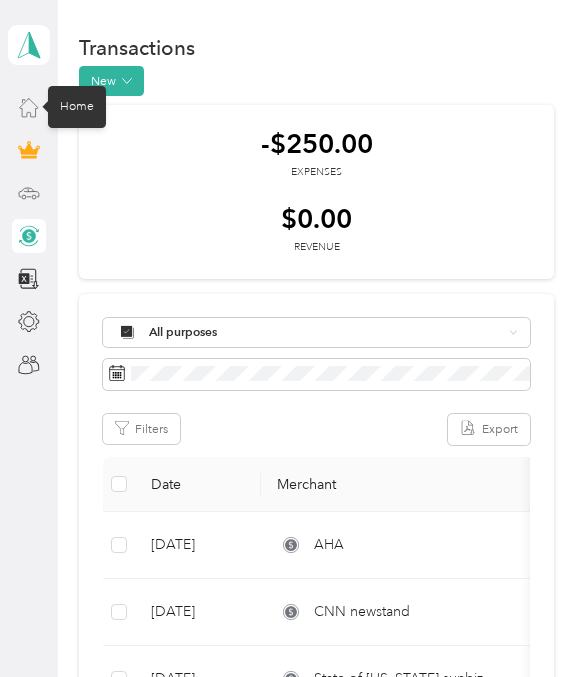 click 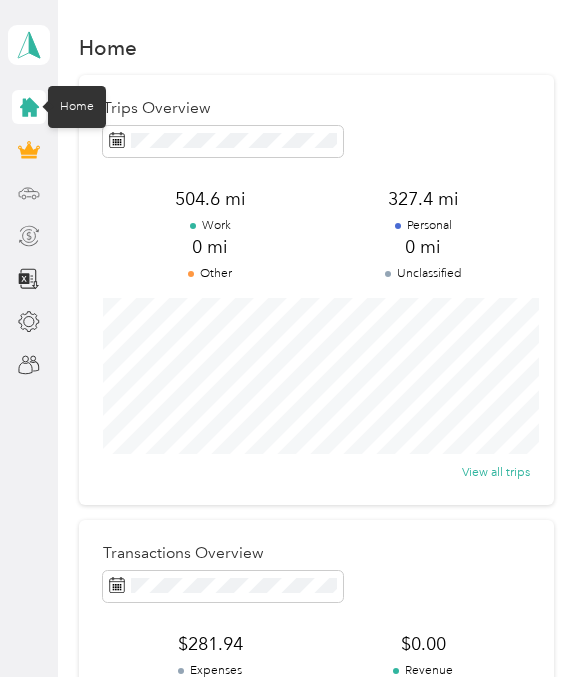 scroll, scrollTop: 0, scrollLeft: 0, axis: both 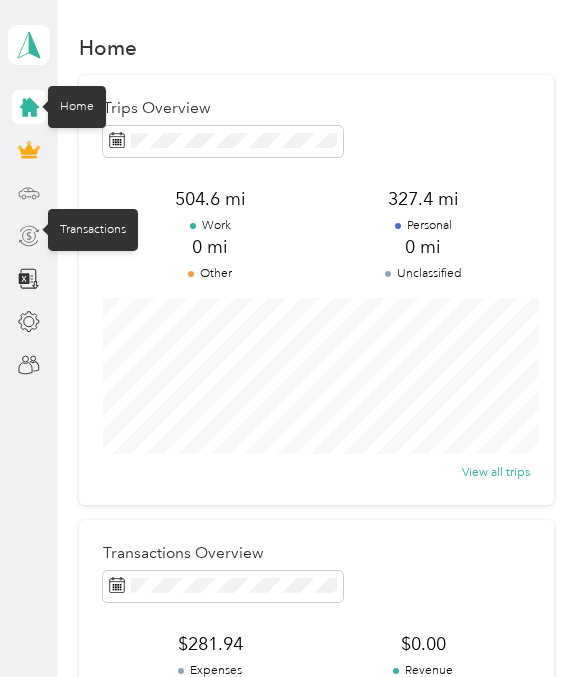 click 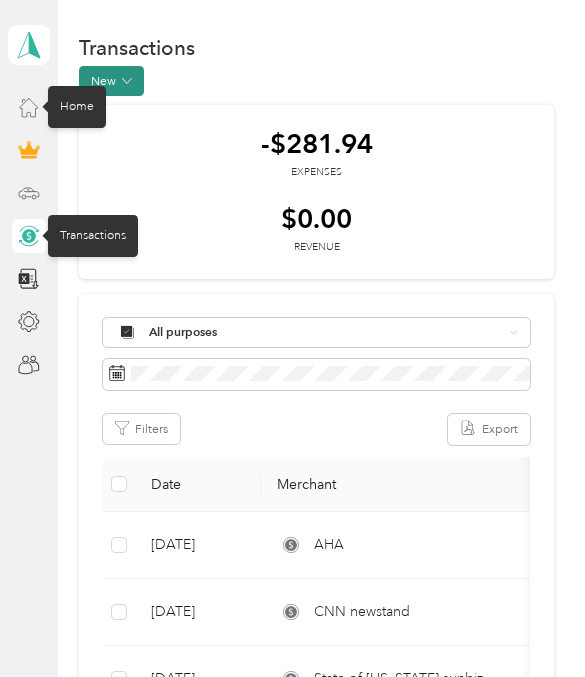 click at bounding box center (127, 81) 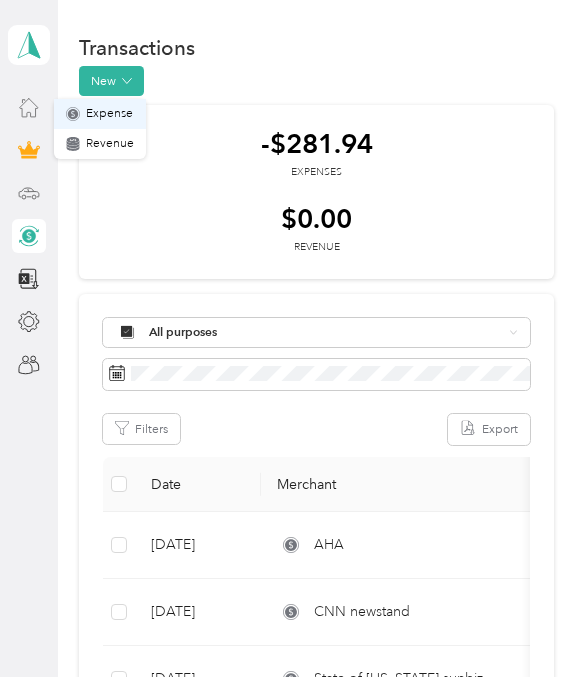 click on "Expense" at bounding box center (109, 114) 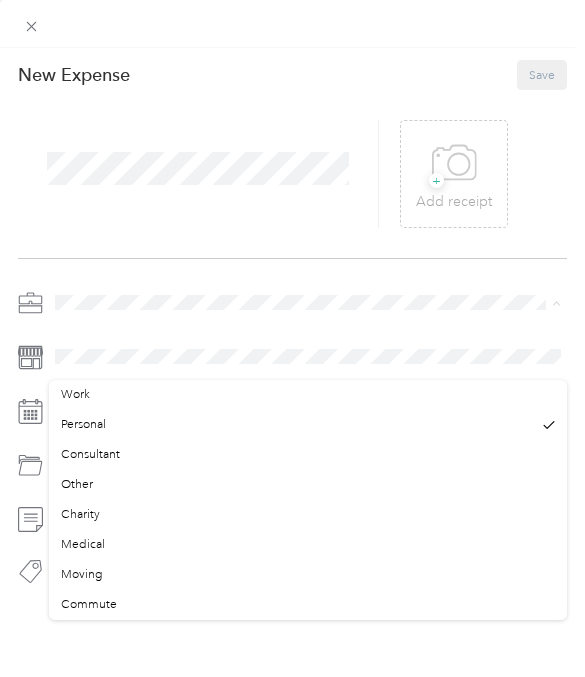 scroll, scrollTop: 62, scrollLeft: 0, axis: vertical 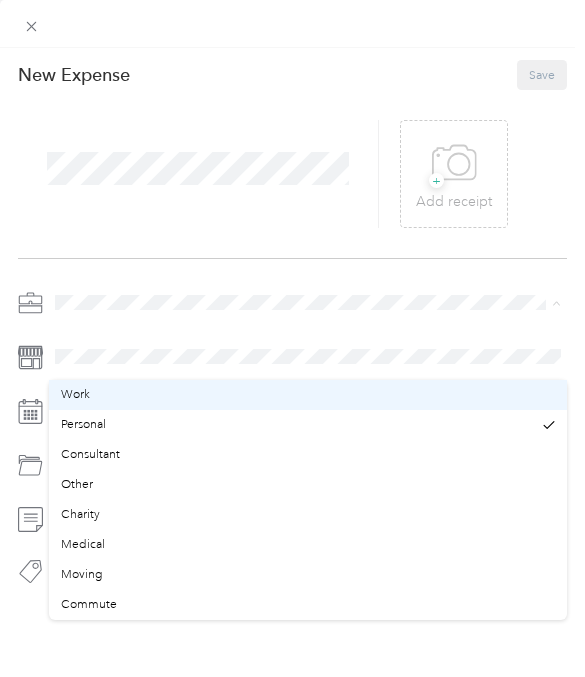 click on "Work" at bounding box center [308, 395] 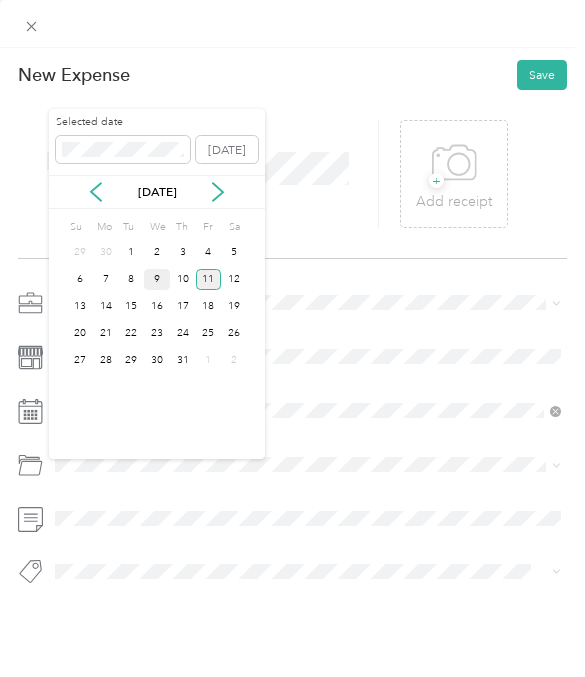 click on "9" at bounding box center (157, 279) 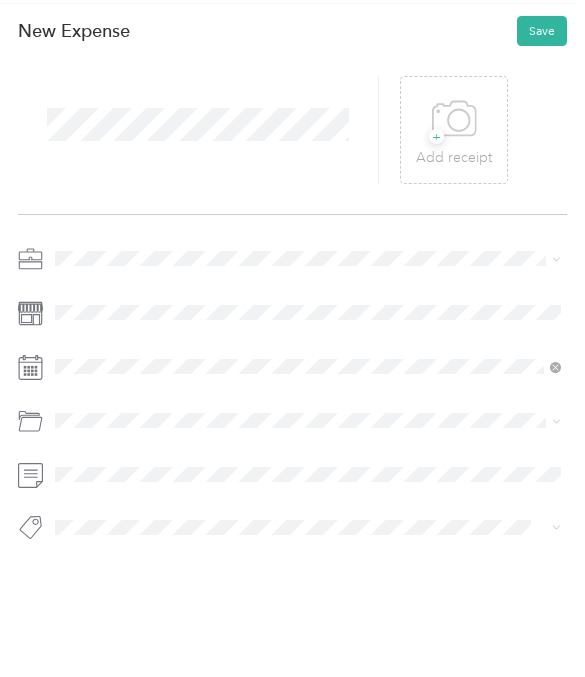 scroll, scrollTop: 80, scrollLeft: 0, axis: vertical 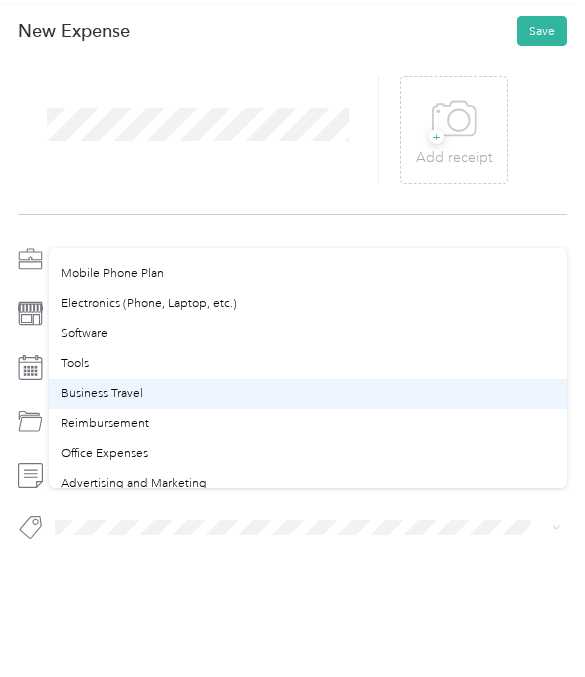 click on "Business Travel" at bounding box center [308, 438] 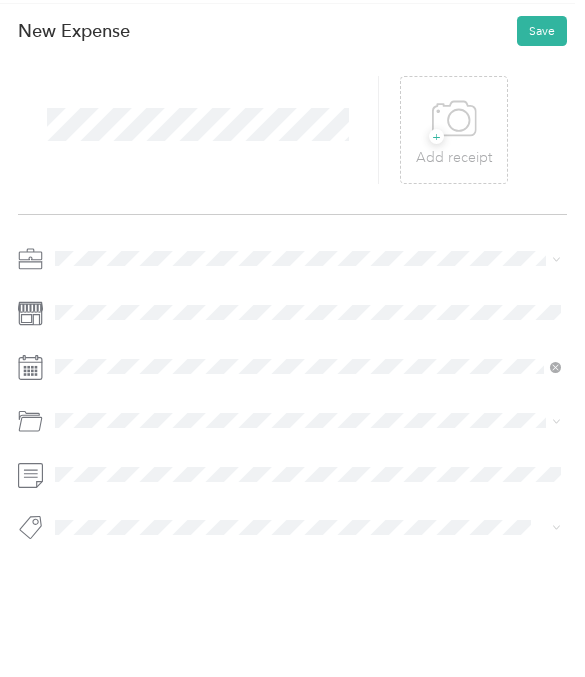 scroll, scrollTop: 99, scrollLeft: 0, axis: vertical 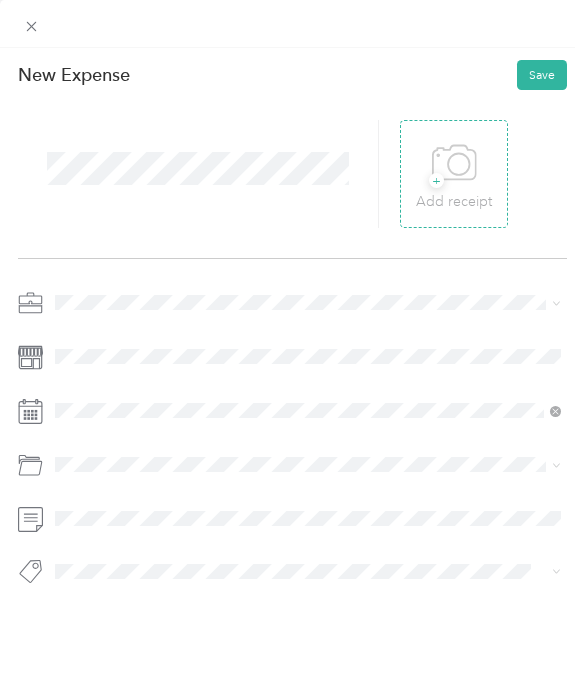 click 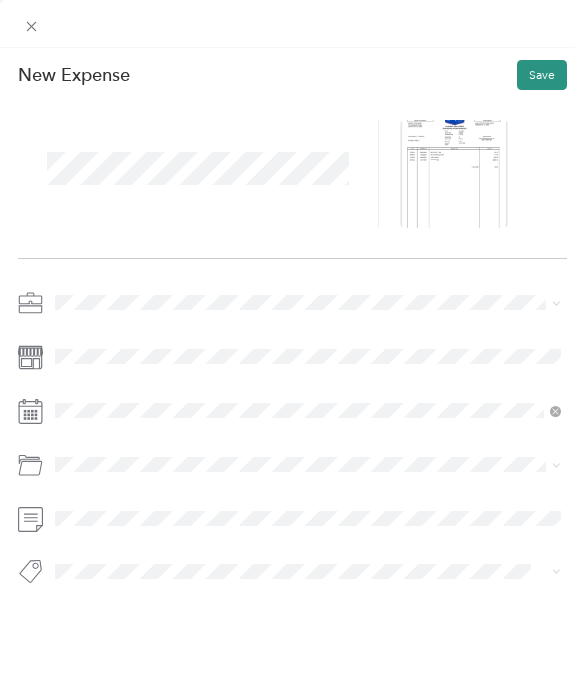 click on "Save" at bounding box center (542, 75) 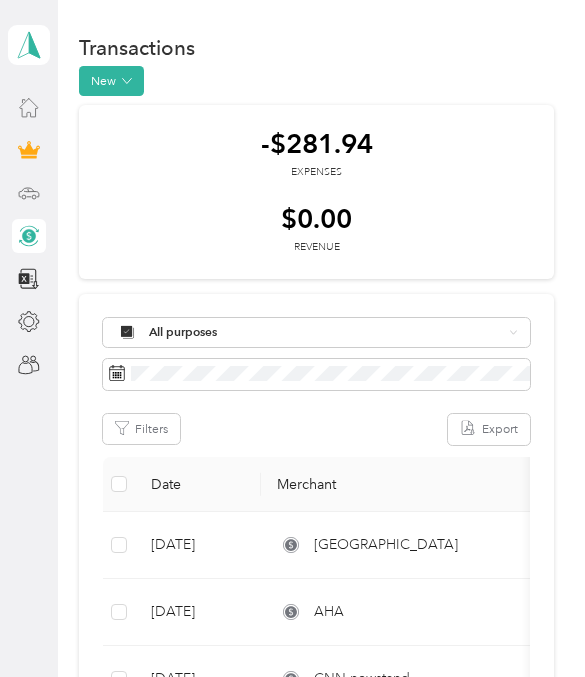 click on "Transactions New" at bounding box center (316, 63) 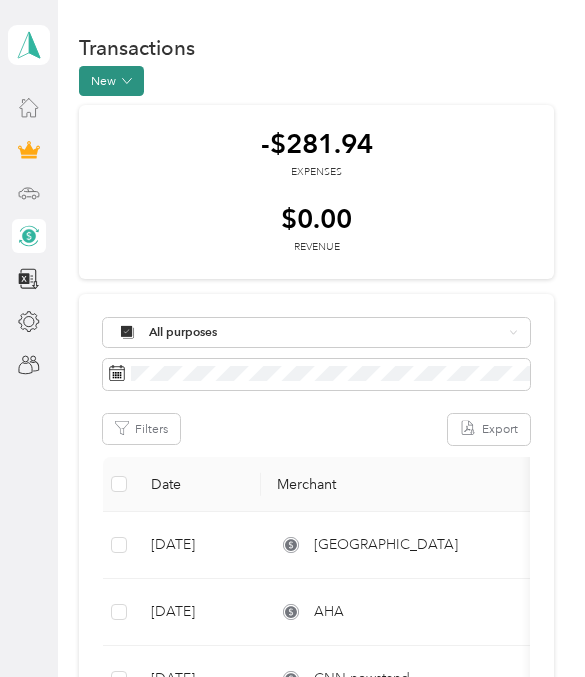 click on "New" at bounding box center (111, 81) 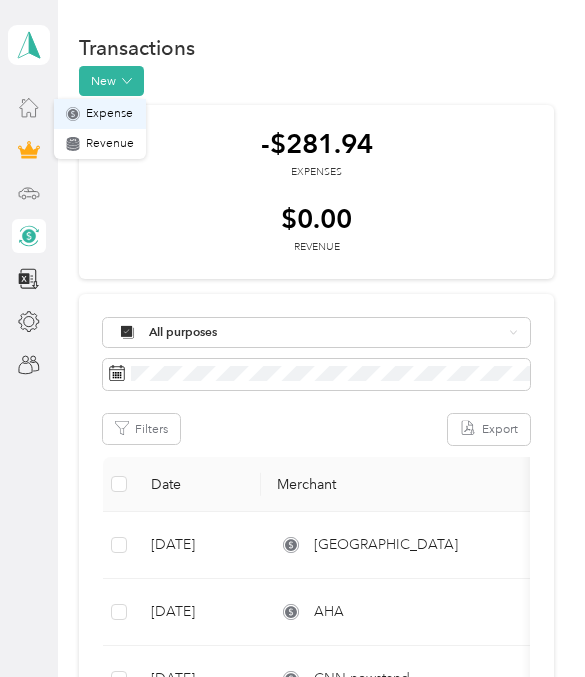 click on "Expense" at bounding box center [100, 114] 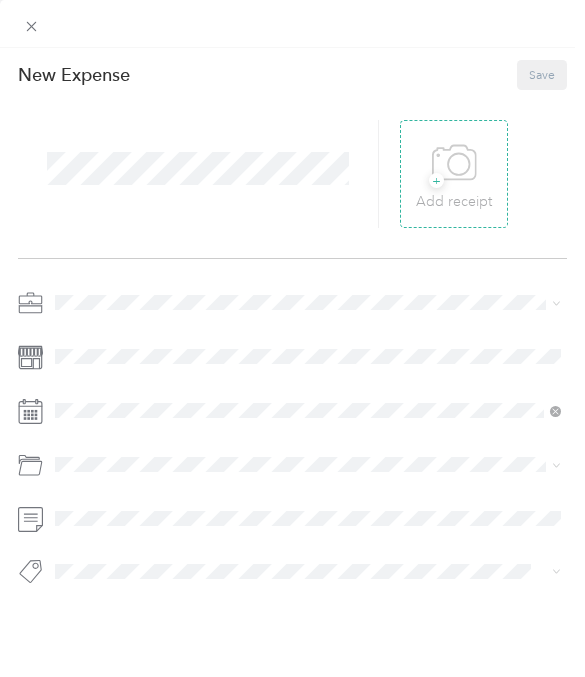 click 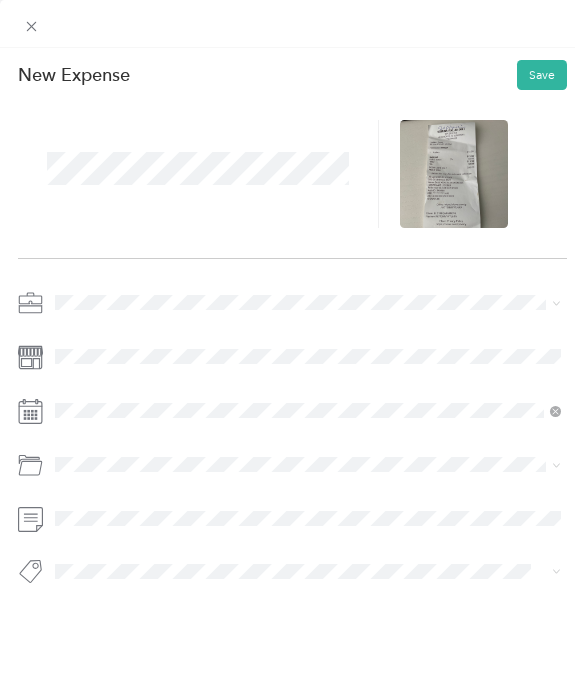 click at bounding box center (308, 302) 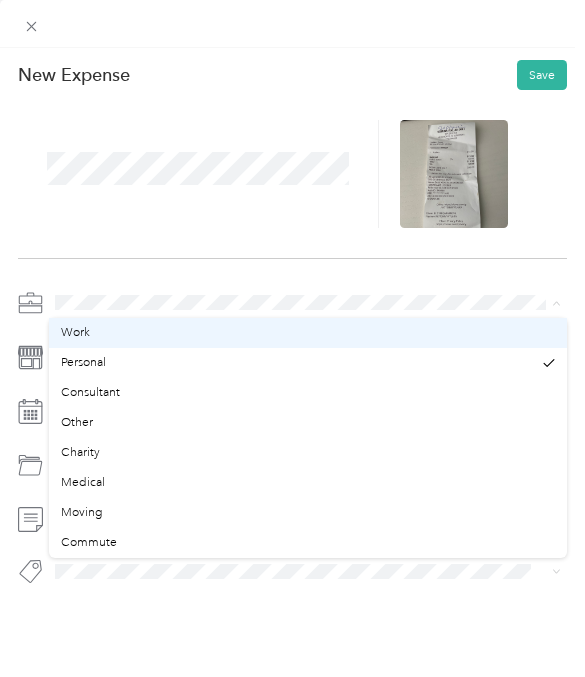click on "Work" at bounding box center [308, 333] 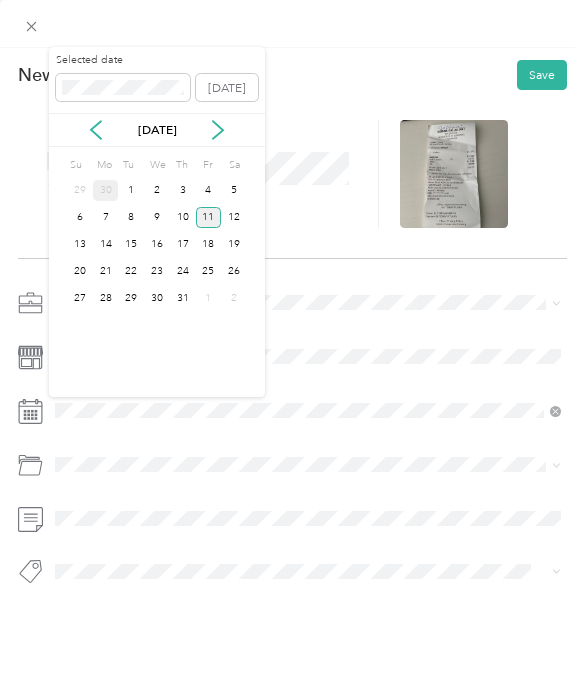 click on "30" at bounding box center [106, 190] 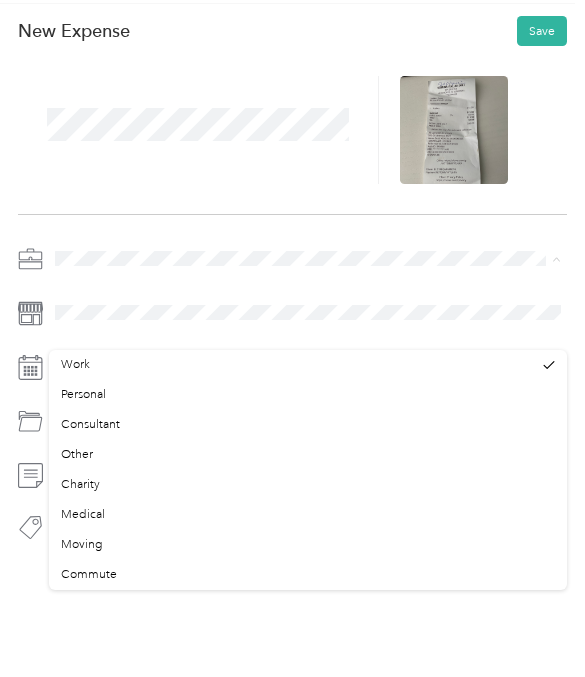 scroll, scrollTop: 76, scrollLeft: 0, axis: vertical 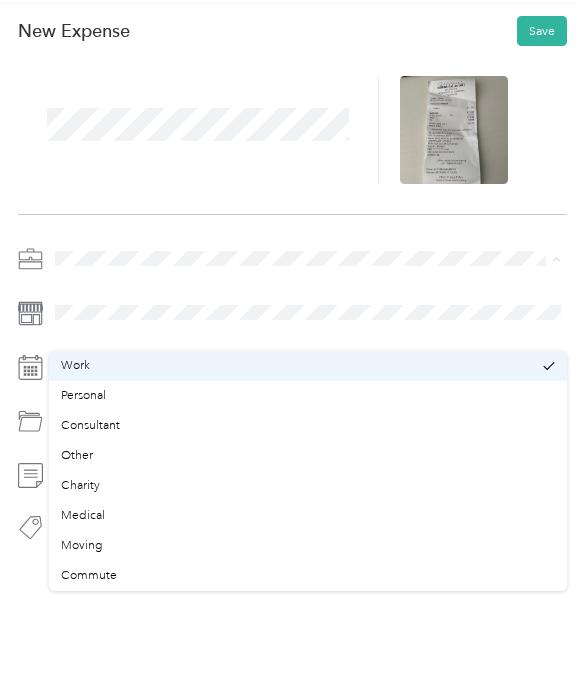 click on "Work" at bounding box center [298, 410] 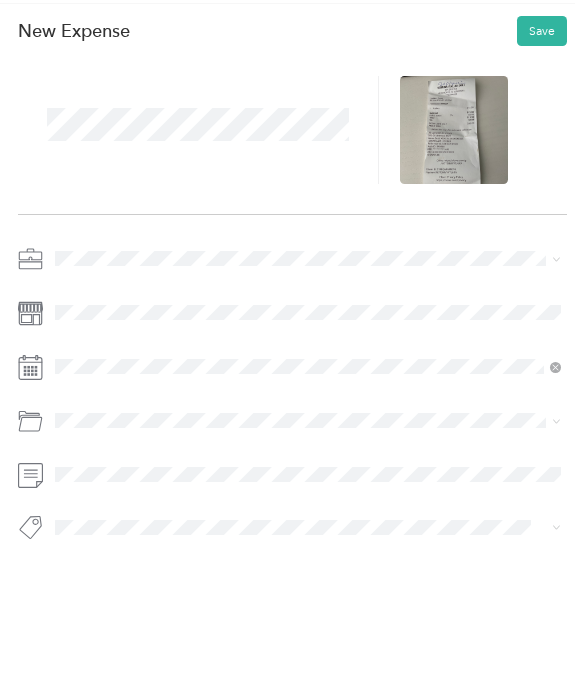 scroll, scrollTop: 99, scrollLeft: 0, axis: vertical 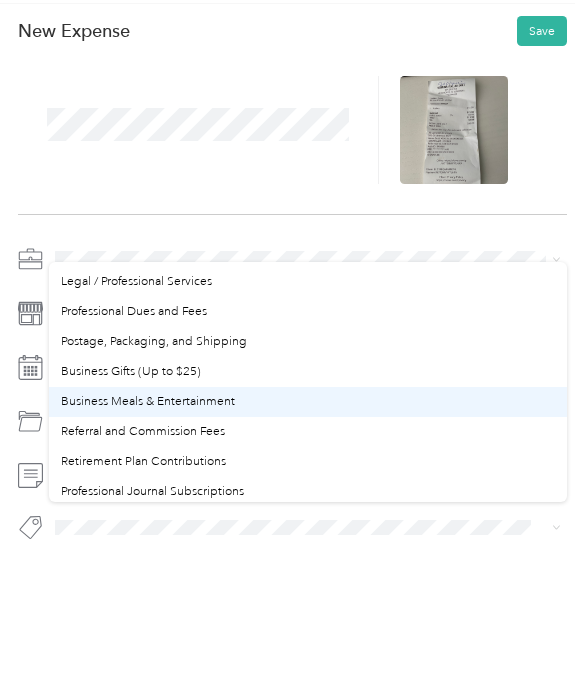 click on "Business Meals & Entertainment" at bounding box center [308, 446] 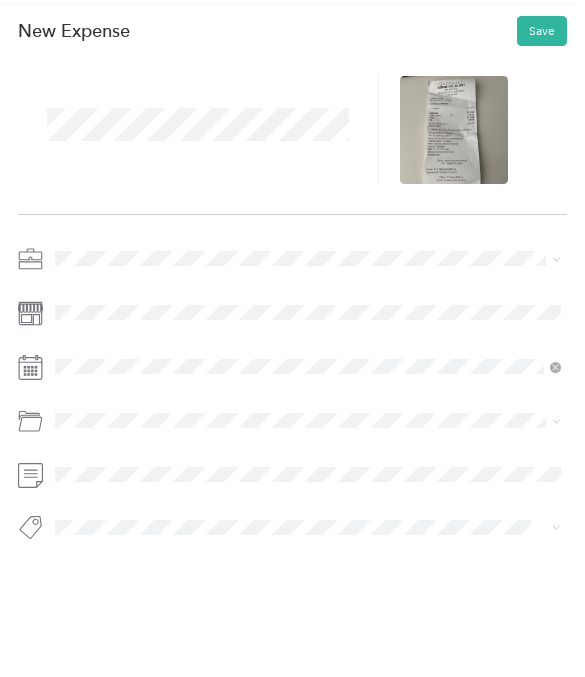 scroll, scrollTop: 99, scrollLeft: 0, axis: vertical 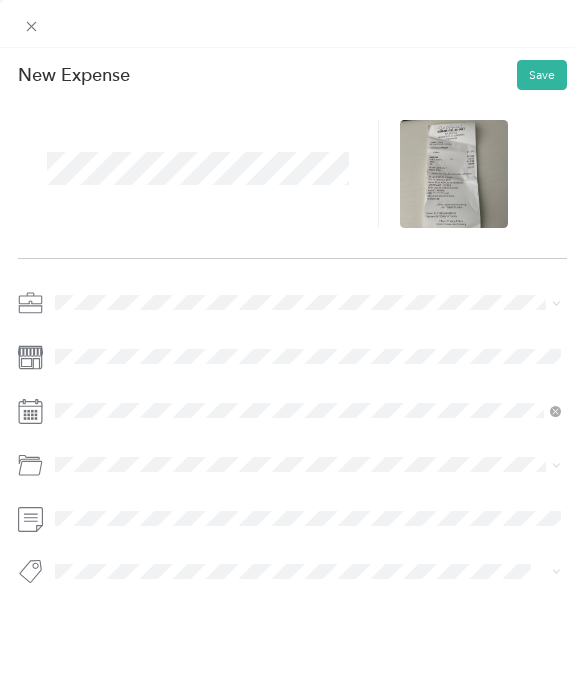 click at bounding box center (292, 442) 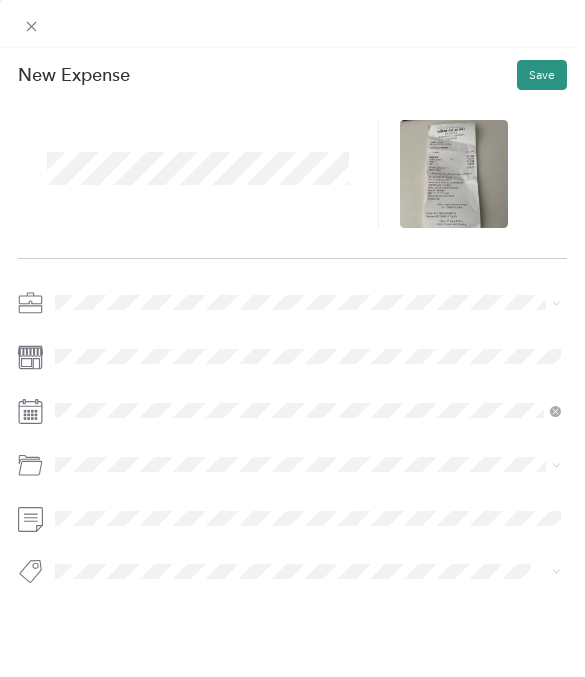 click on "Save" at bounding box center (542, 75) 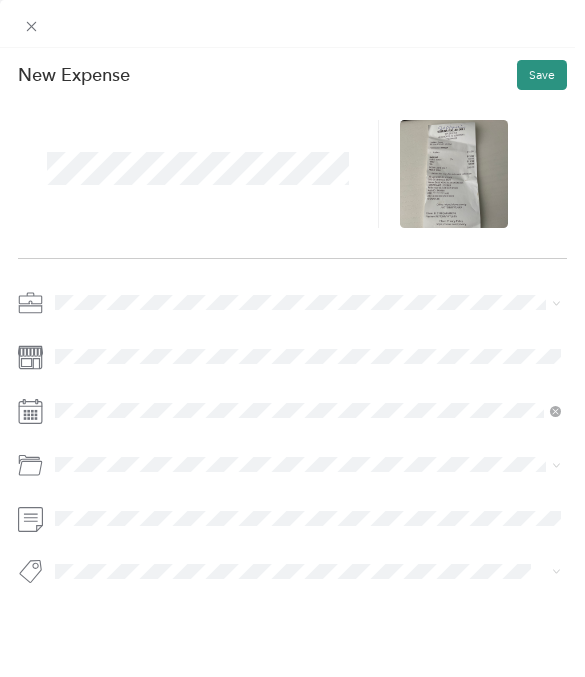 click on "Save" at bounding box center [542, 75] 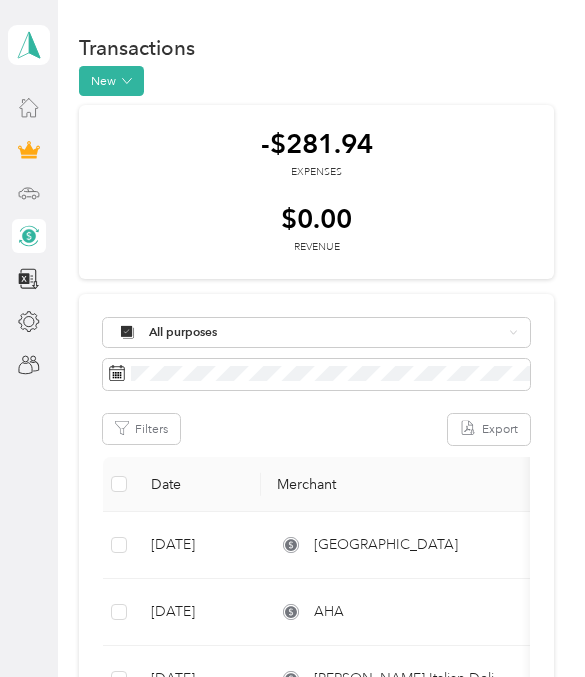 scroll, scrollTop: 0, scrollLeft: 0, axis: both 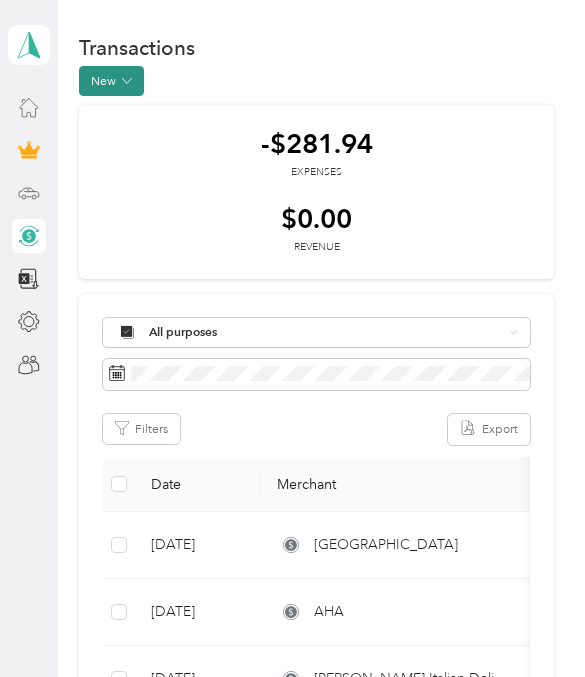 click on "New" at bounding box center (111, 81) 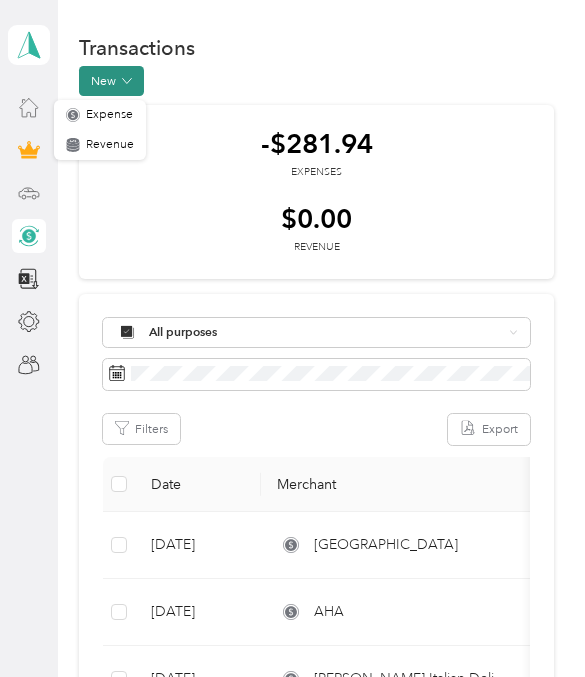 scroll, scrollTop: 0, scrollLeft: 0, axis: both 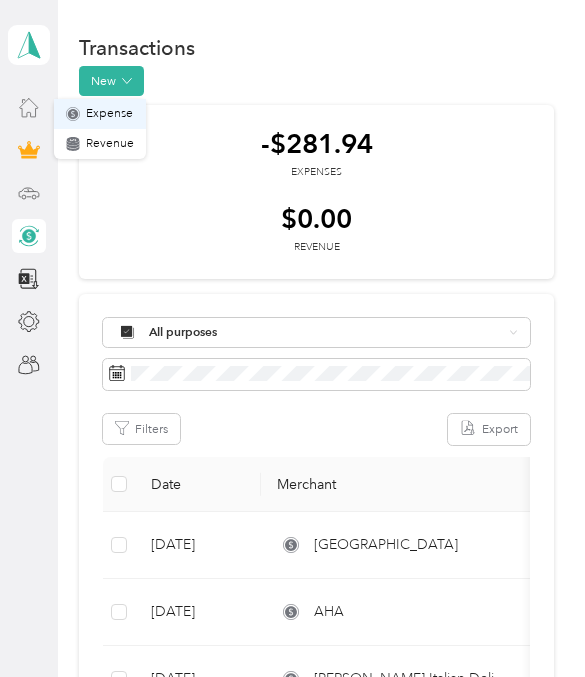 click on "Expense" at bounding box center (109, 114) 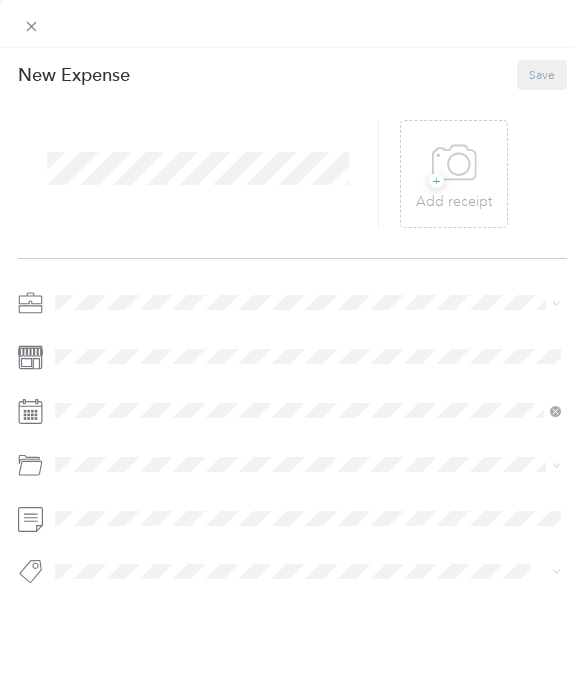 scroll, scrollTop: 4, scrollLeft: 0, axis: vertical 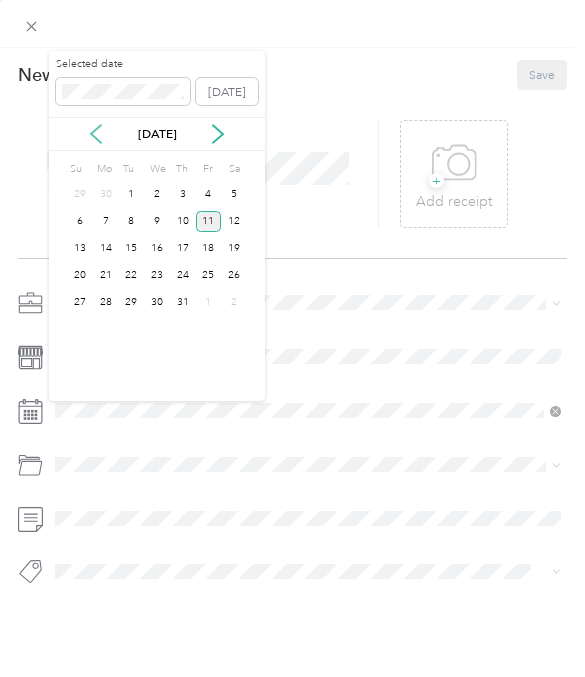 click 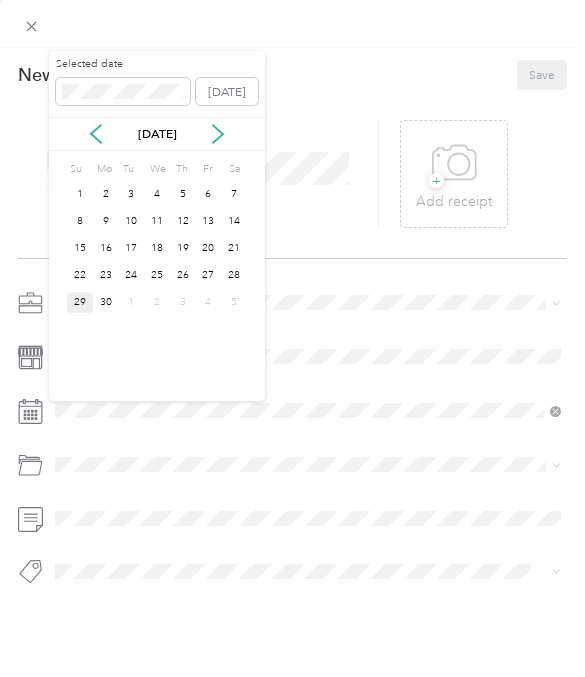 click on "29" at bounding box center [80, 302] 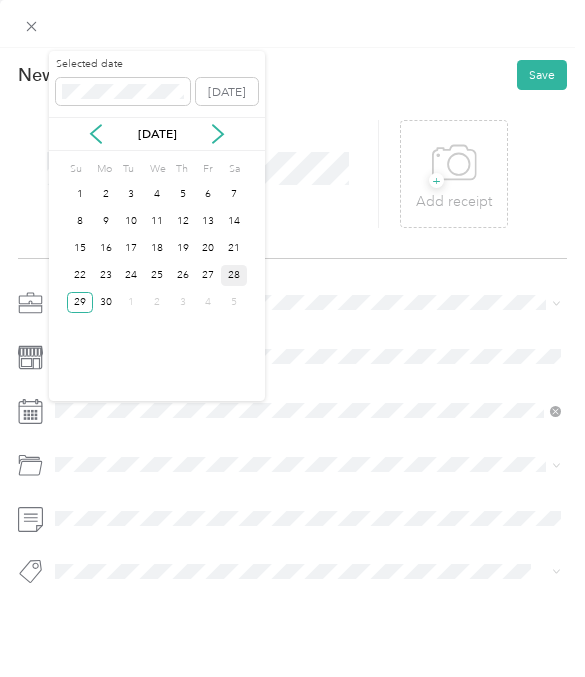 click on "28" at bounding box center (234, 275) 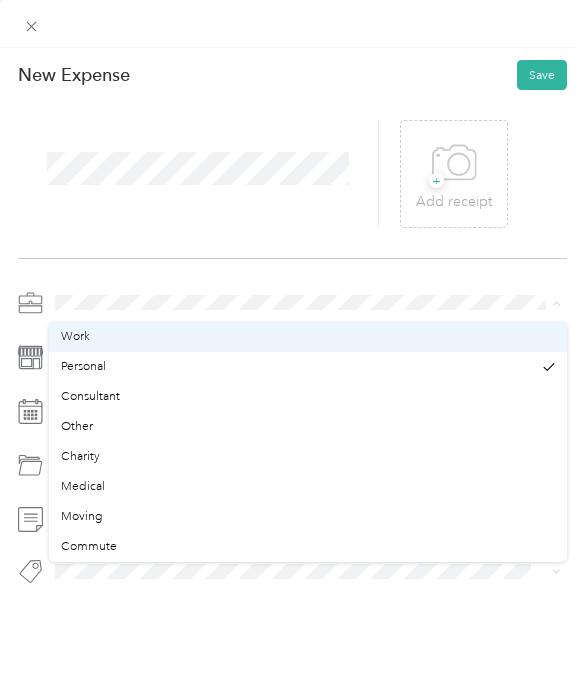 click on "Work" at bounding box center (308, 337) 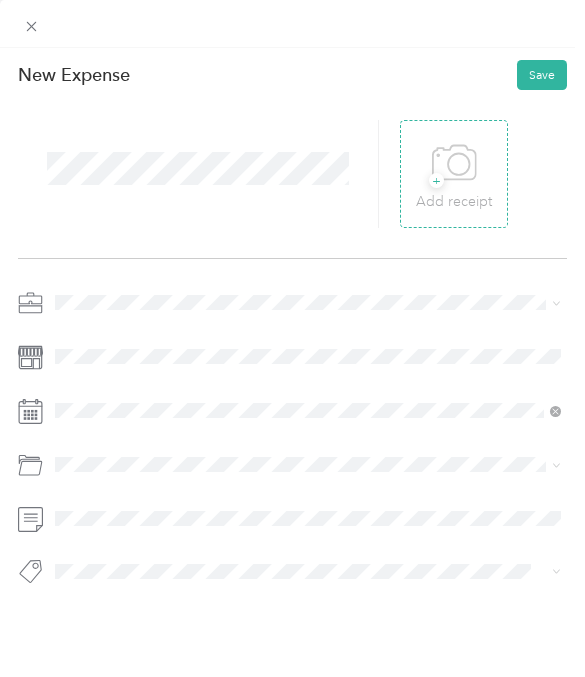 click 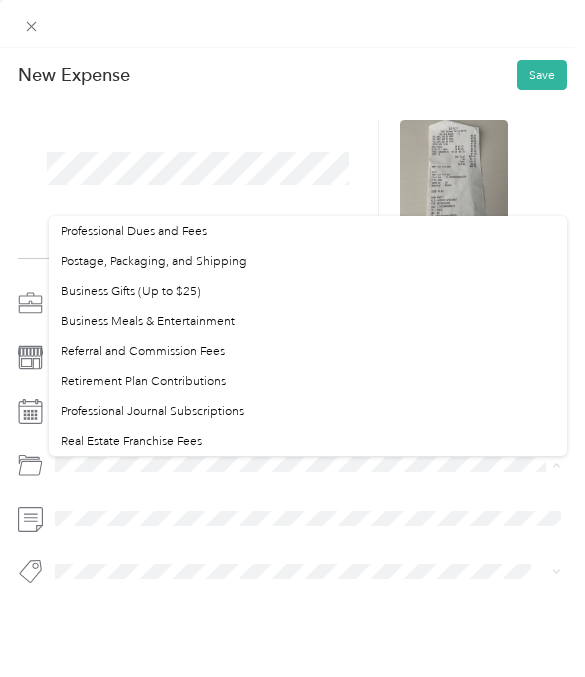 scroll, scrollTop: 609, scrollLeft: 0, axis: vertical 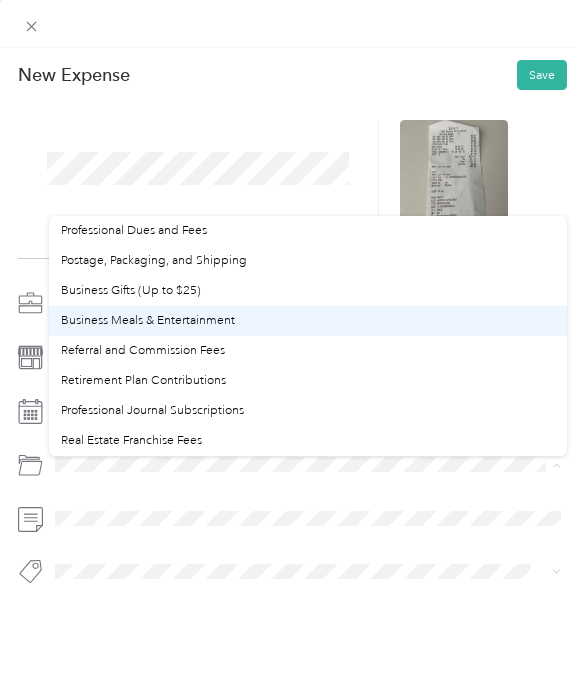 click on "Business Meals & Entertainment" at bounding box center [308, 321] 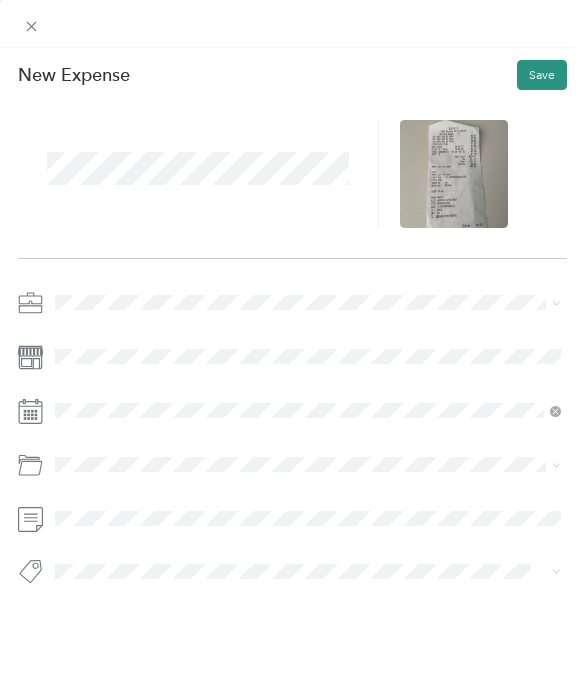 click on "Save" at bounding box center (542, 75) 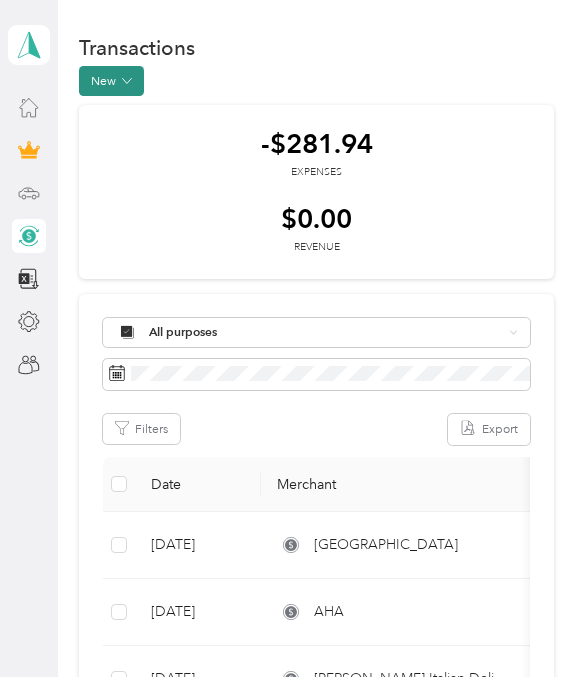 click on "New" at bounding box center (111, 81) 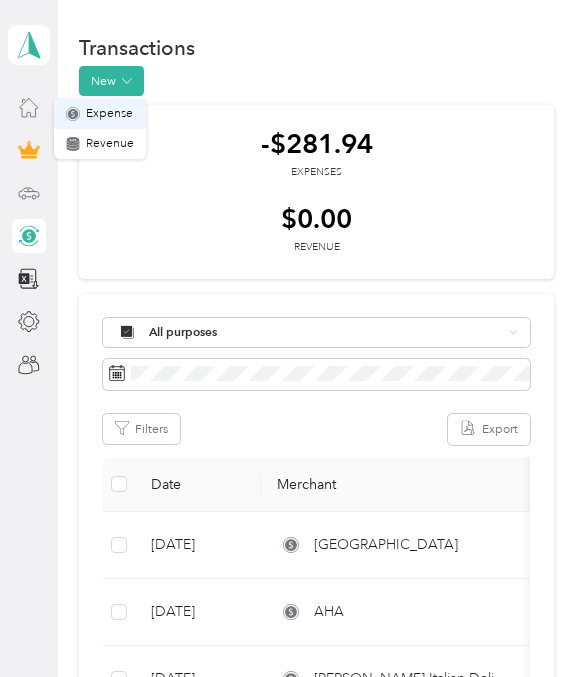 click on "Expense" at bounding box center (100, 114) 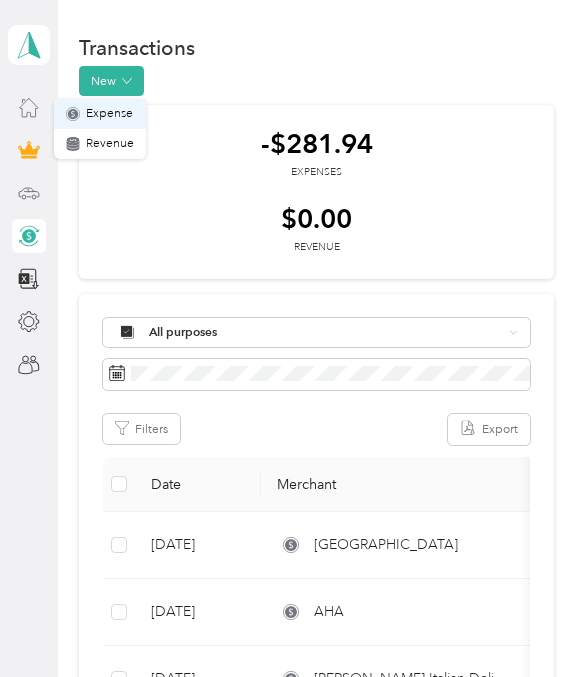 click on "Expense" at bounding box center [109, 114] 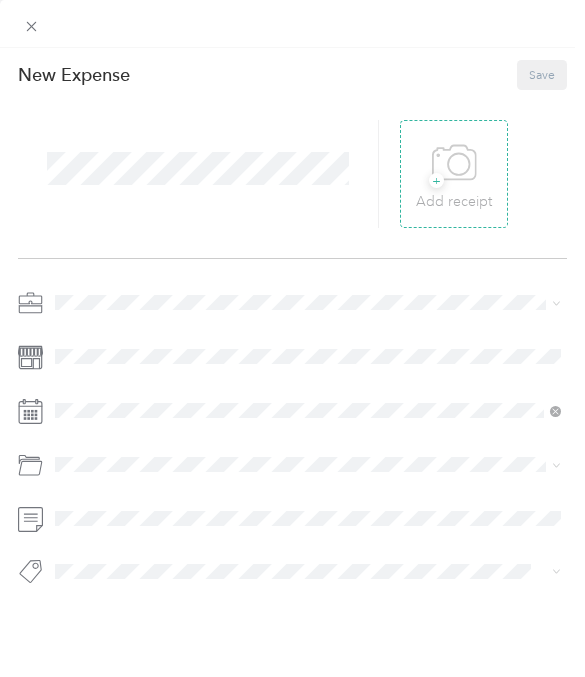 click 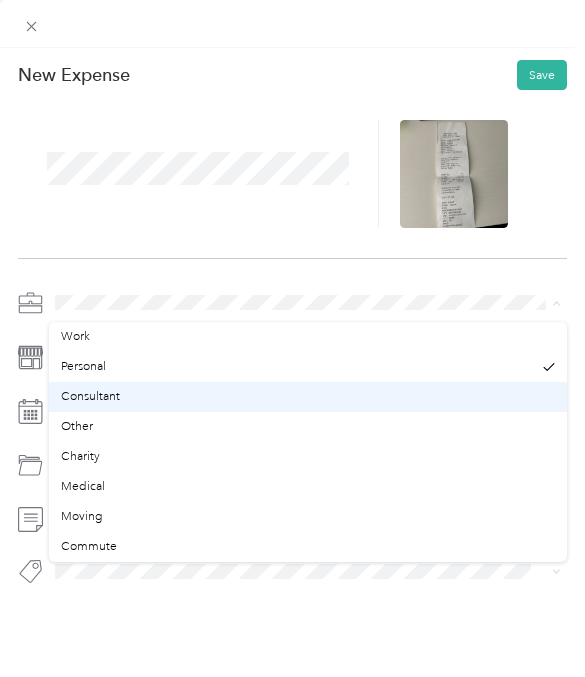 click on "Consultant" at bounding box center [308, 397] 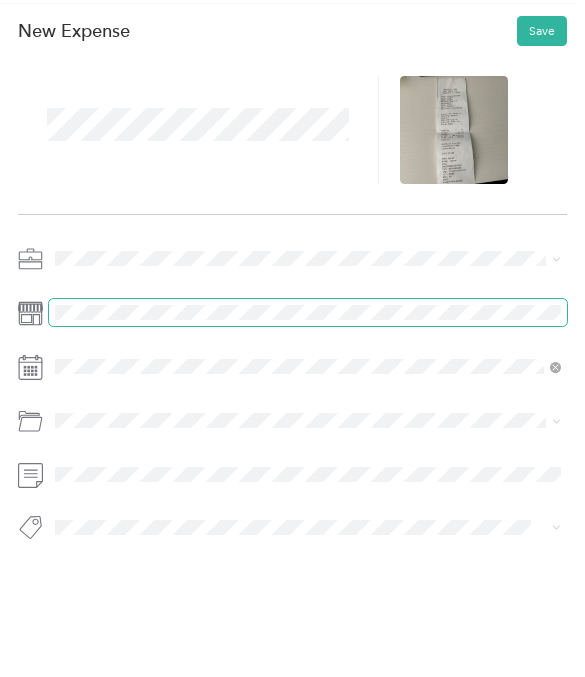 scroll, scrollTop: 30, scrollLeft: 0, axis: vertical 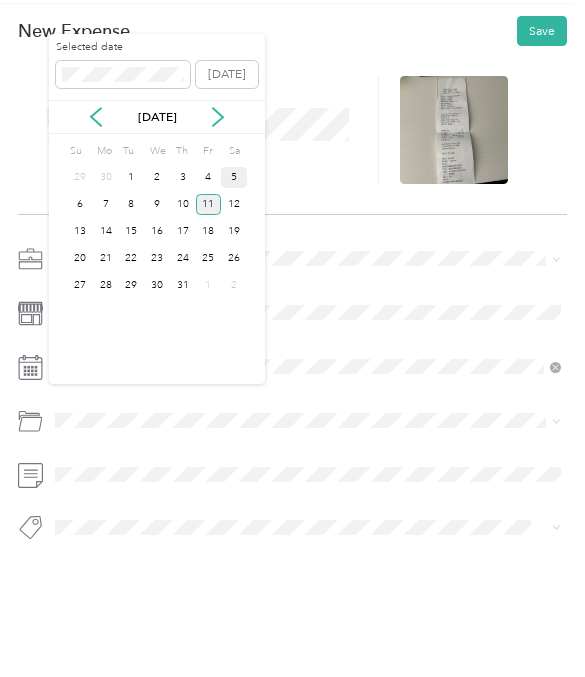 click on "5" at bounding box center [234, 221] 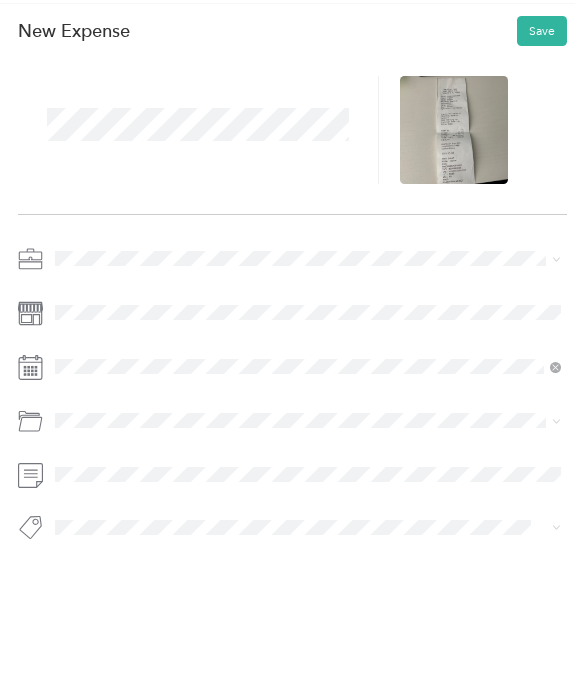 scroll, scrollTop: 75, scrollLeft: 0, axis: vertical 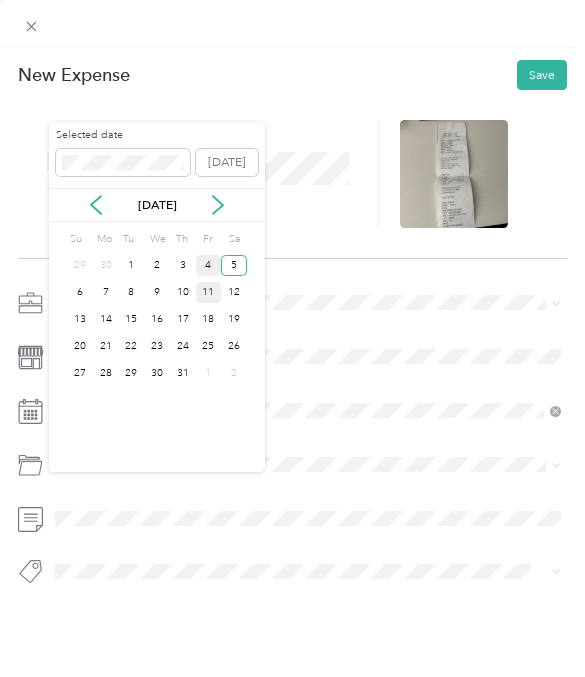 click on "4" at bounding box center (209, 265) 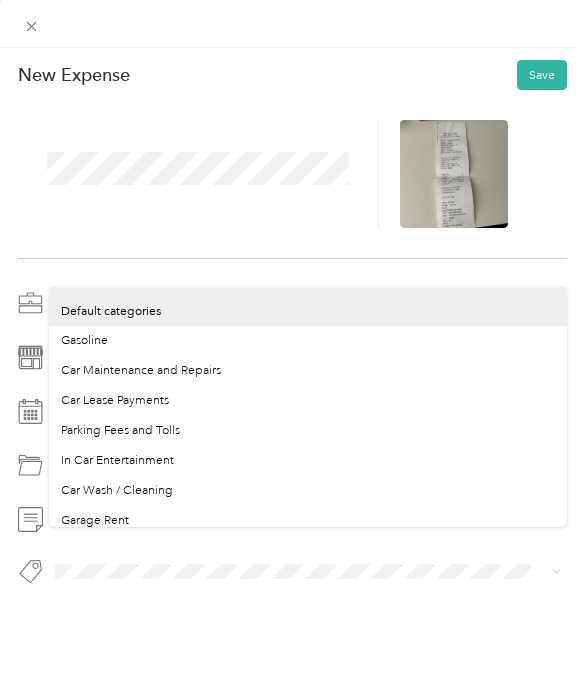 scroll, scrollTop: 74, scrollLeft: 0, axis: vertical 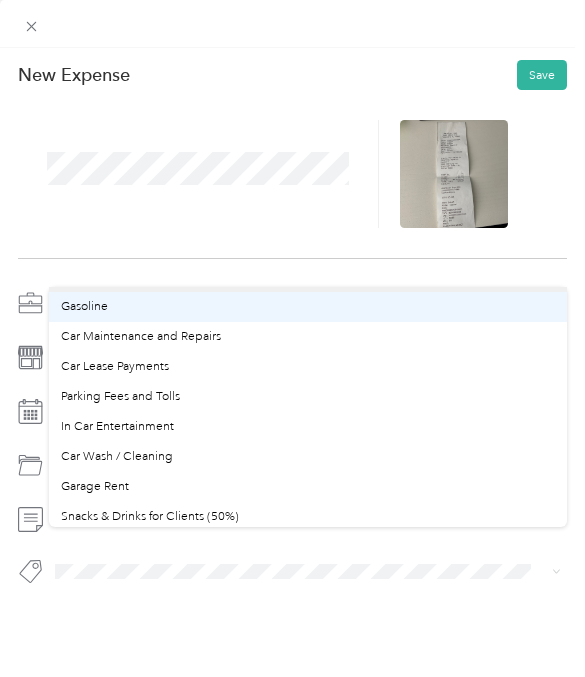 click on "Gasoline" at bounding box center [308, 307] 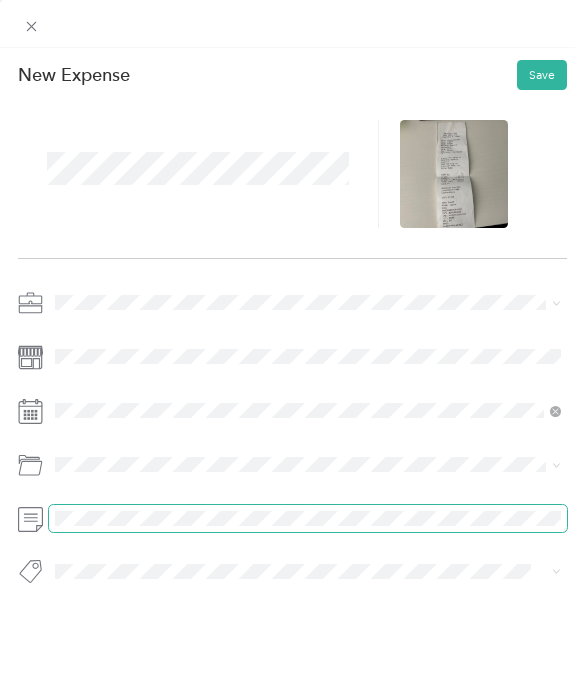 scroll, scrollTop: 41, scrollLeft: 0, axis: vertical 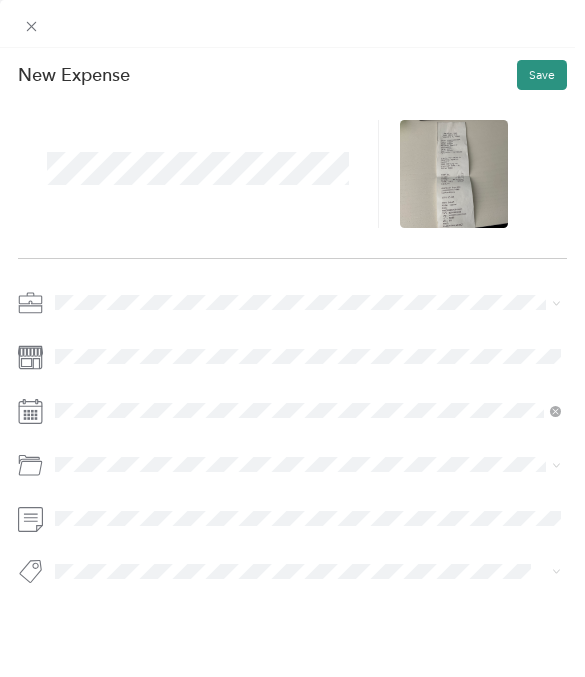 click on "Save" at bounding box center (542, 75) 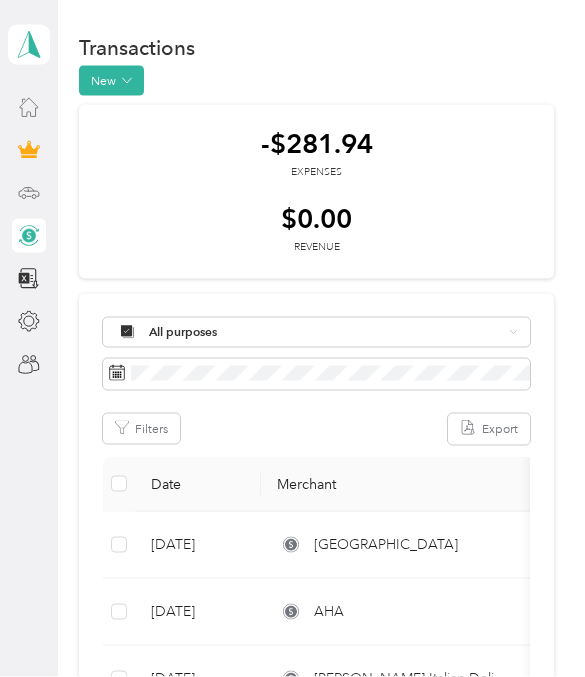 scroll, scrollTop: 42, scrollLeft: 0, axis: vertical 